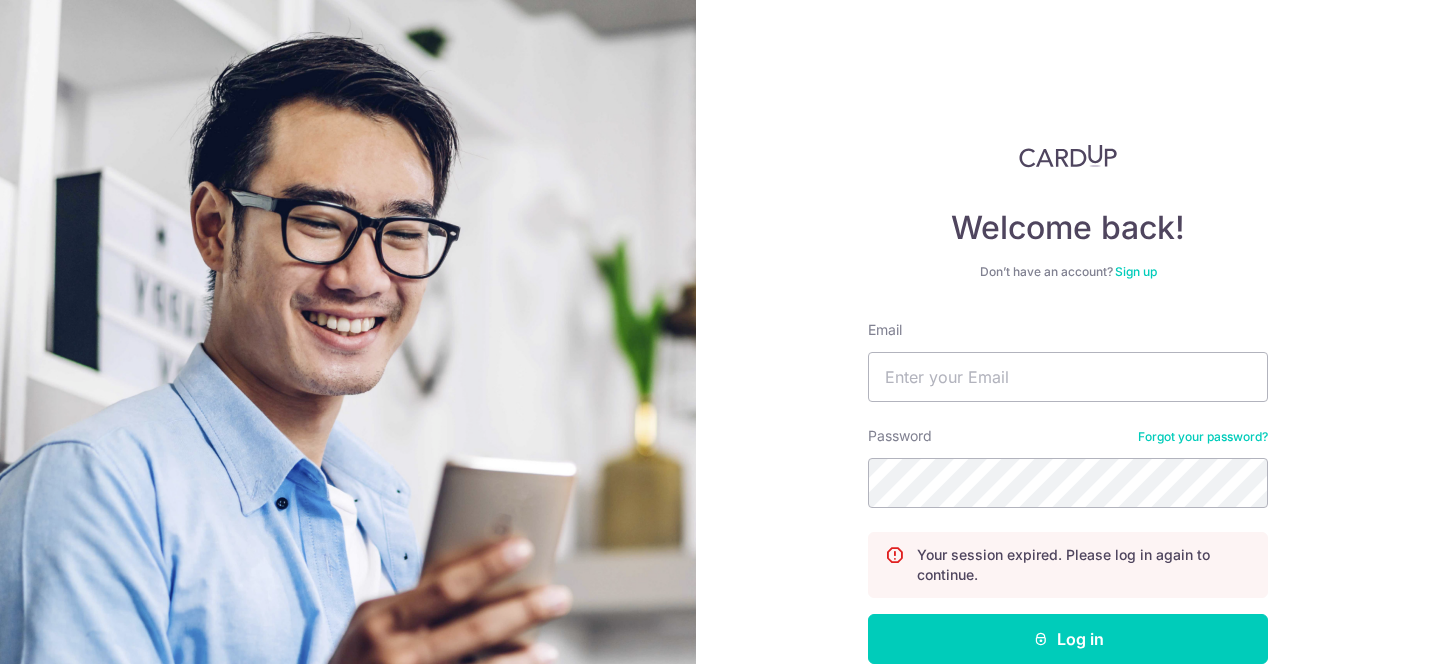 scroll, scrollTop: 0, scrollLeft: 0, axis: both 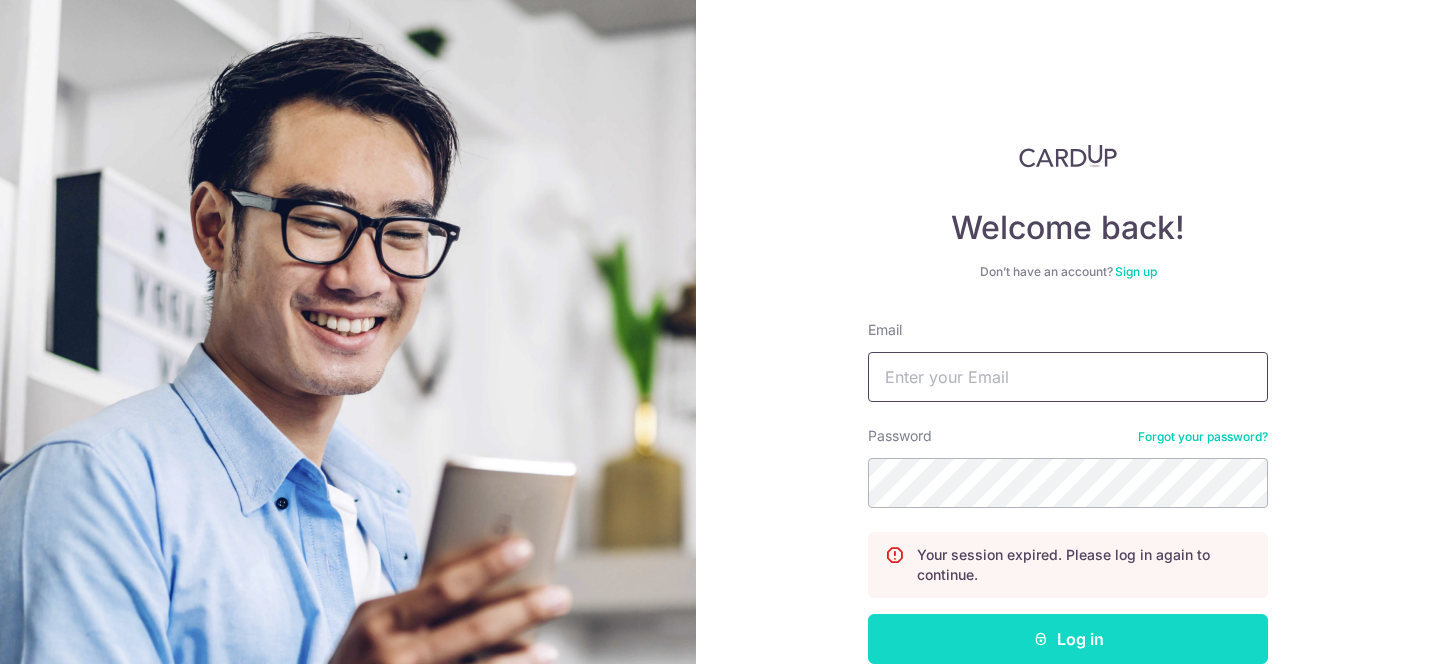 type on "[EMAIL]" 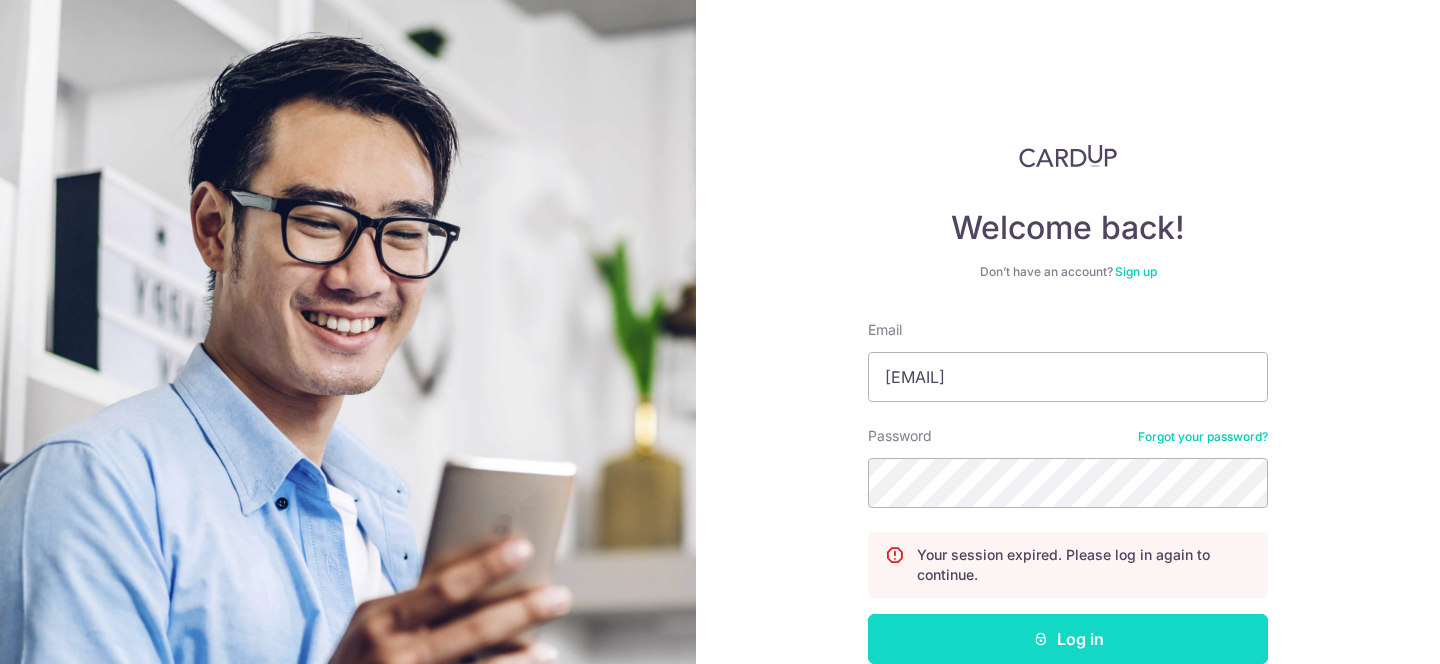 click on "Log in" at bounding box center (1068, 639) 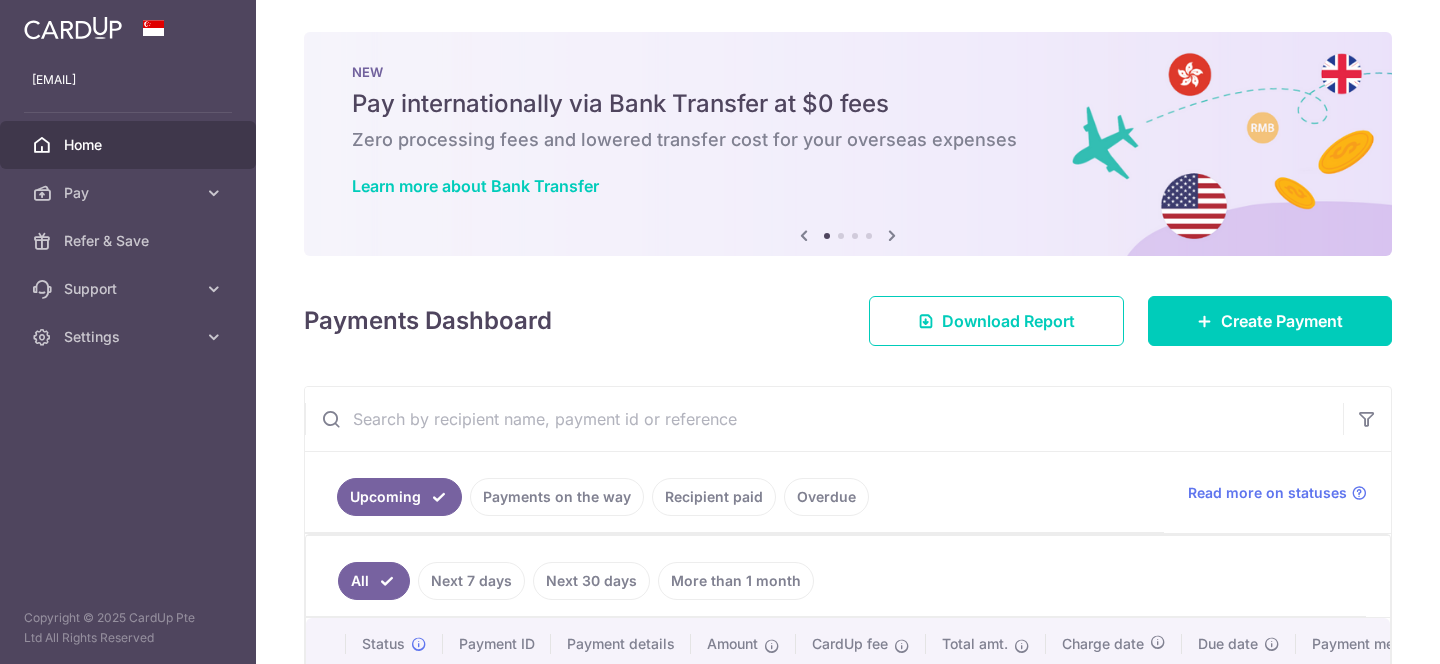 scroll, scrollTop: 0, scrollLeft: 0, axis: both 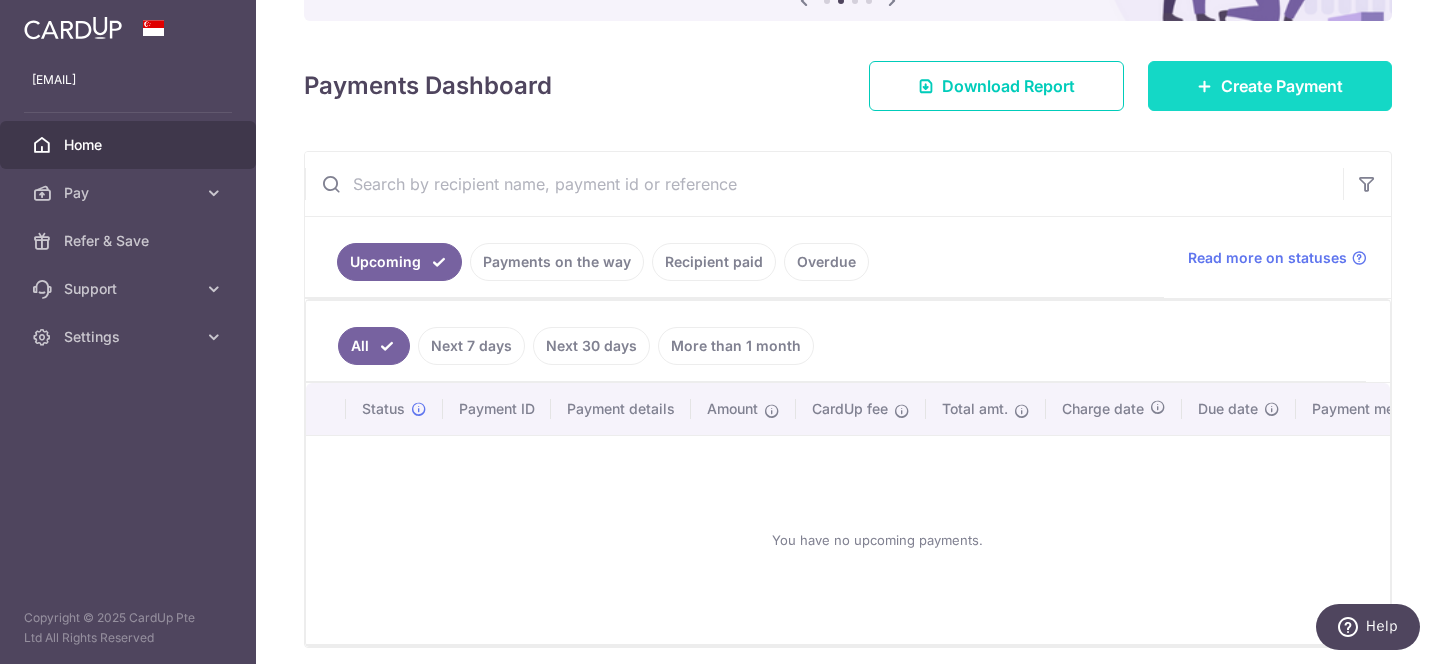 click on "Create Payment" at bounding box center [1270, 86] 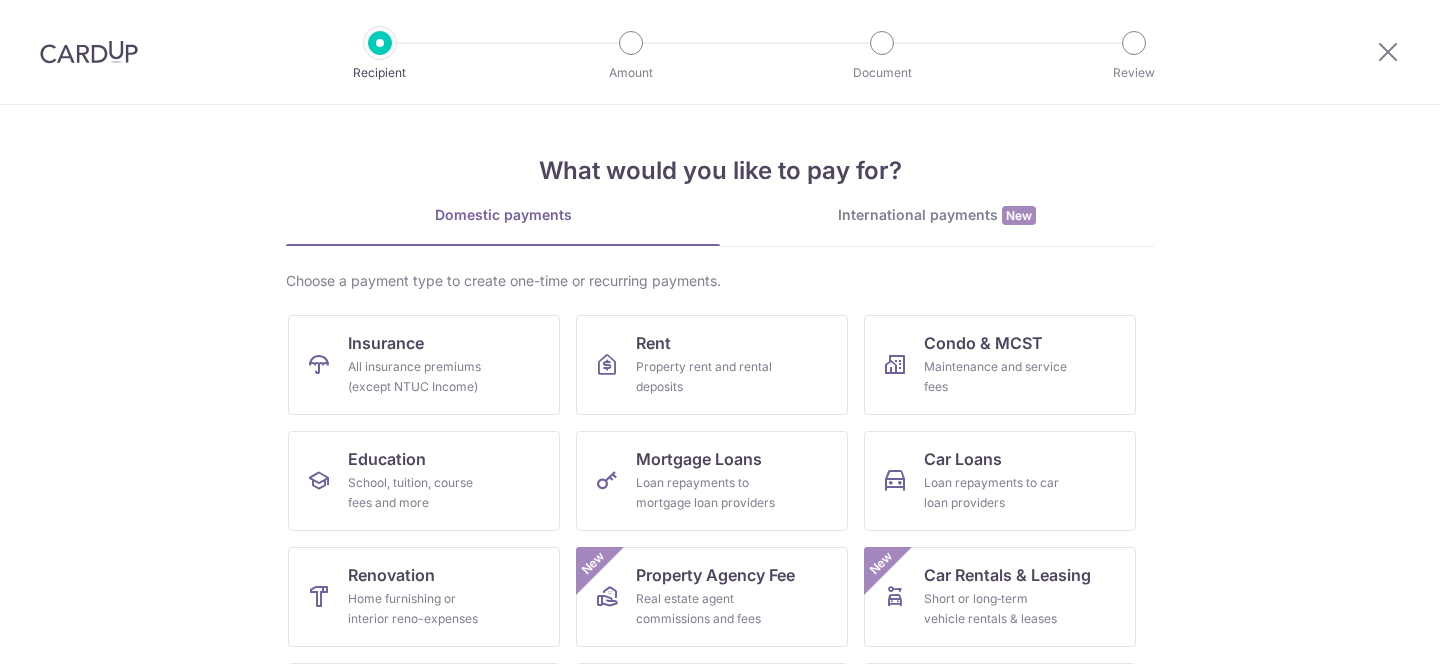 scroll, scrollTop: 0, scrollLeft: 0, axis: both 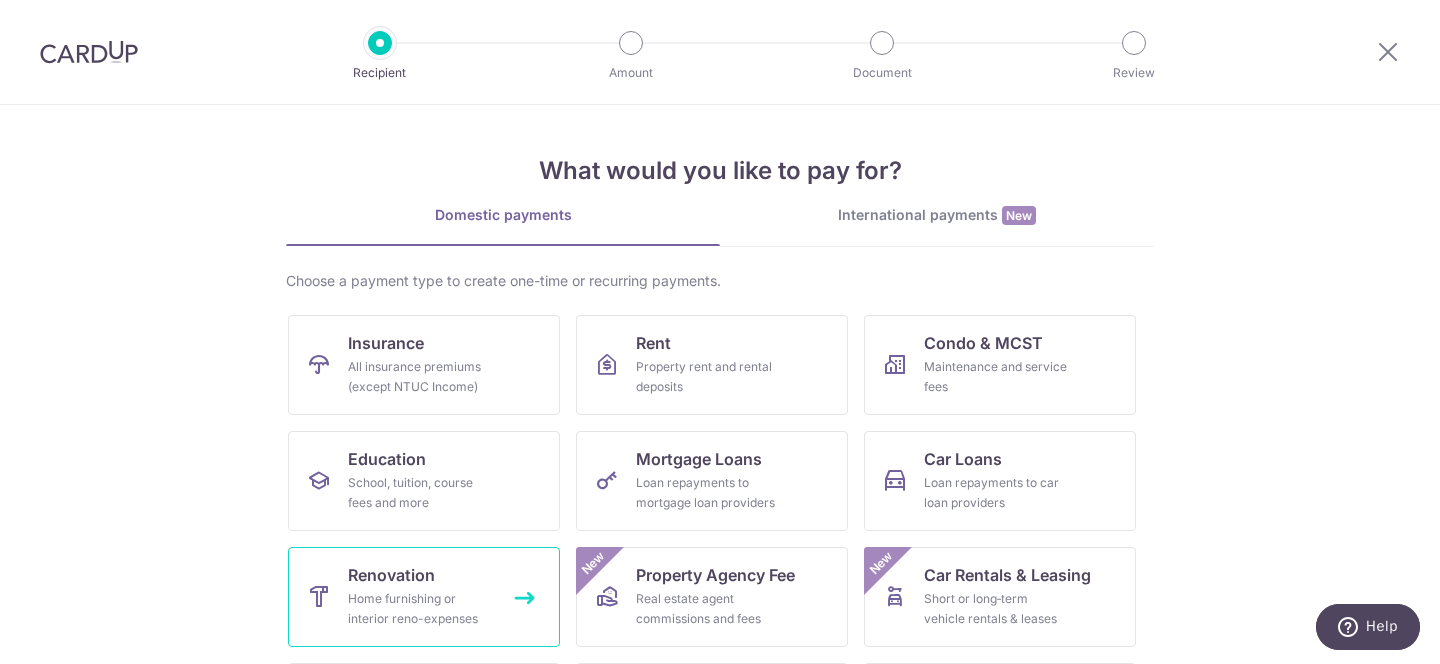 click on "Renovation Home furnishing or interior reno-expenses" at bounding box center [424, 597] 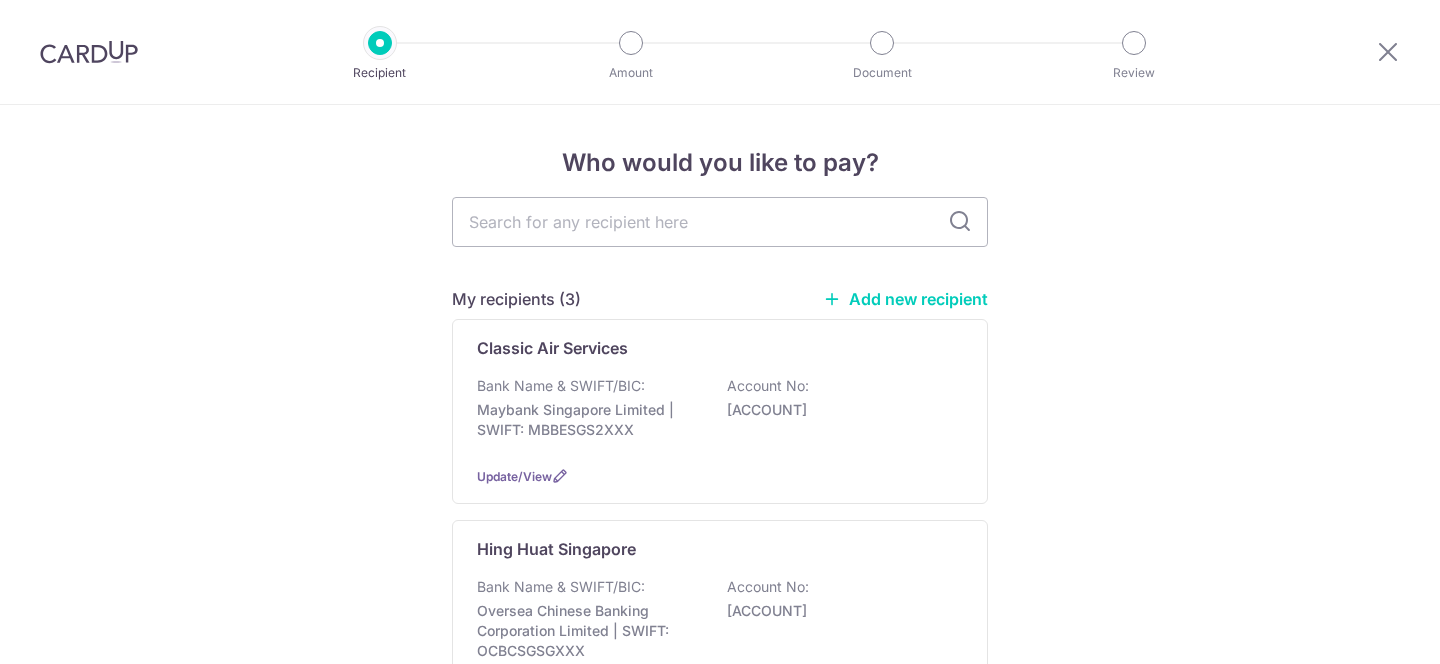 scroll, scrollTop: 0, scrollLeft: 0, axis: both 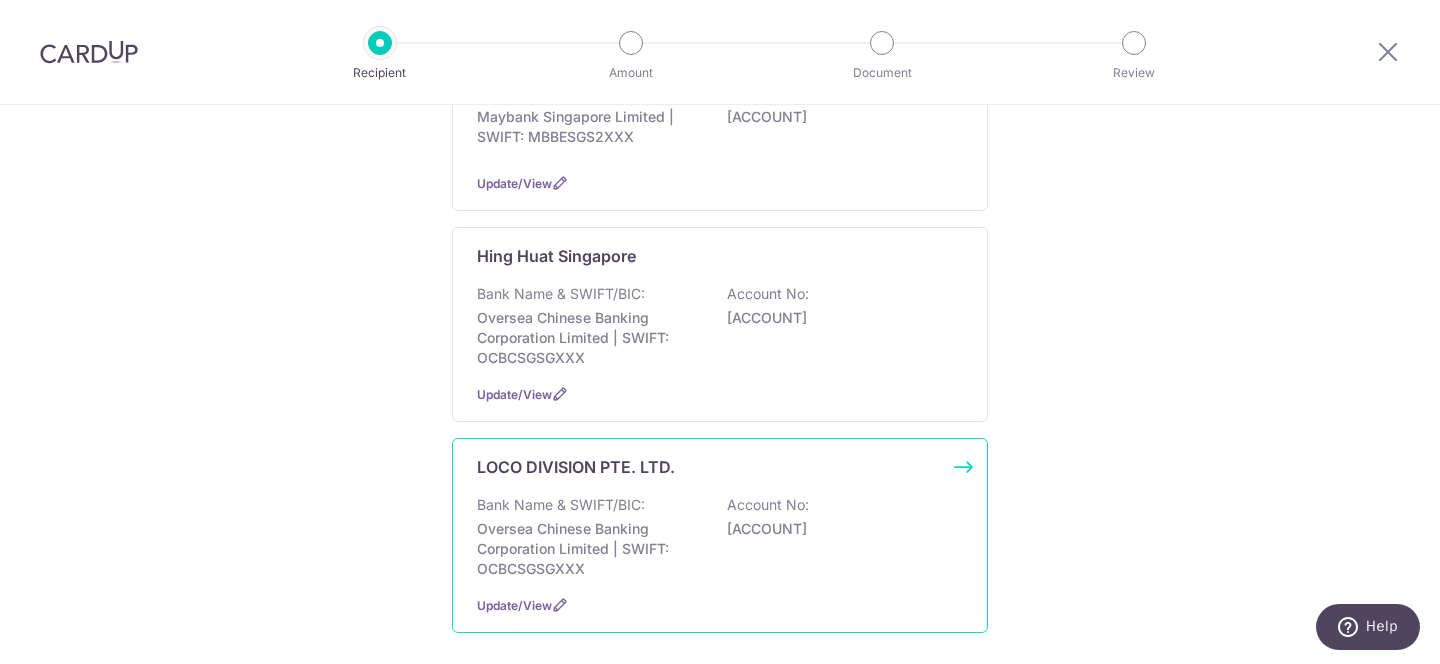 click on "Bank Name & SWIFT/BIC:
Oversea Chinese Banking Corporation Limited | SWIFT: OCBCSGSGXXX
Account No:
595284522001" at bounding box center (720, 537) 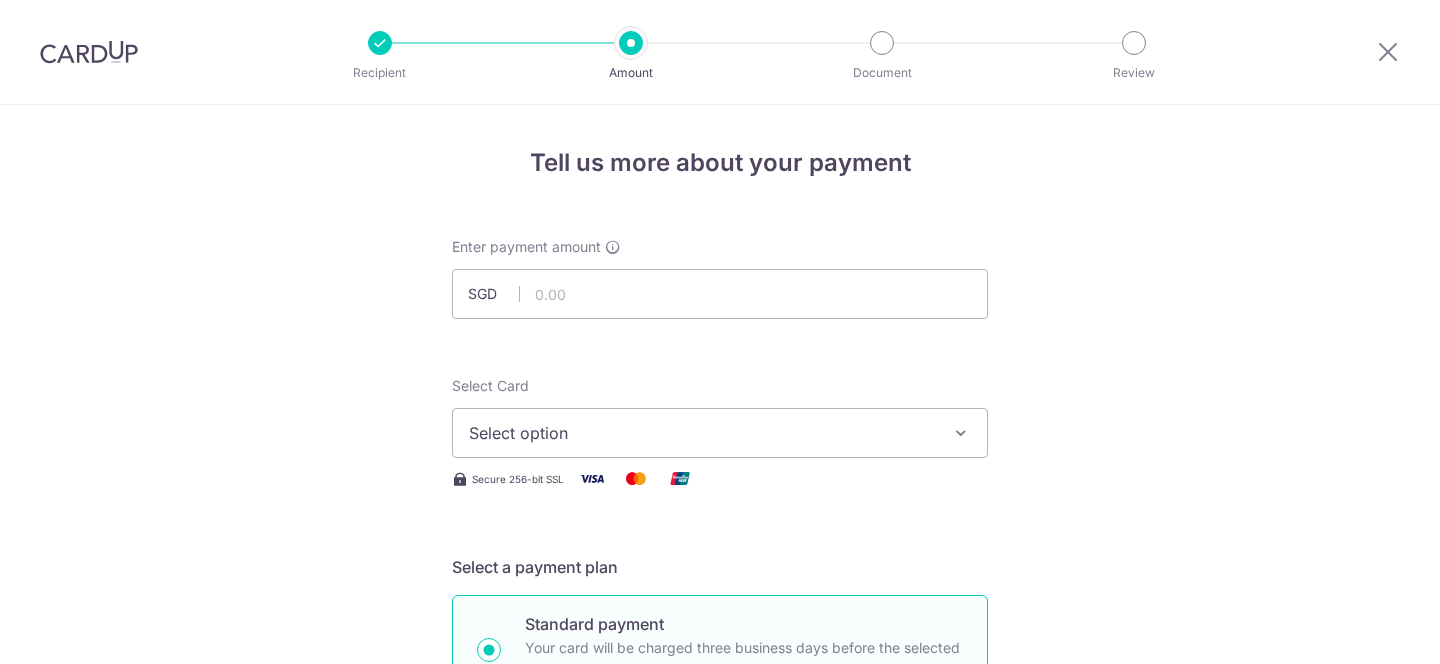 scroll, scrollTop: 0, scrollLeft: 0, axis: both 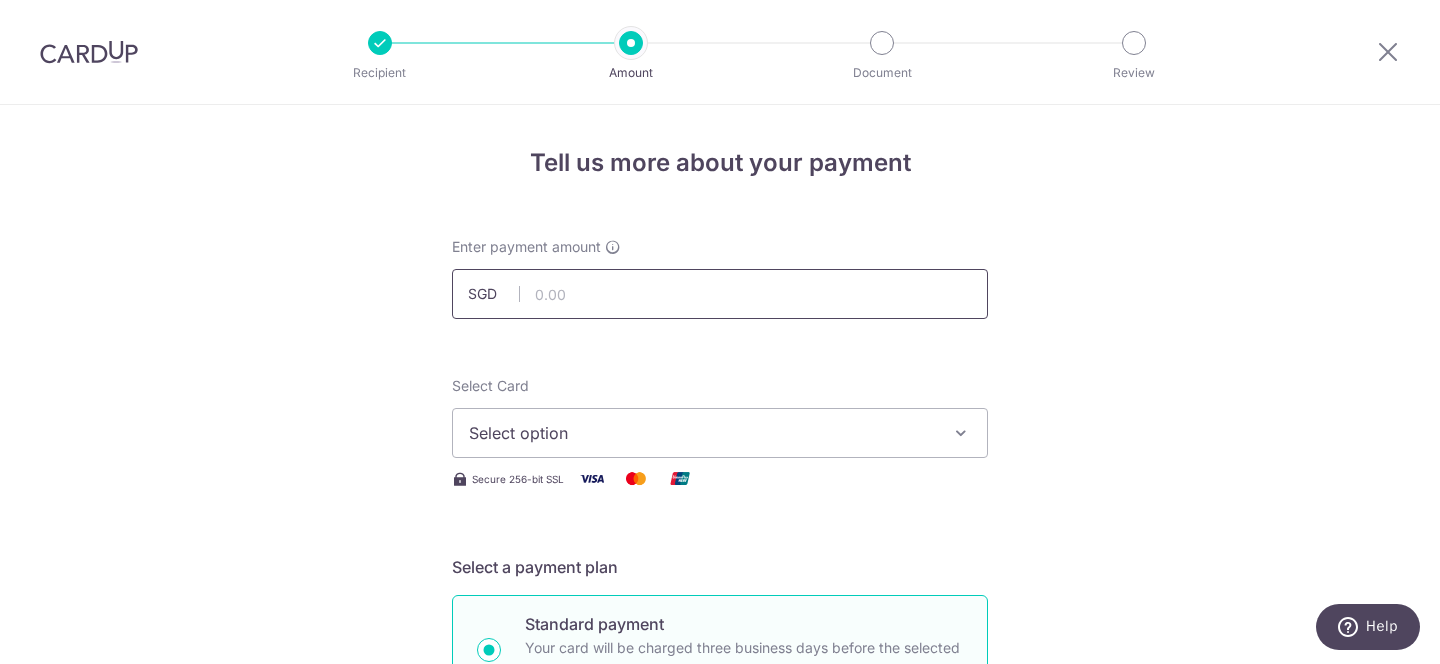 click at bounding box center (720, 294) 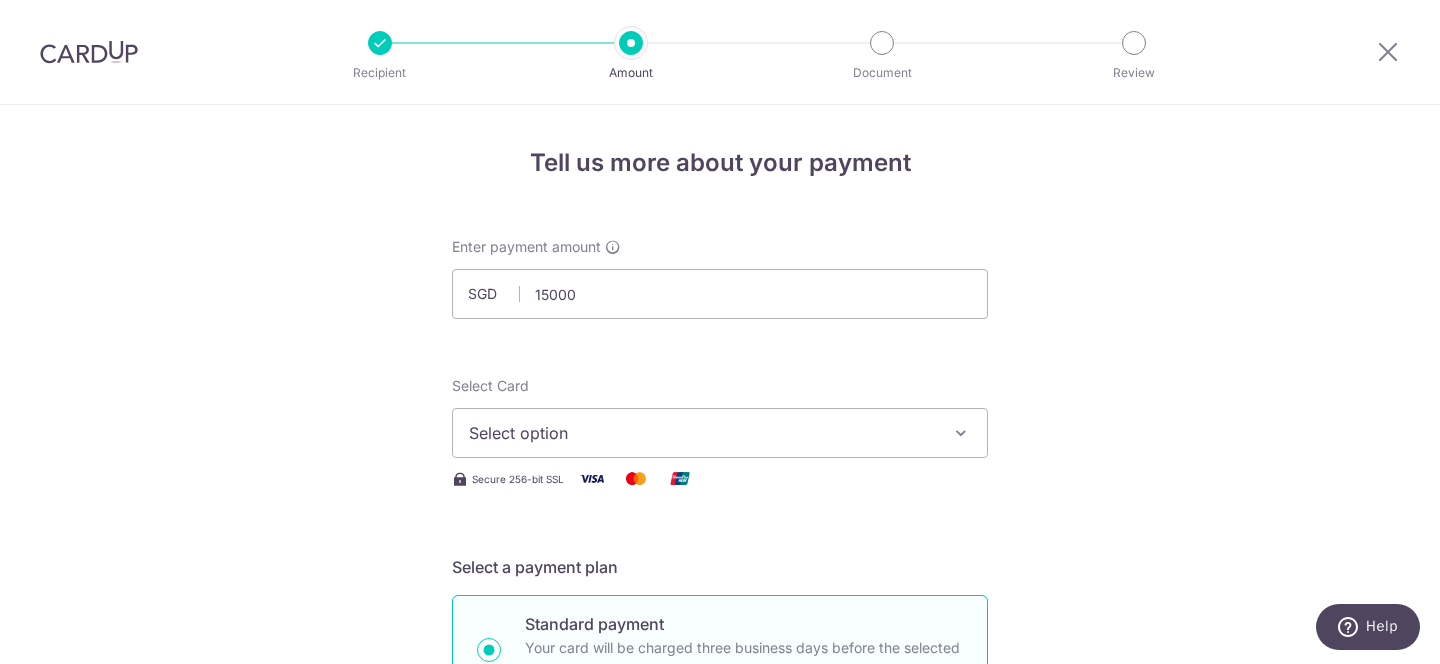 type on "15,000.00" 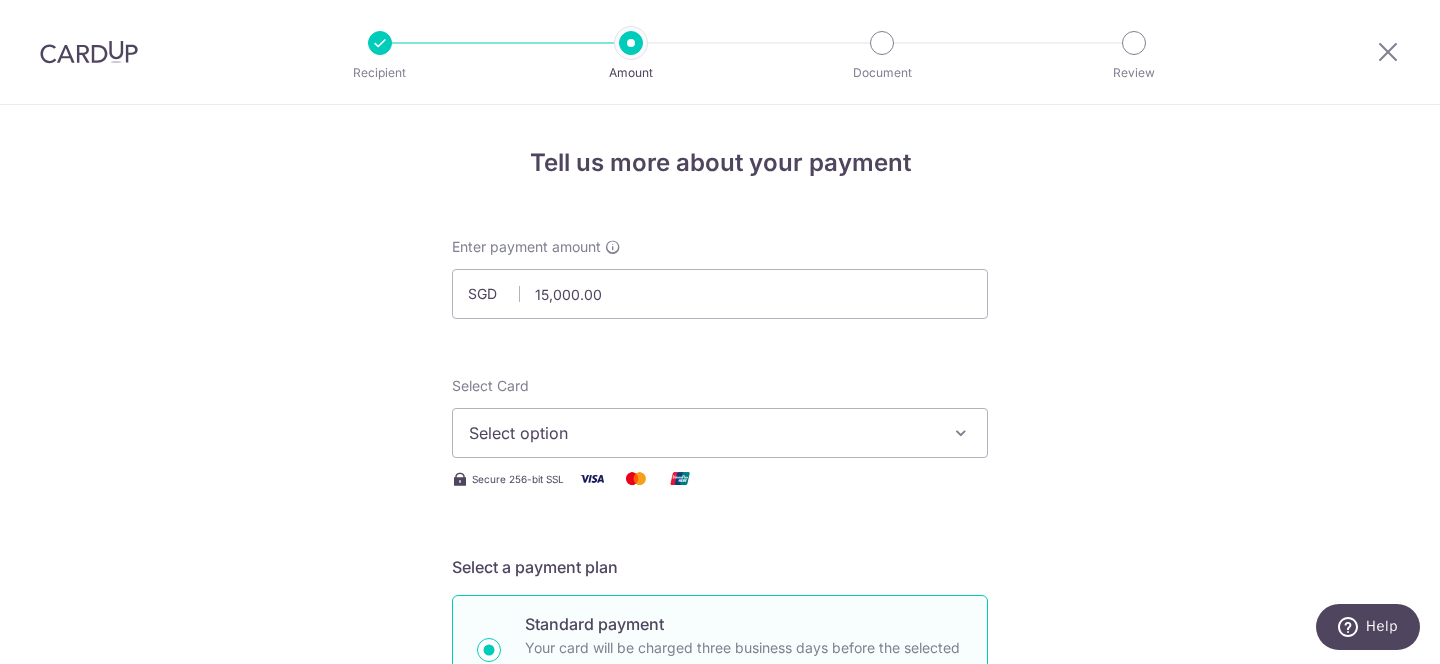 click on "Select option" at bounding box center [720, 433] 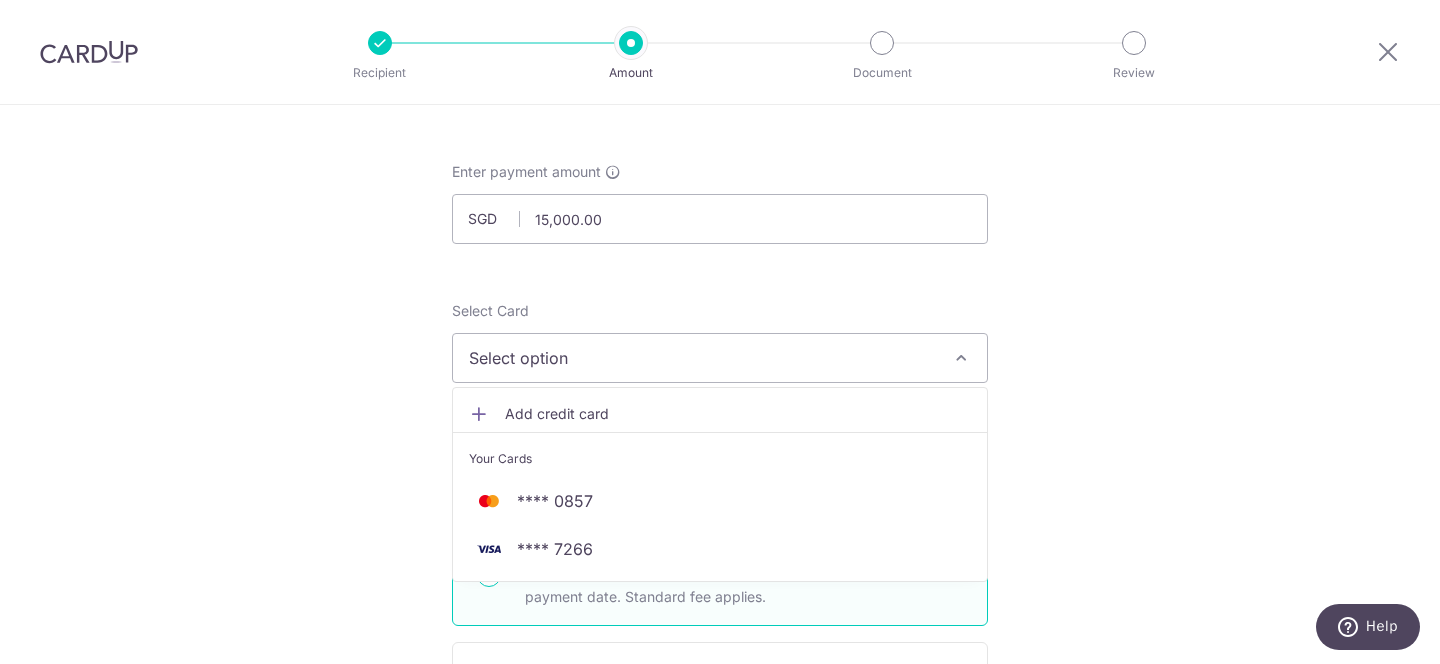scroll, scrollTop: 77, scrollLeft: 0, axis: vertical 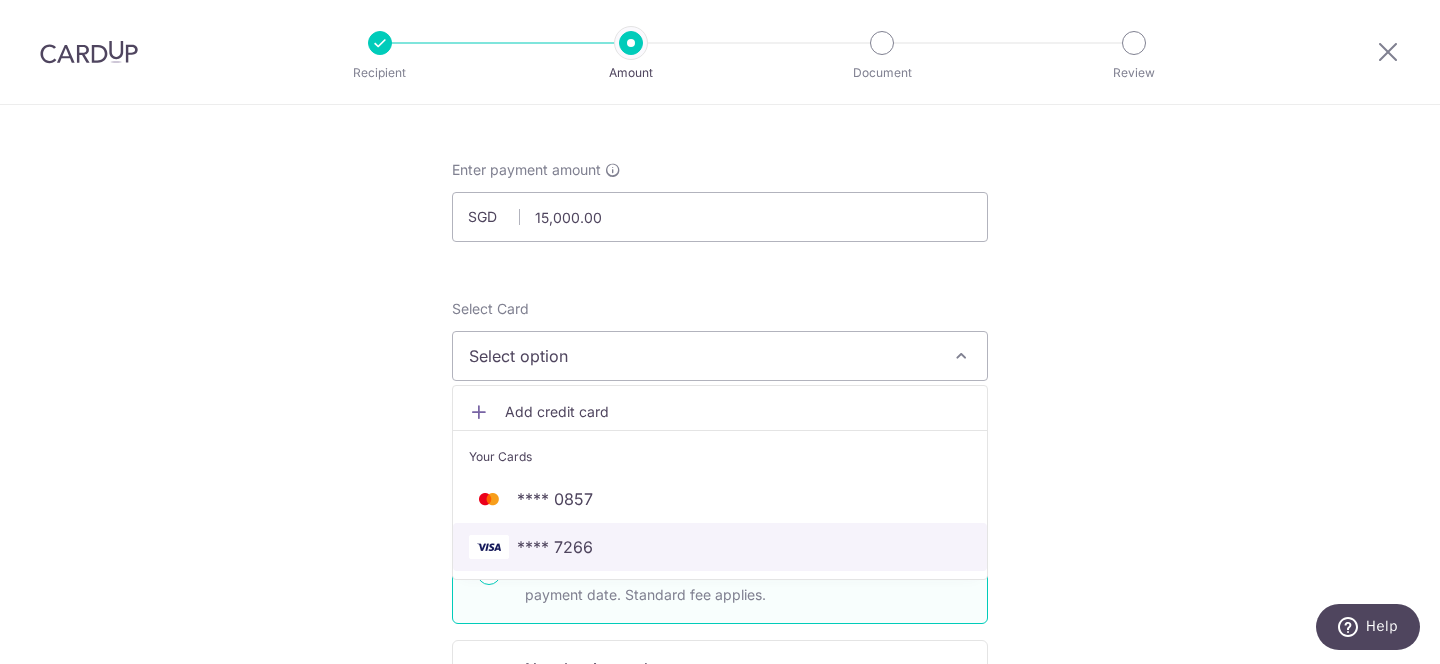 click on "**** 7266" at bounding box center (720, 547) 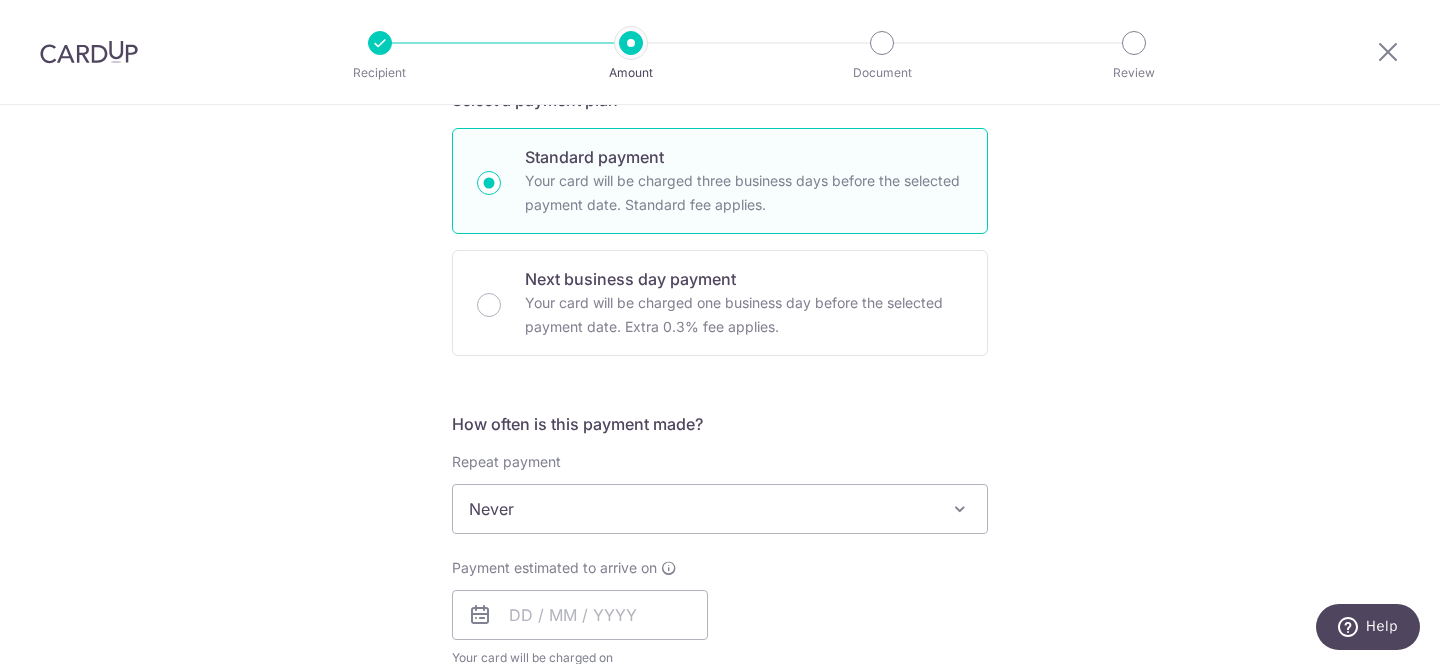 scroll, scrollTop: 468, scrollLeft: 0, axis: vertical 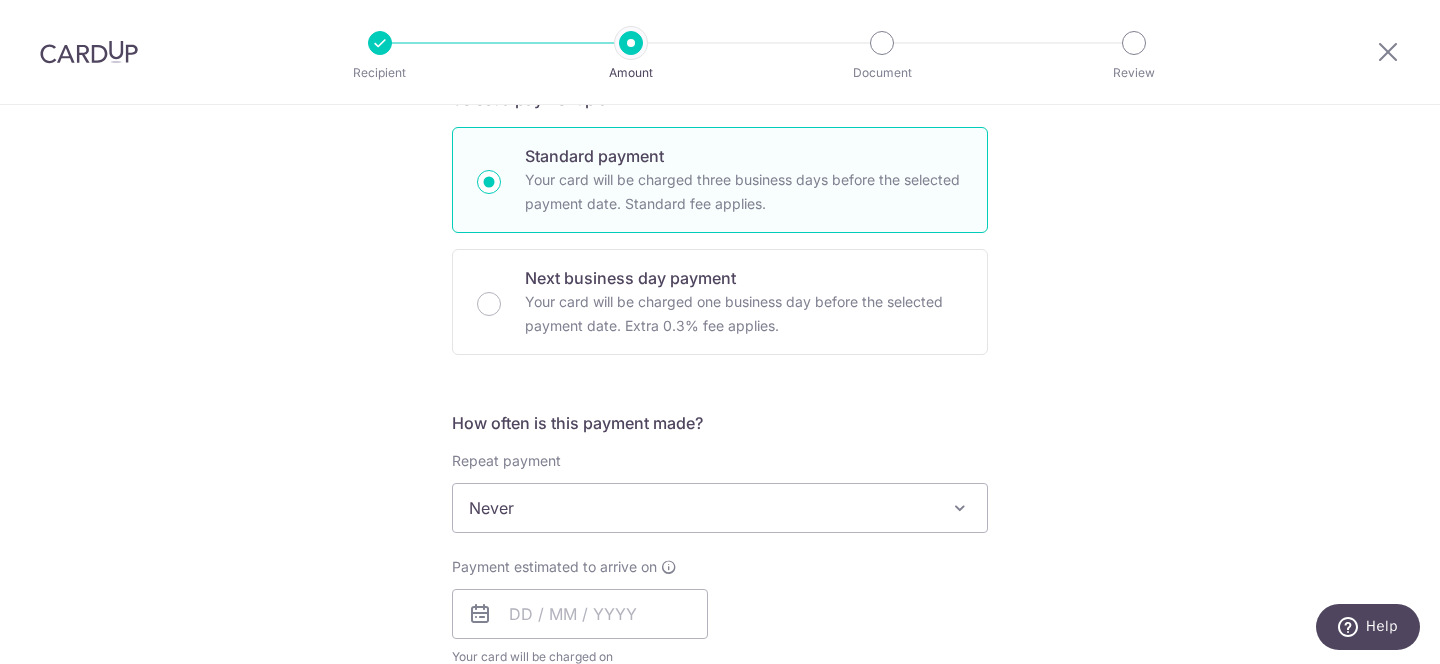 click on "How often is this payment made?
Repeat payment
Never
Every week
Every month
Every quarter
Every half a year Never
To set up monthly income tax payments on CardUp, please ensure the following:     Keep GIRO active   First payment through GIRO   Limit of 11 months scheduling   Upload Notice of Assessment    For more details, refer to this guide:  CardUp Help - Monthly Income Tax Payments
Payment estimated to arrive on
Your card will be charged on   for the first payment
* If your payment is funded by  9:00am SGT on Wednesday 06/08/2025
07/08/2025
No. of Payments" at bounding box center [720, 547] 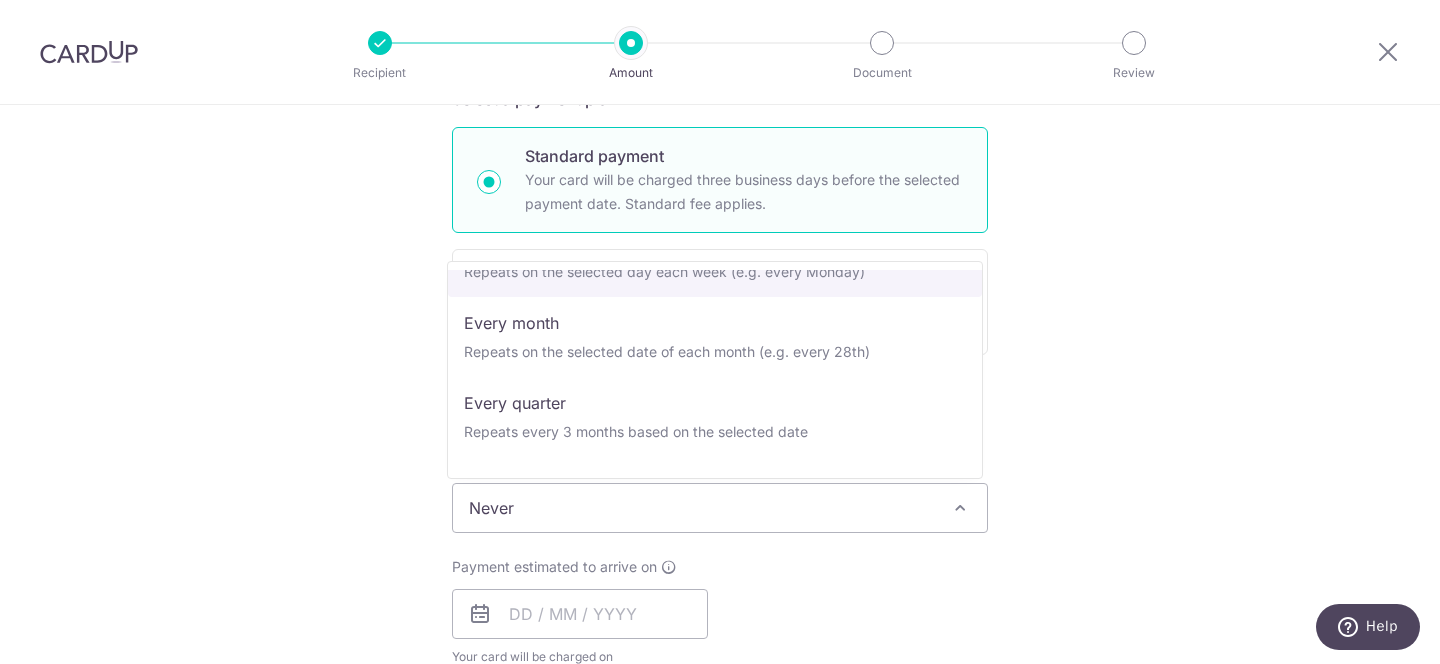 scroll, scrollTop: 59, scrollLeft: 0, axis: vertical 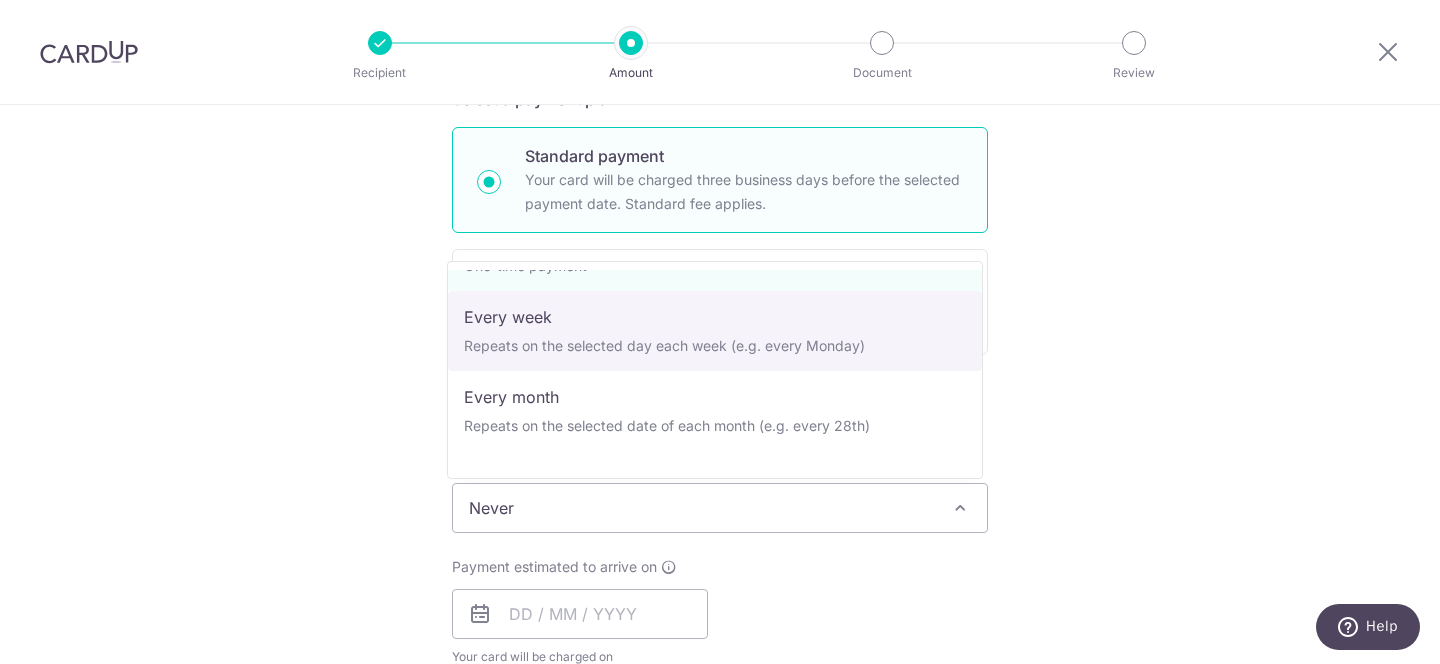 select on "2" 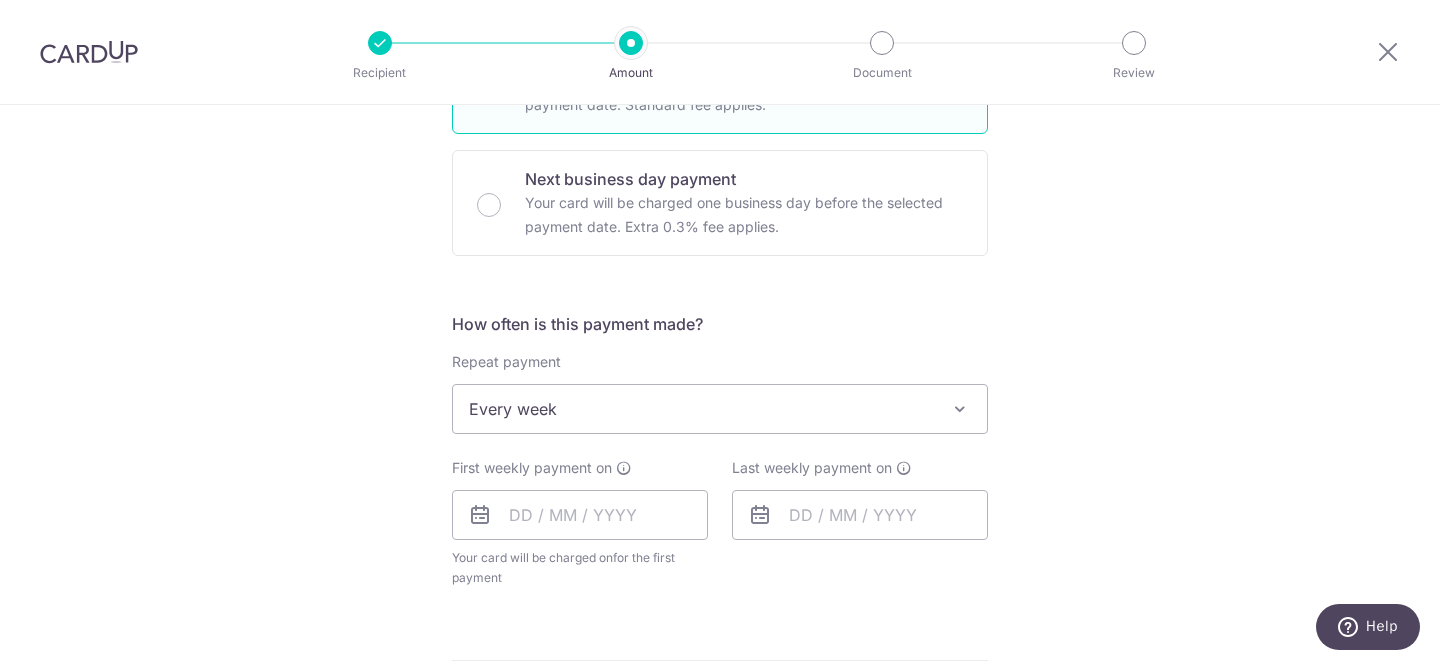 scroll, scrollTop: 606, scrollLeft: 0, axis: vertical 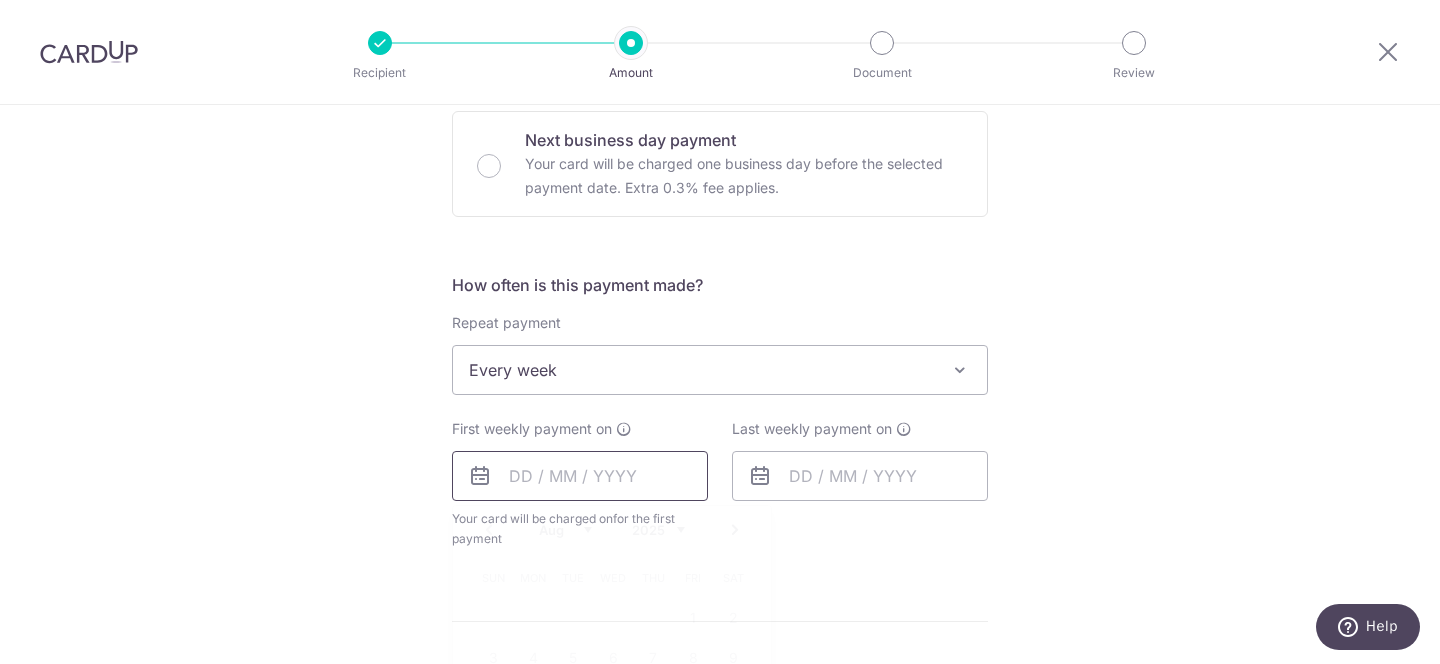 click at bounding box center (580, 476) 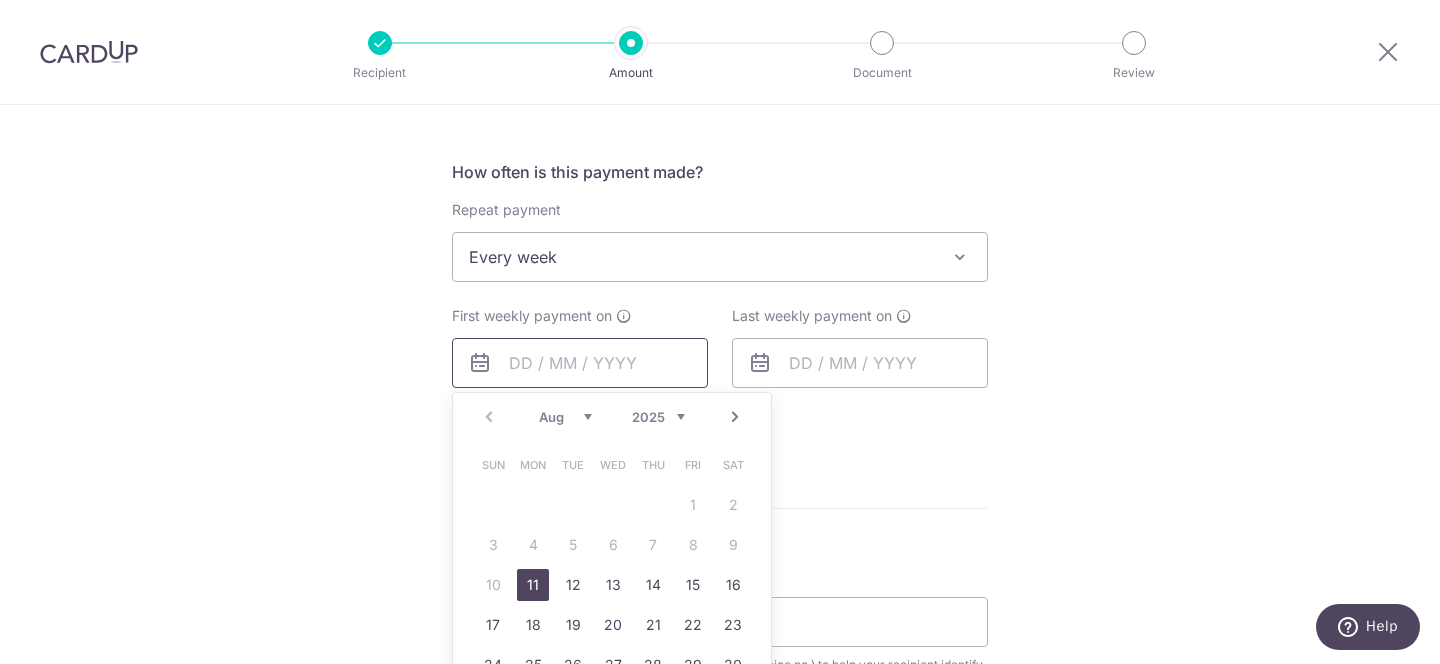 scroll, scrollTop: 747, scrollLeft: 0, axis: vertical 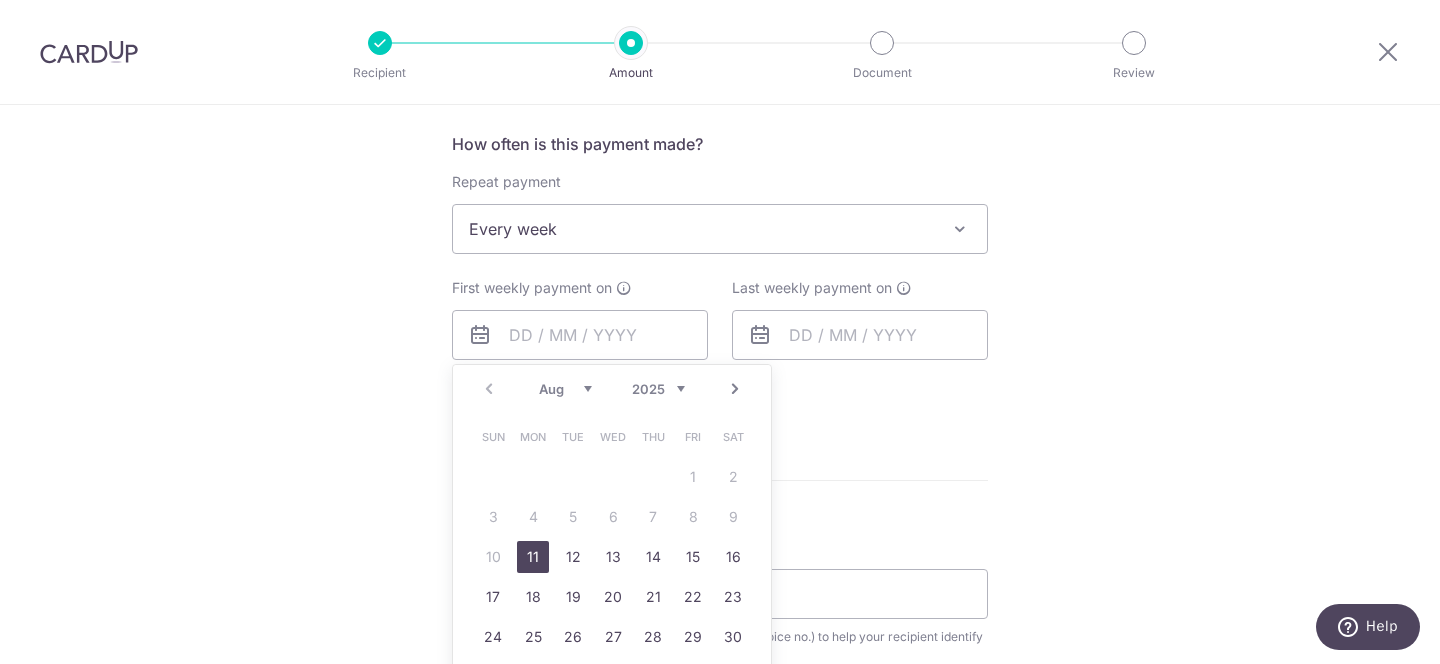 click on "11" at bounding box center (533, 557) 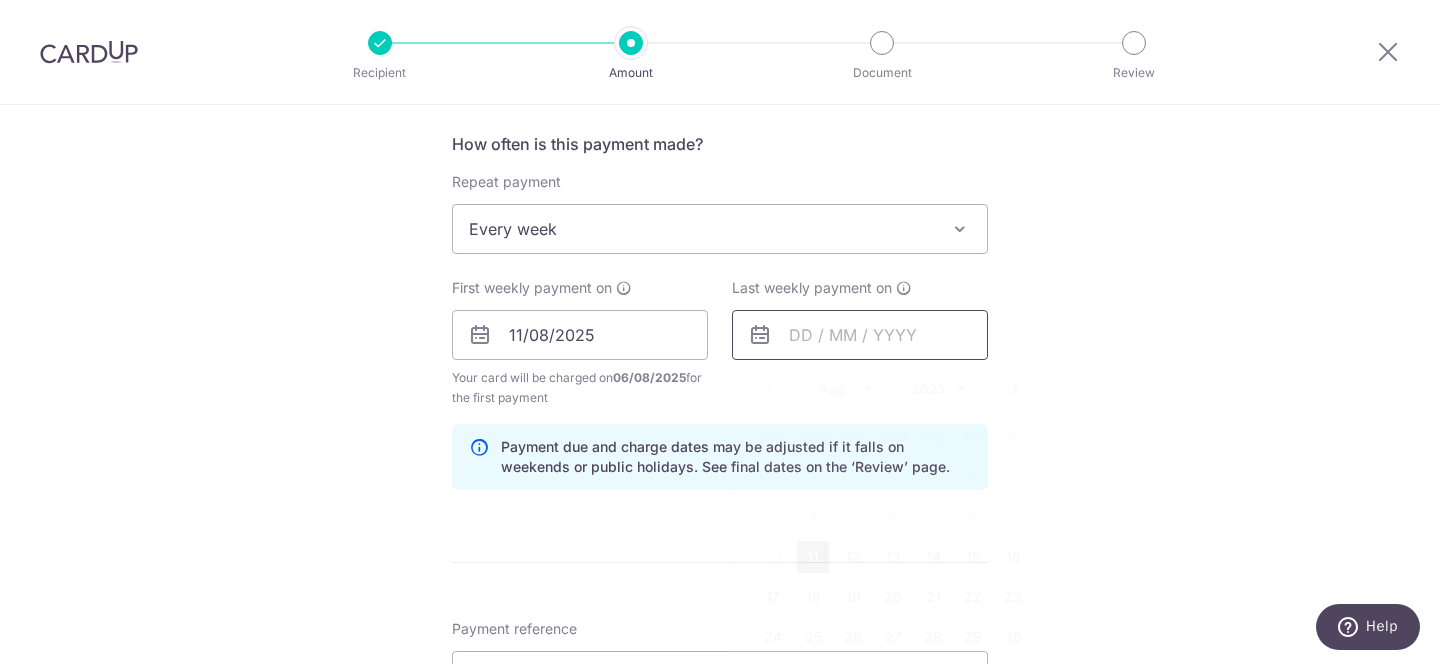 click at bounding box center [860, 335] 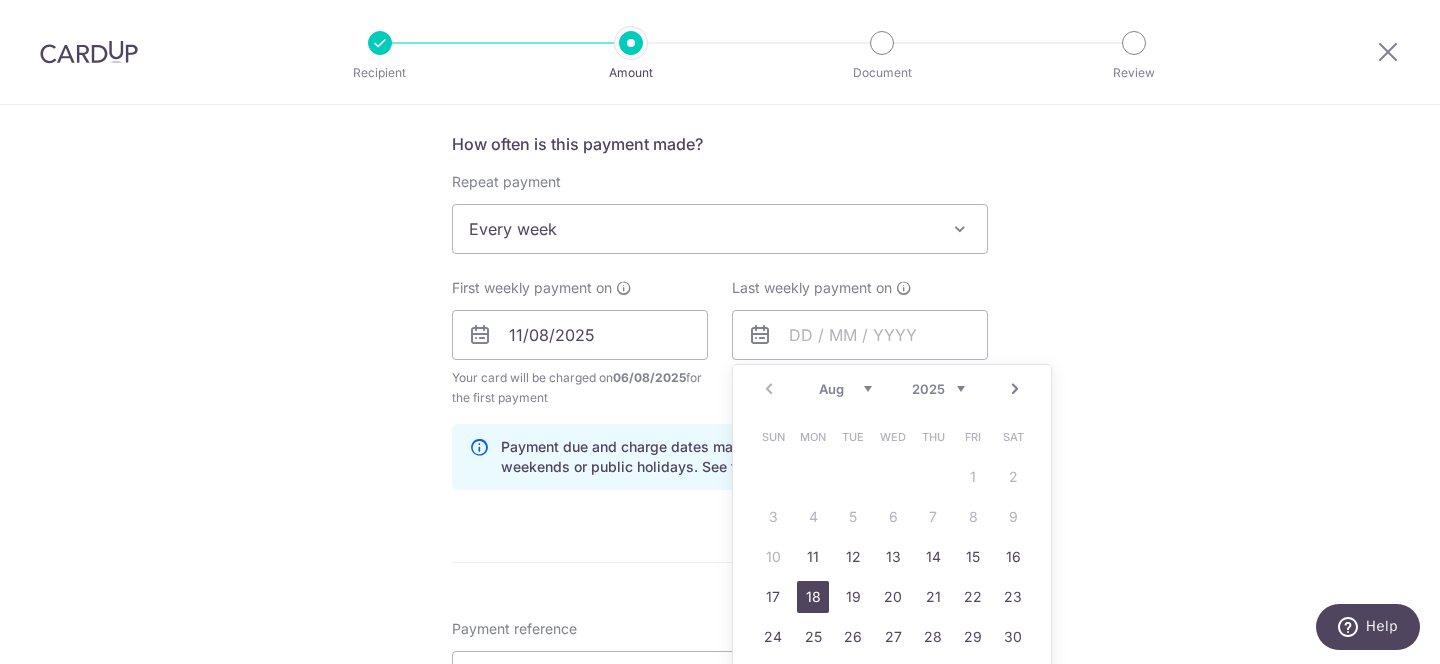 click on "18" at bounding box center [813, 597] 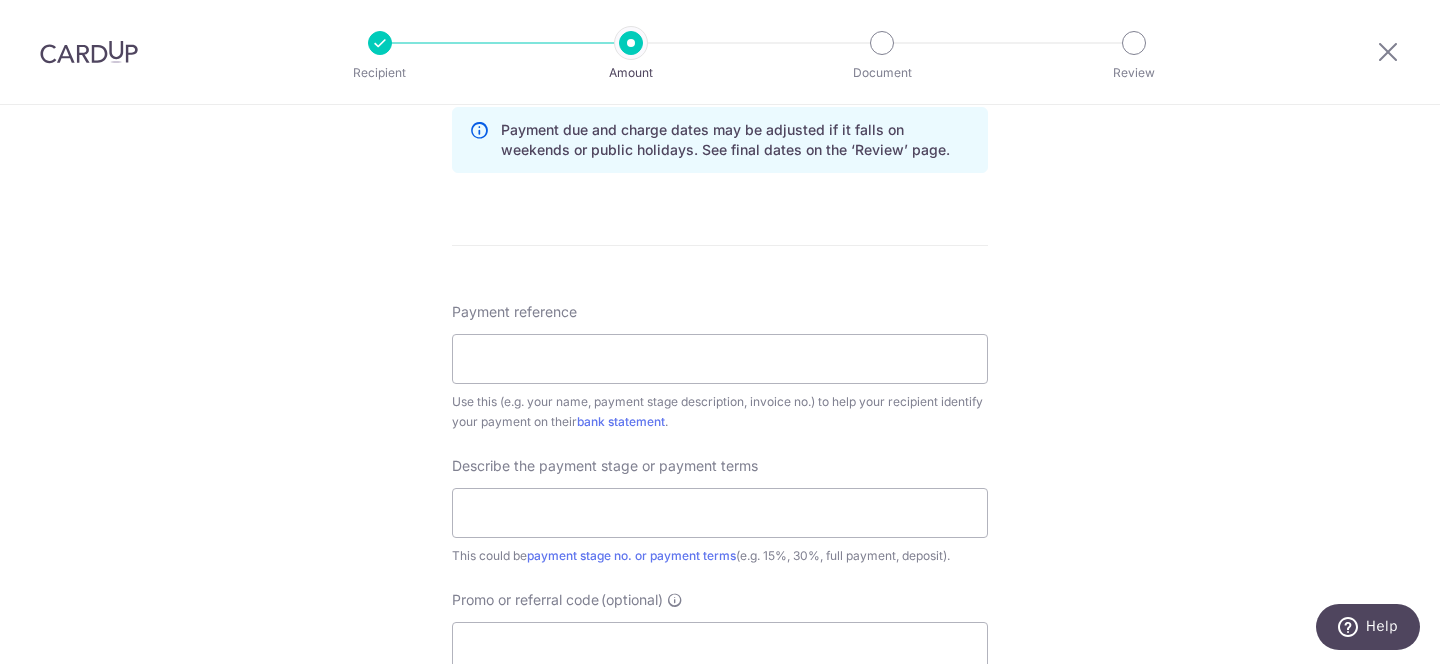 scroll, scrollTop: 1066, scrollLeft: 0, axis: vertical 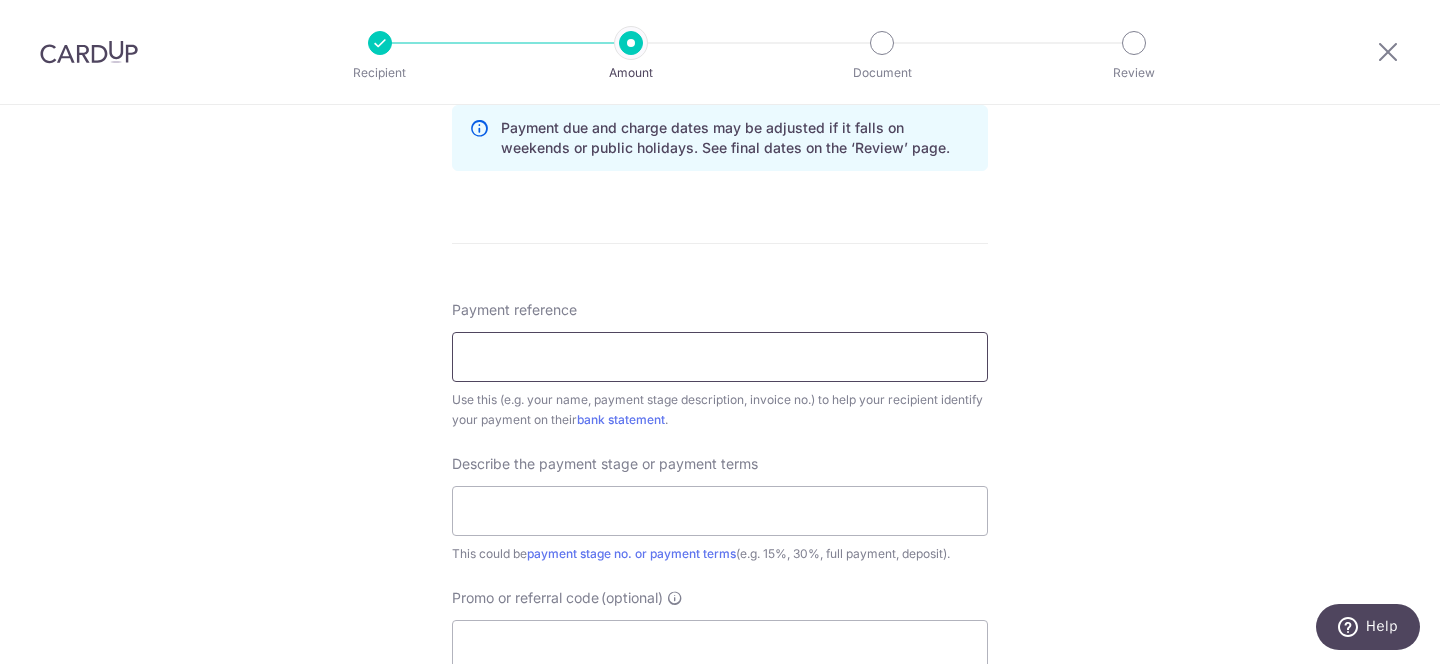 click on "Payment reference" at bounding box center (720, 357) 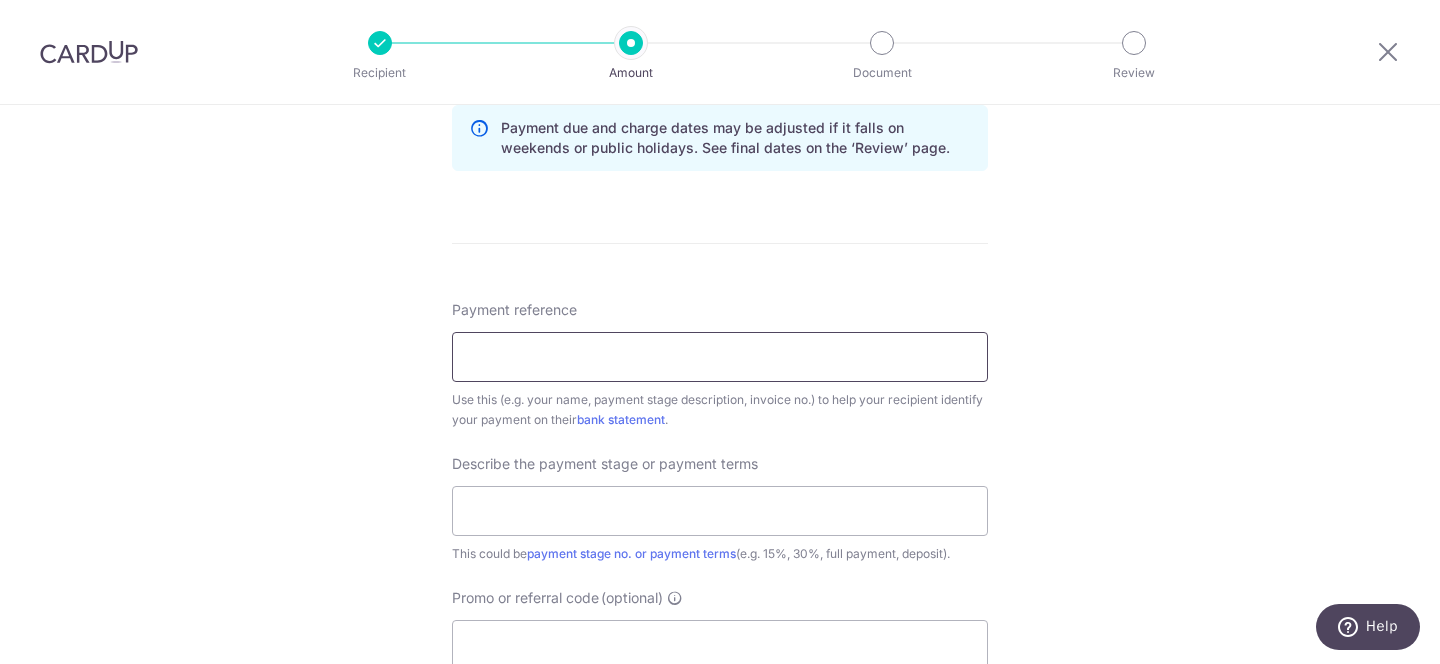 type on "4" 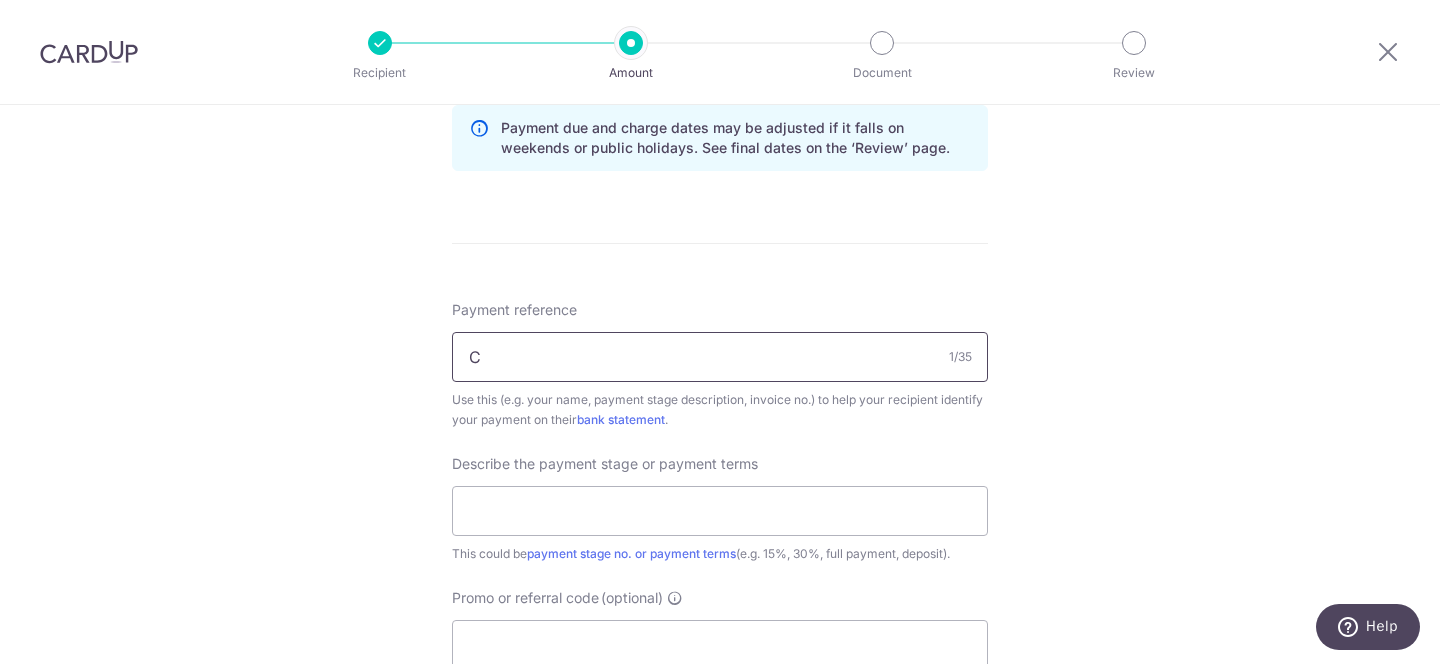 type on "C" 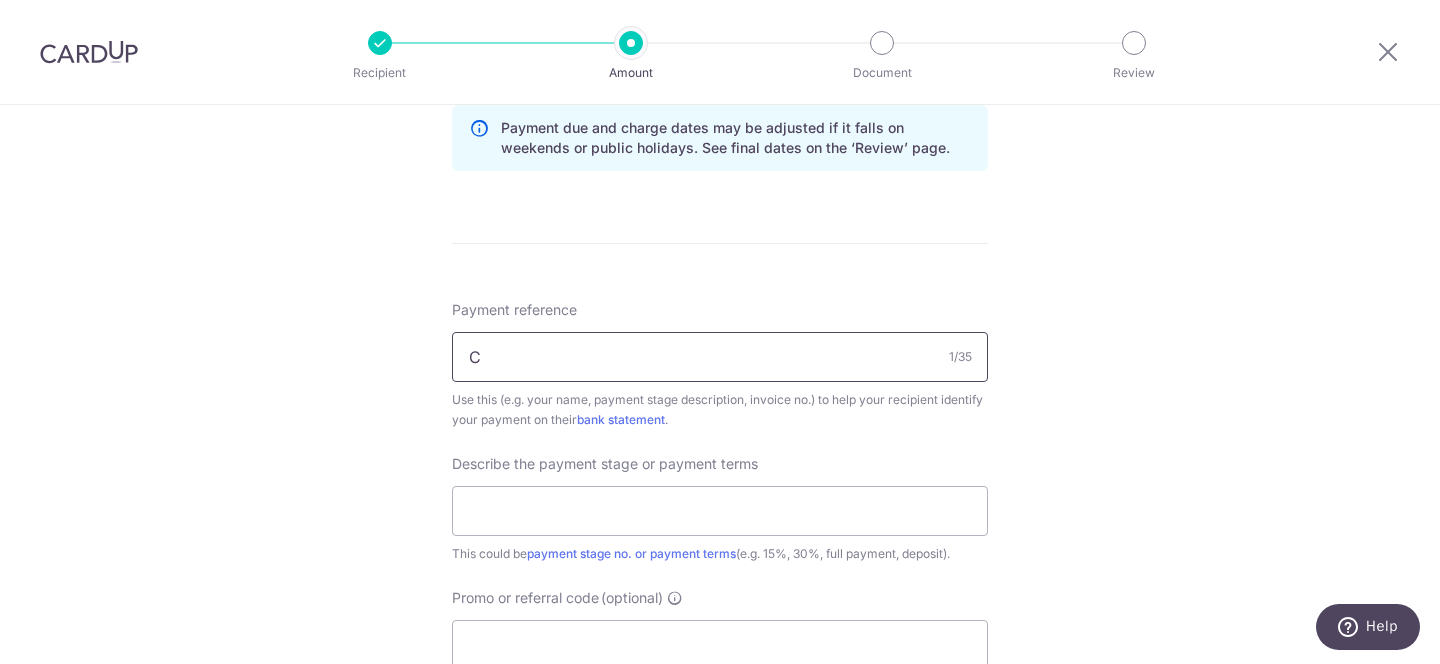 click on "C" at bounding box center [720, 357] 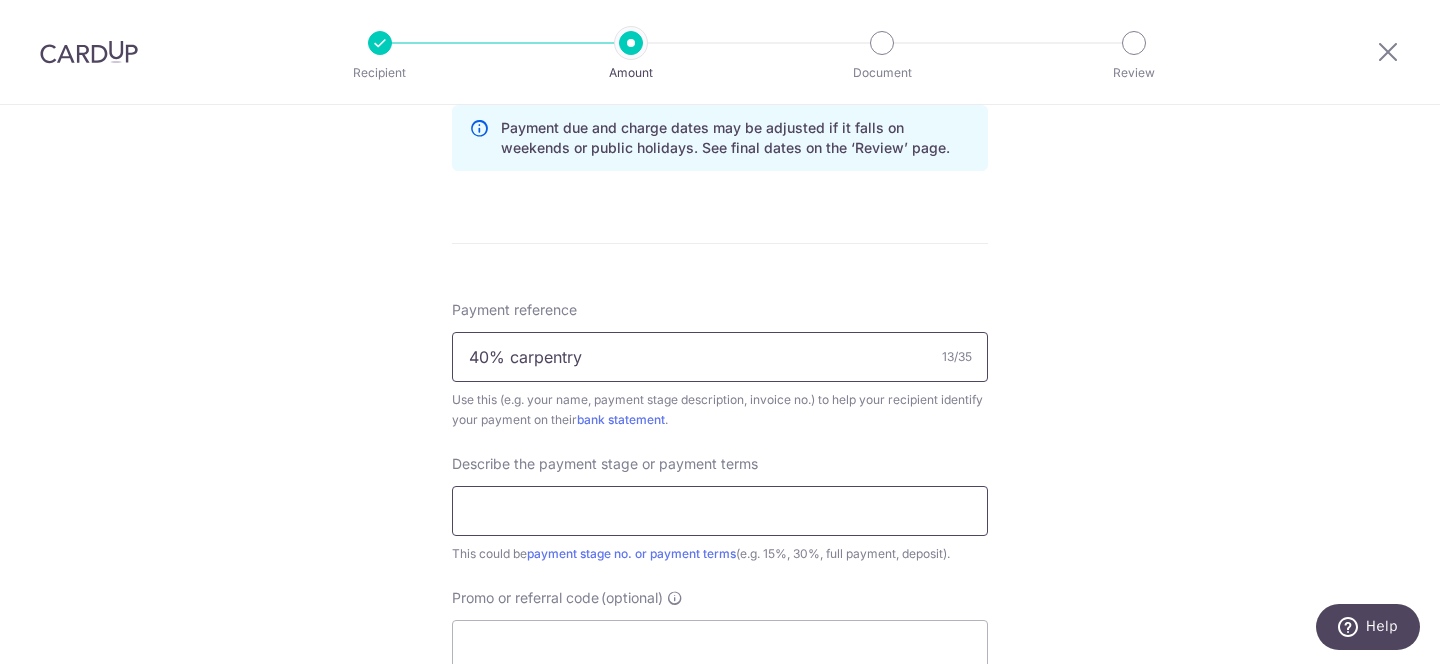 type on "40% carpentry" 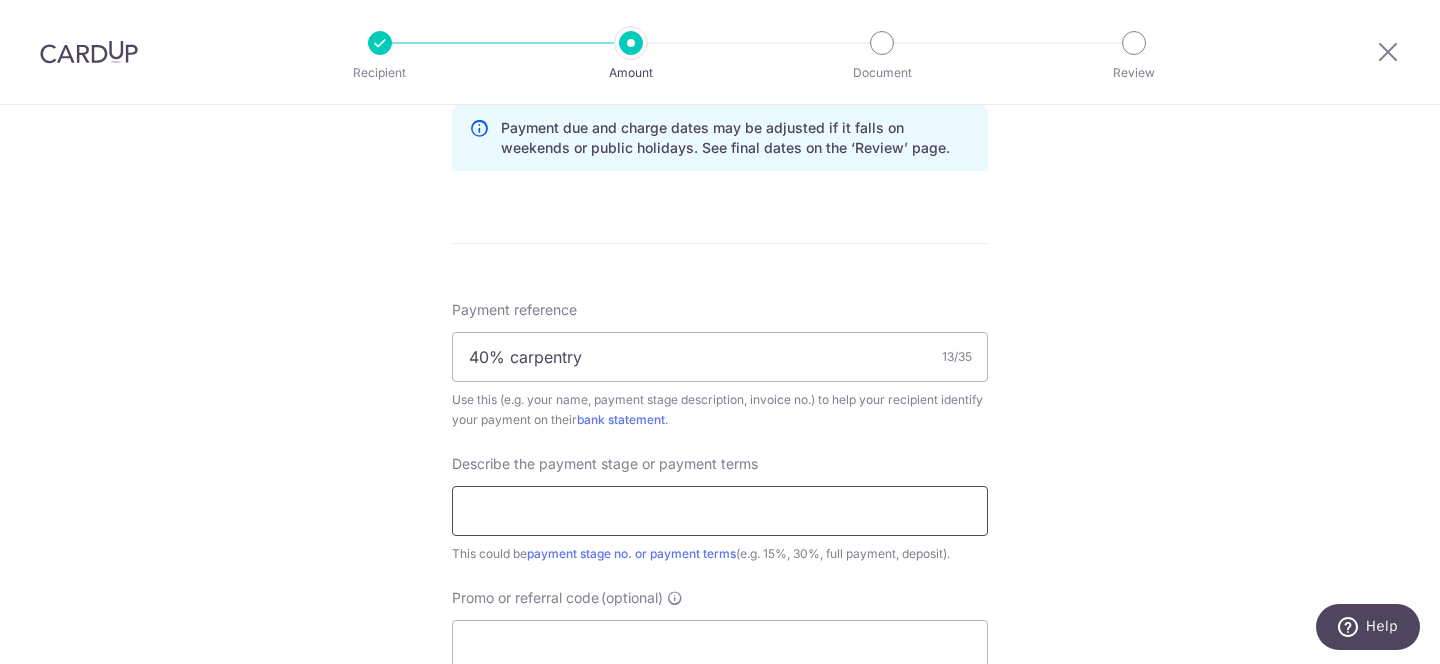 click at bounding box center [720, 511] 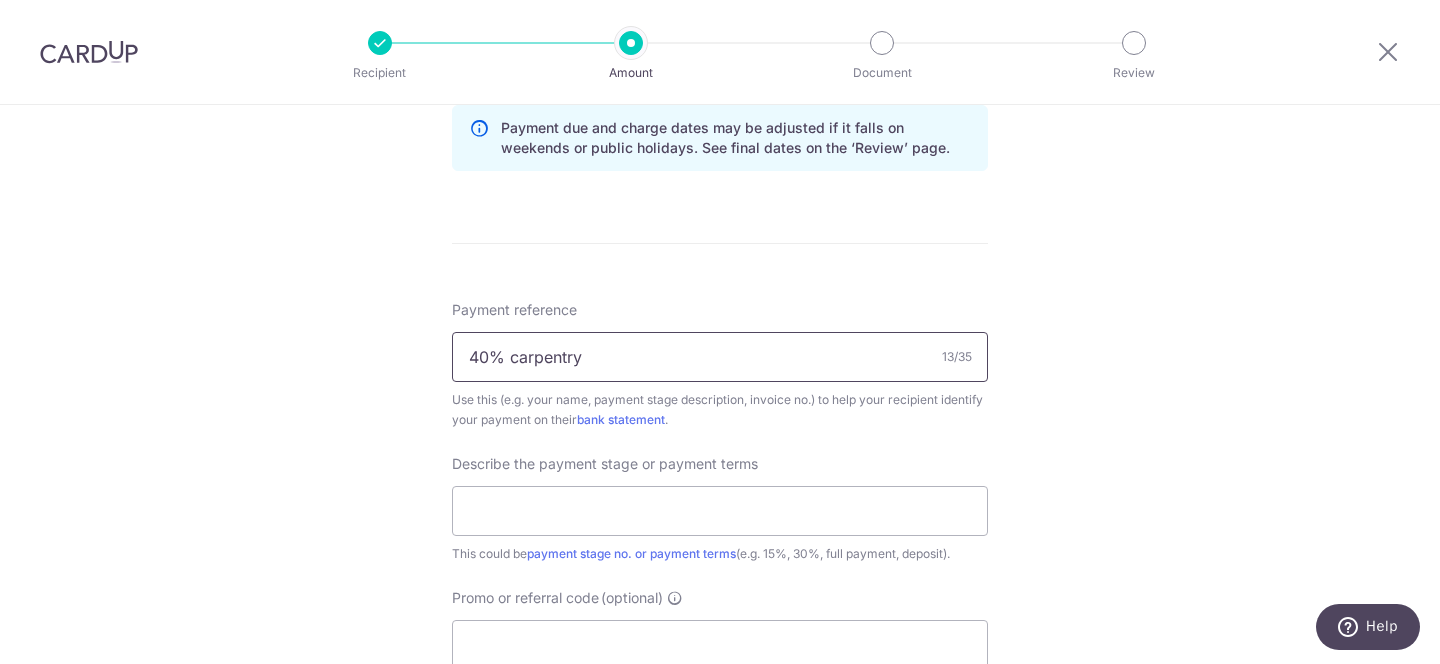 click on "40% carpentry" at bounding box center [720, 357] 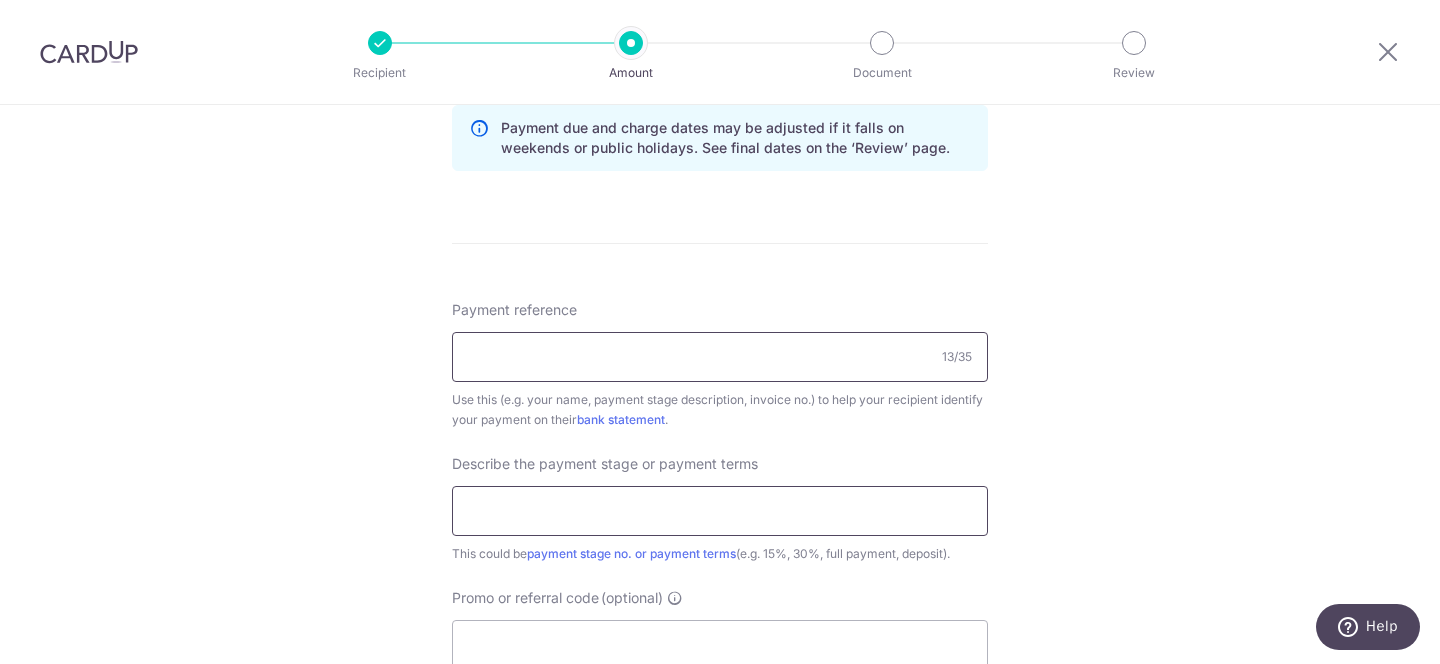 type 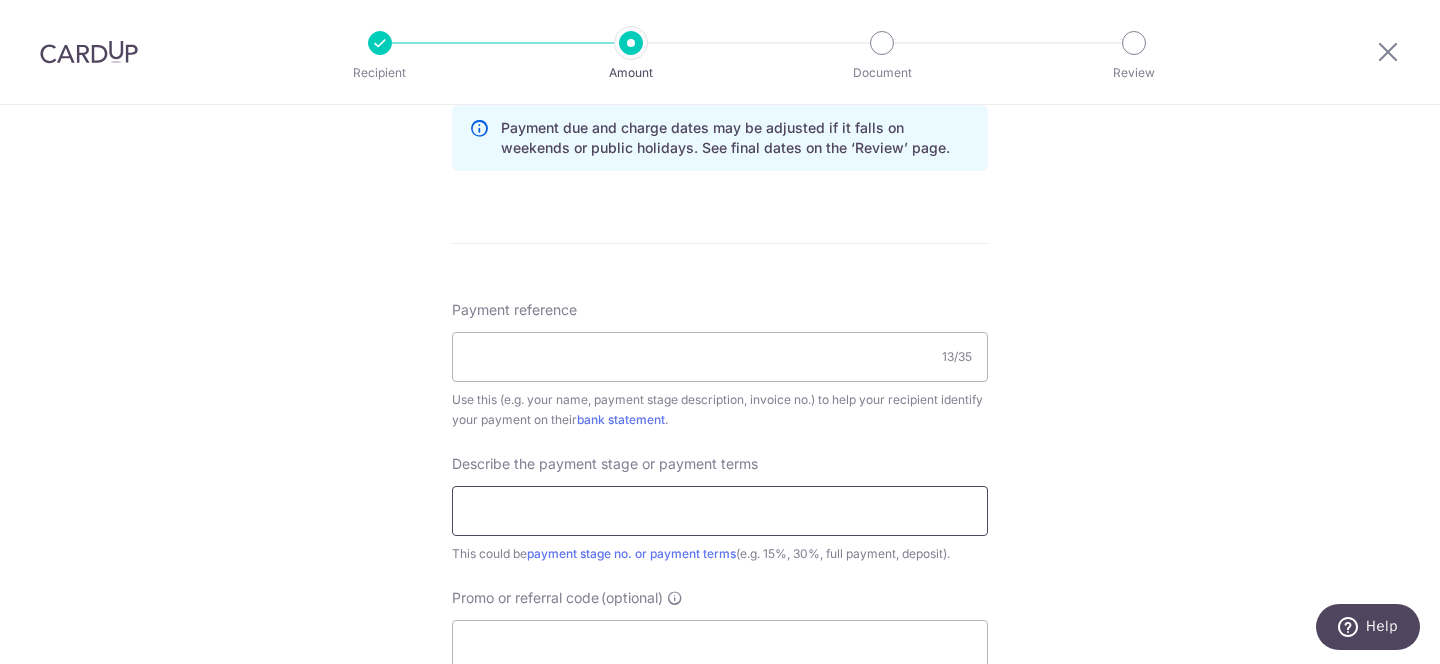 click at bounding box center (720, 511) 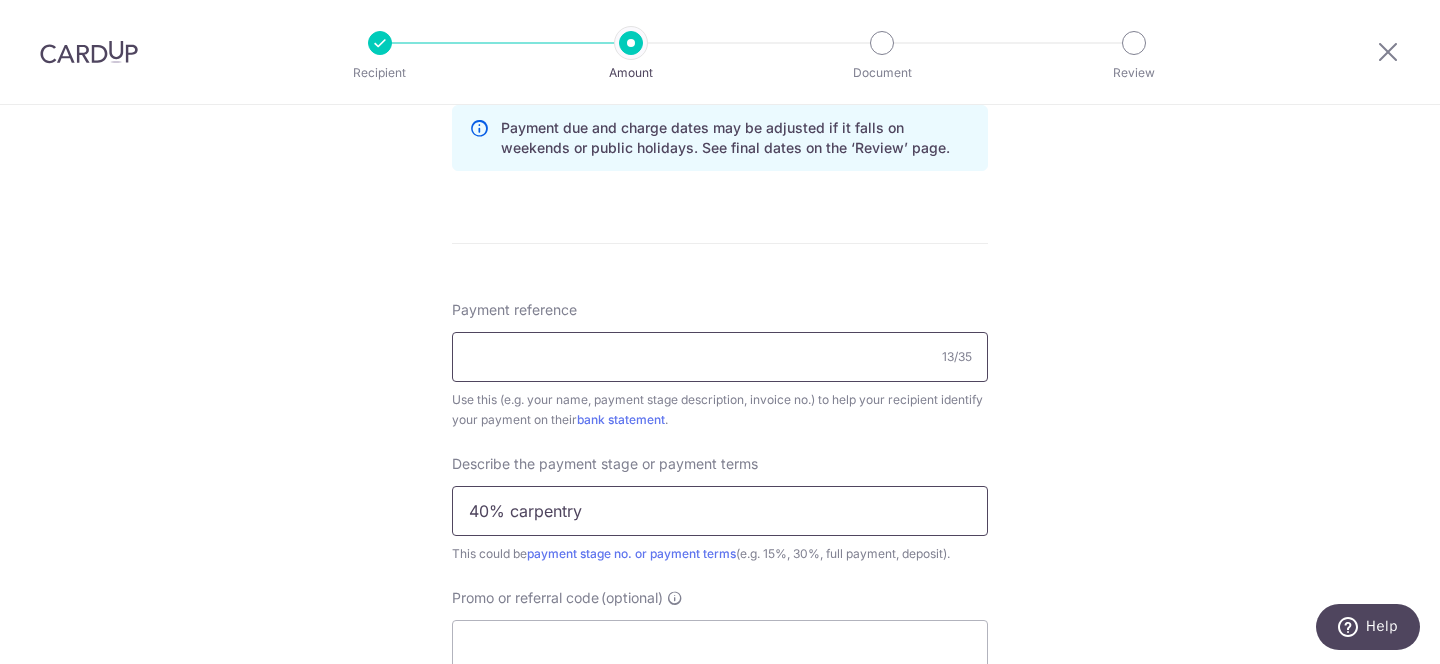 type on "40% carpentry" 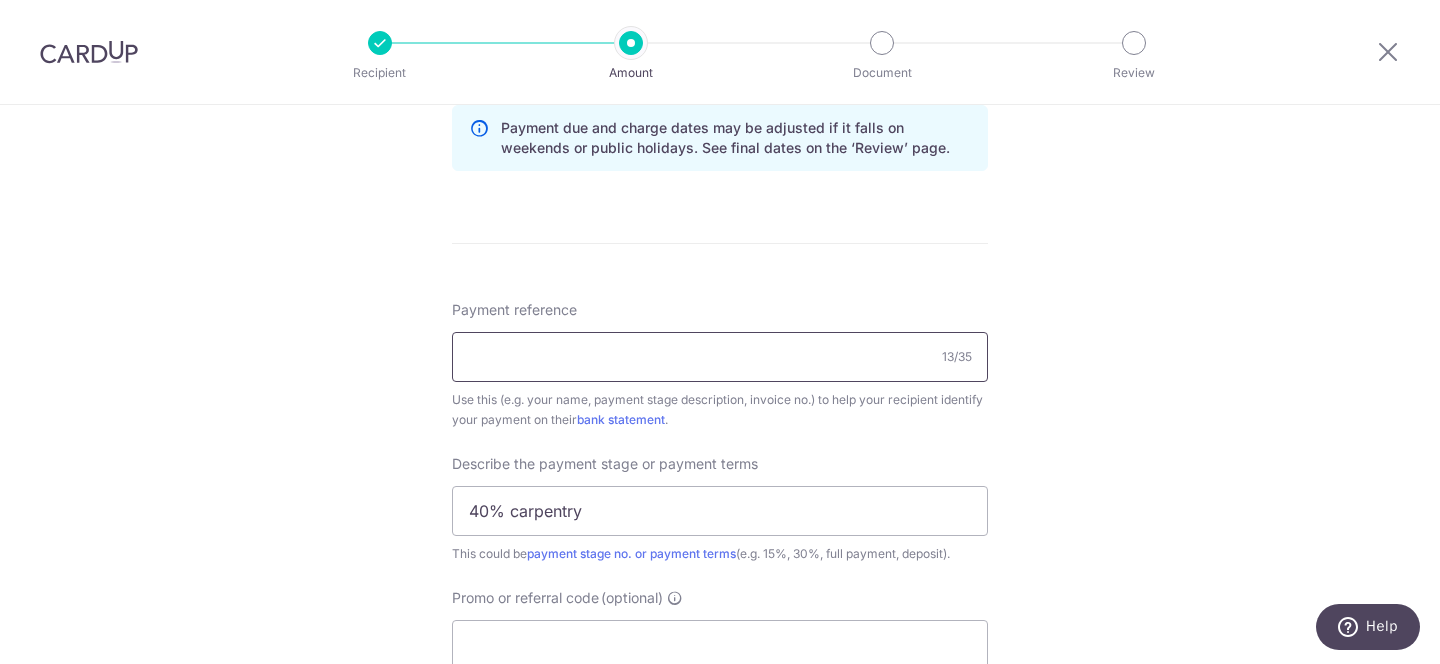 click on "Payment reference" at bounding box center (720, 357) 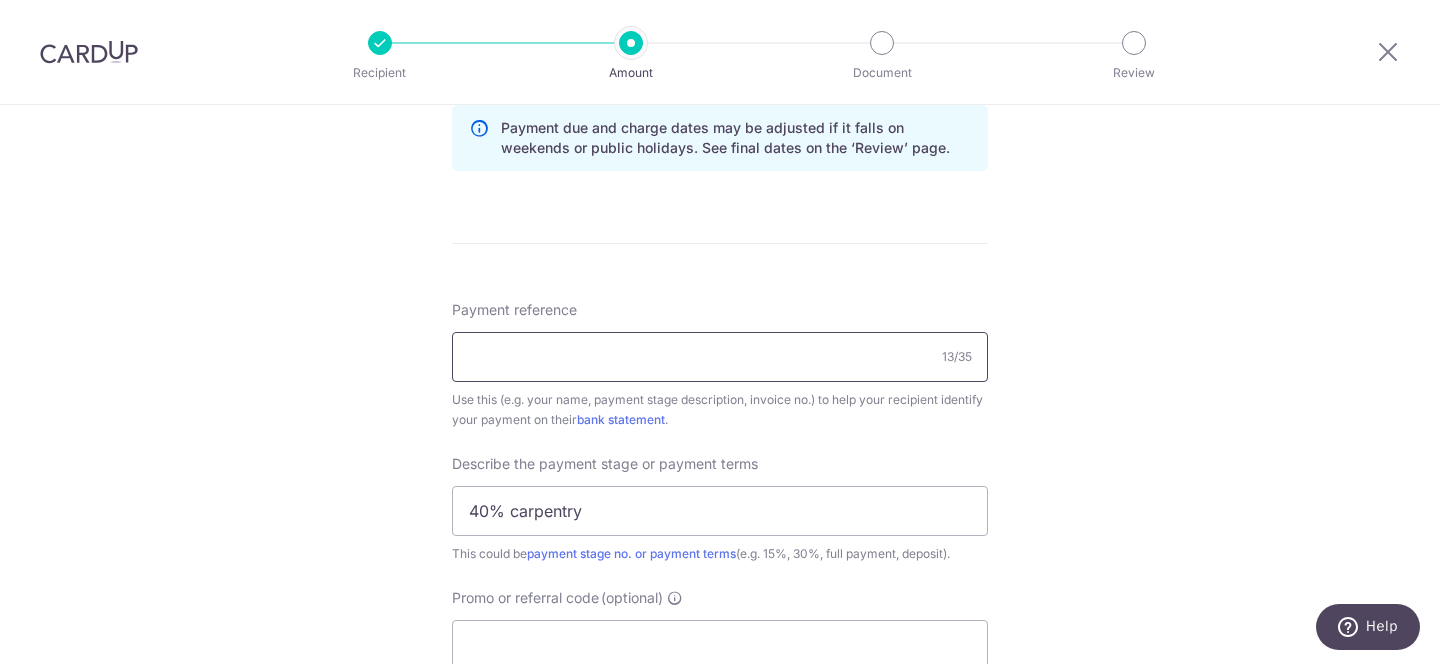 type on "[FIRST] [LAST]" 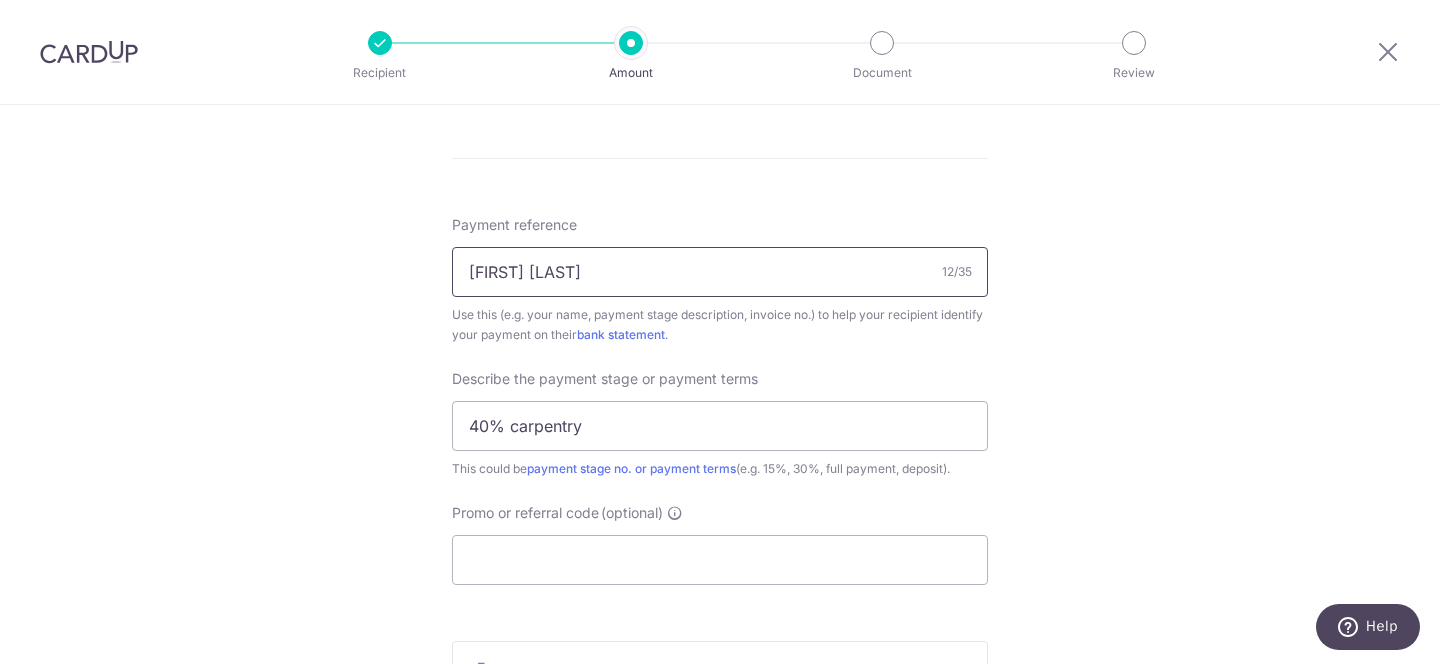 scroll, scrollTop: 1188, scrollLeft: 0, axis: vertical 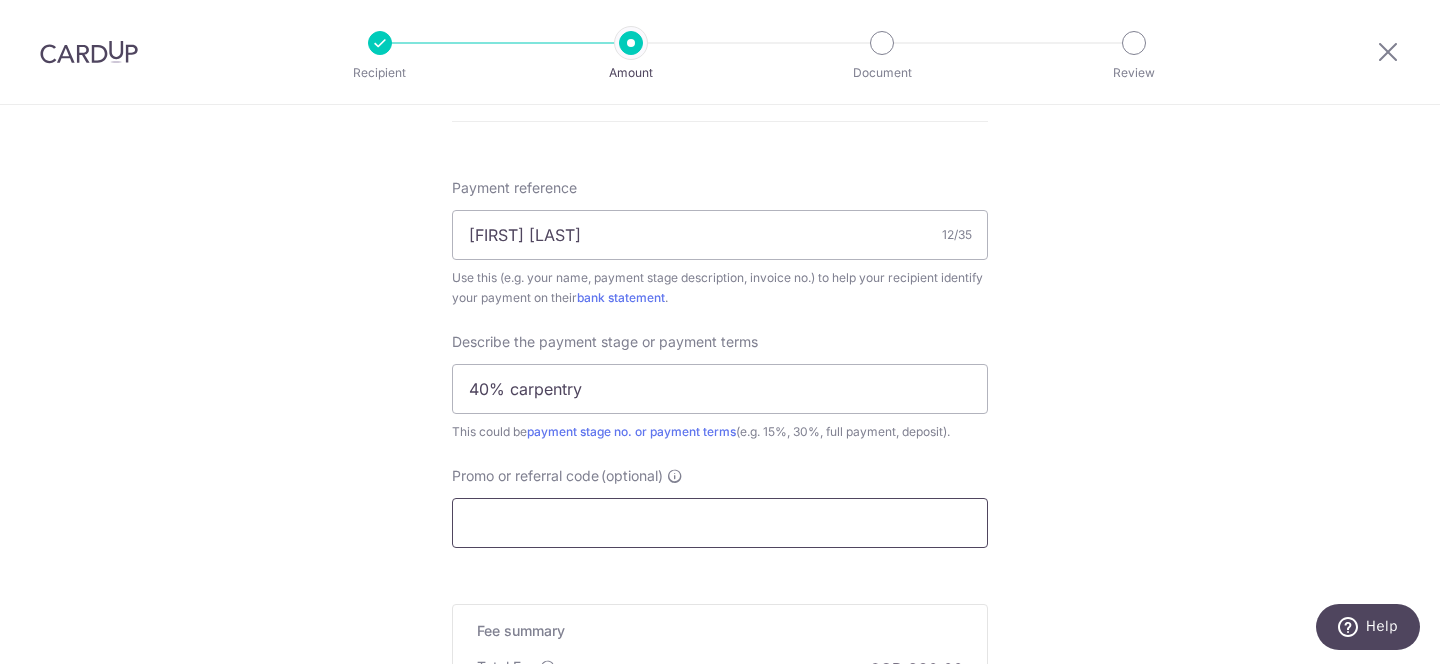 click on "Promo or referral code
(optional)" at bounding box center [720, 523] 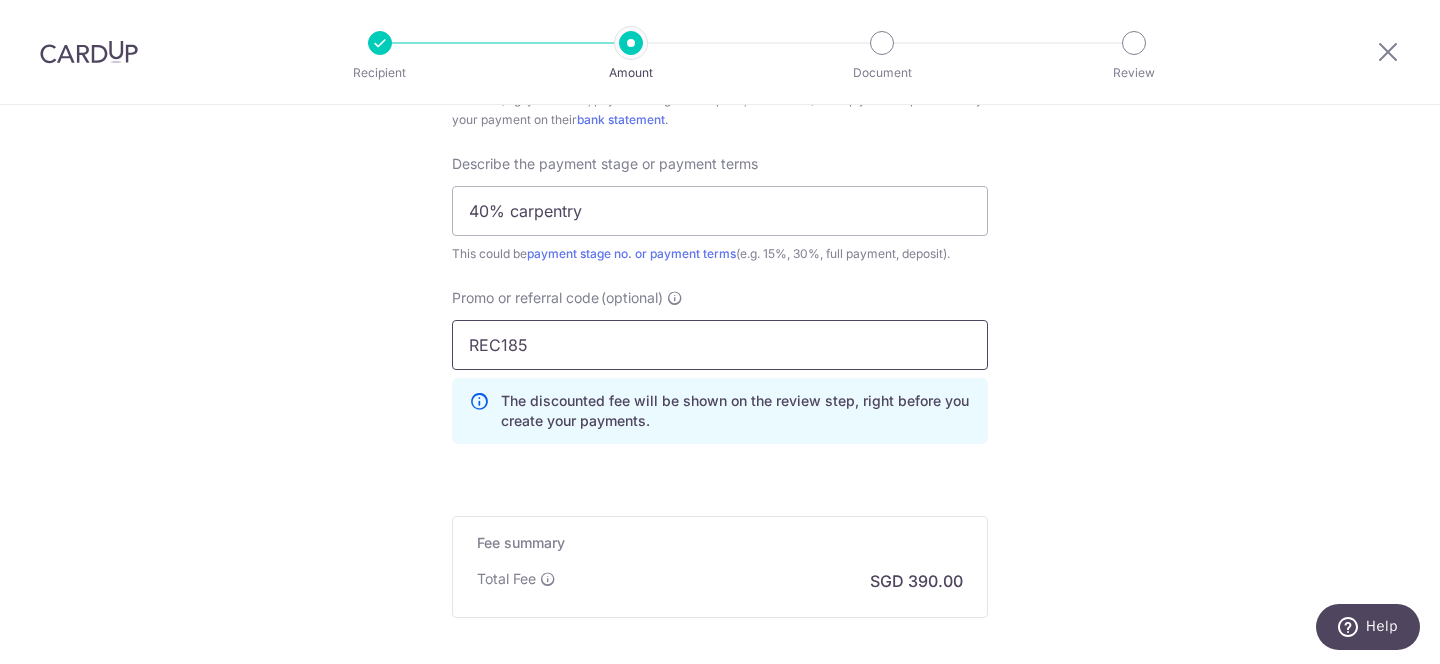 scroll, scrollTop: 1410, scrollLeft: 0, axis: vertical 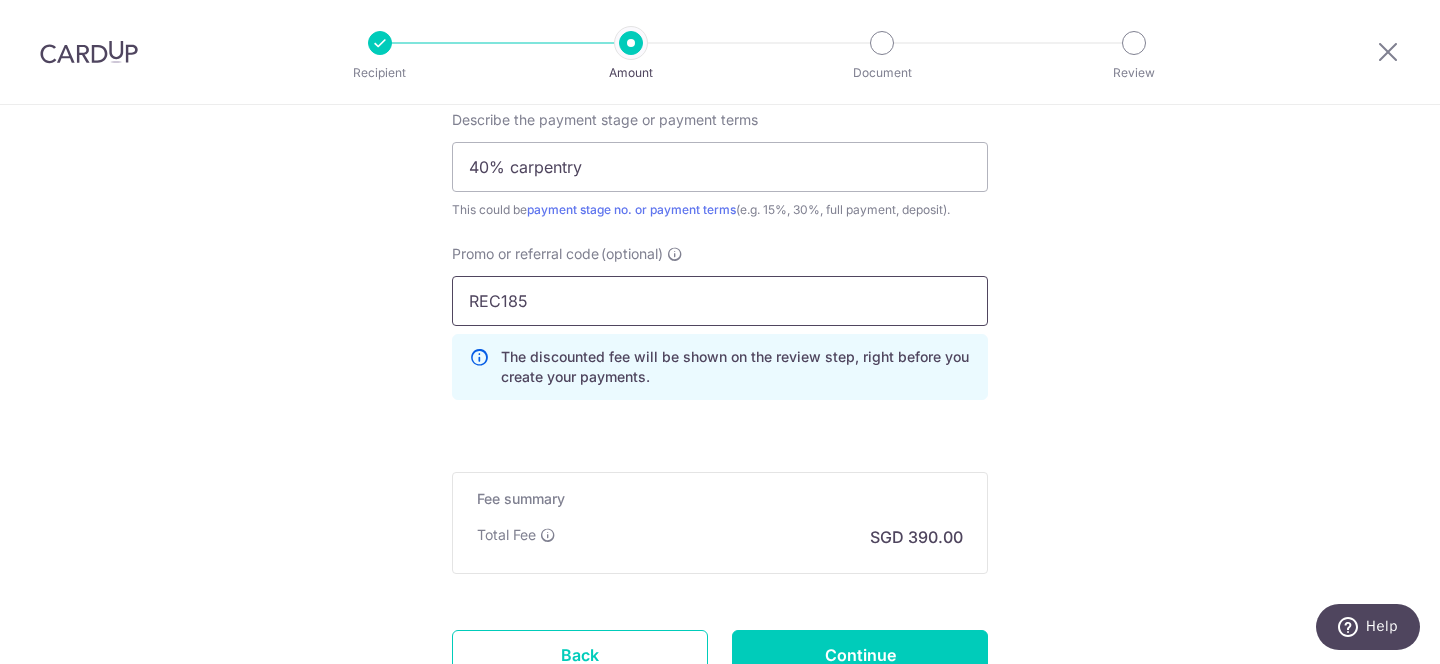 type on "REC185" 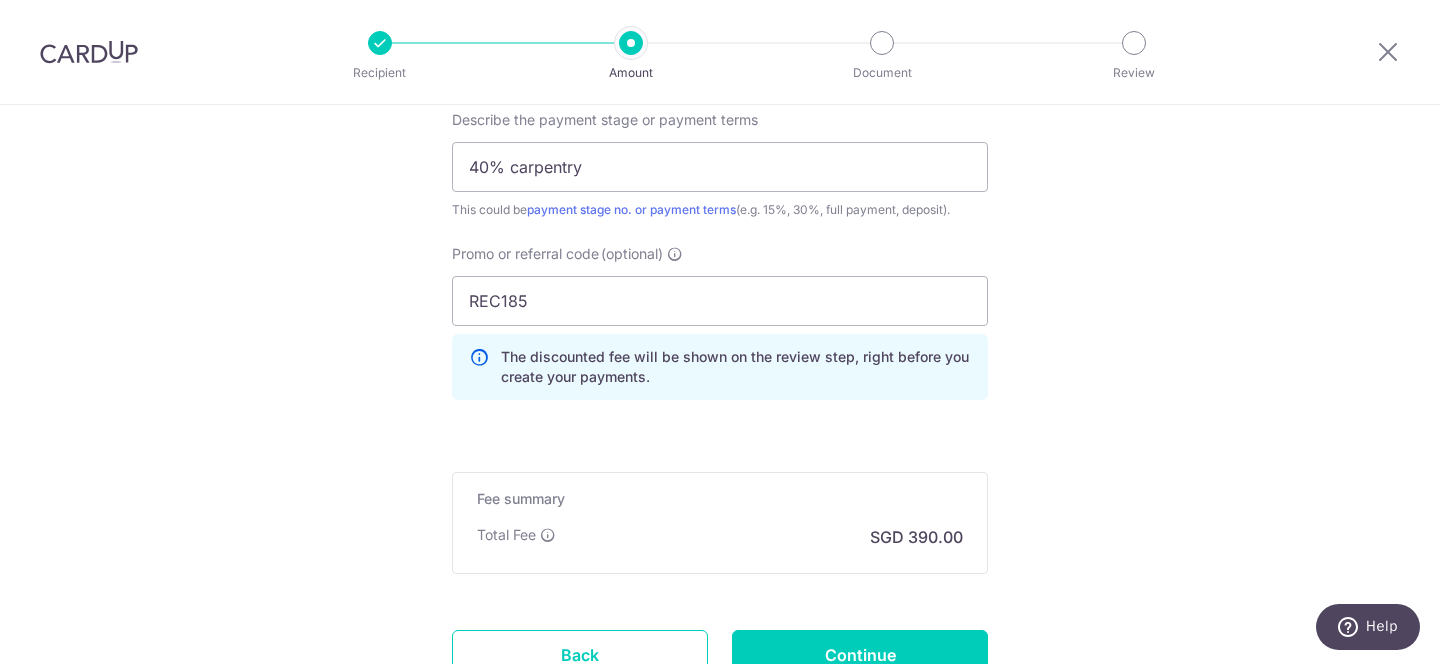 click on "Fee summary
Base fee
Extend fee
Next-day fee
Total Fee
SGD 390.00" at bounding box center (720, 523) 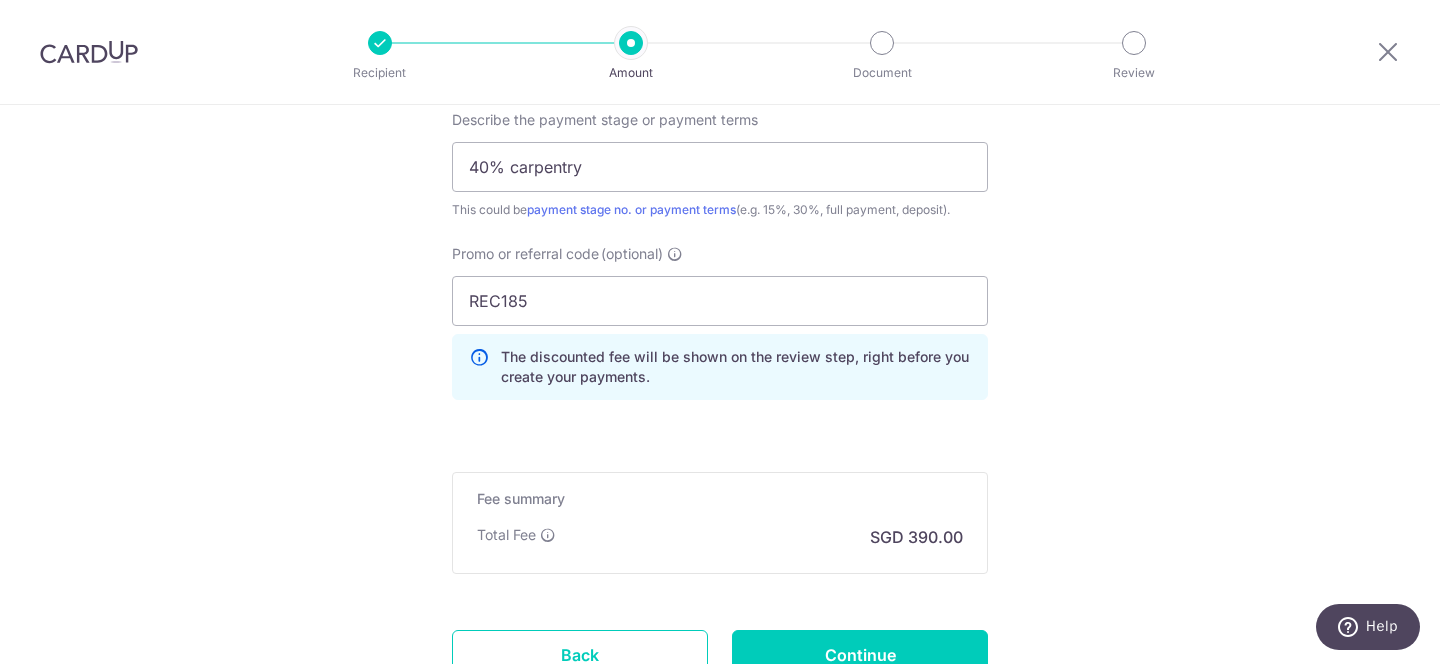 drag, startPoint x: 848, startPoint y: 412, endPoint x: 847, endPoint y: 426, distance: 14.035668 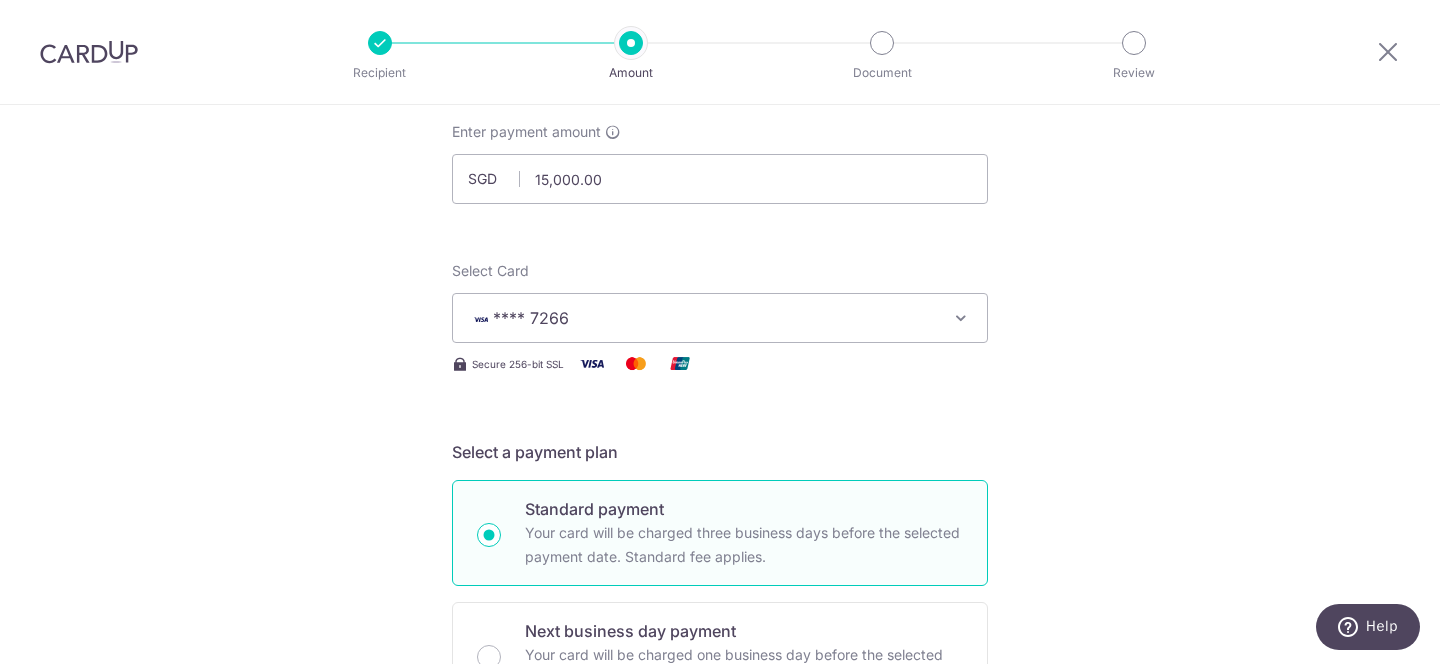 scroll, scrollTop: 0, scrollLeft: 0, axis: both 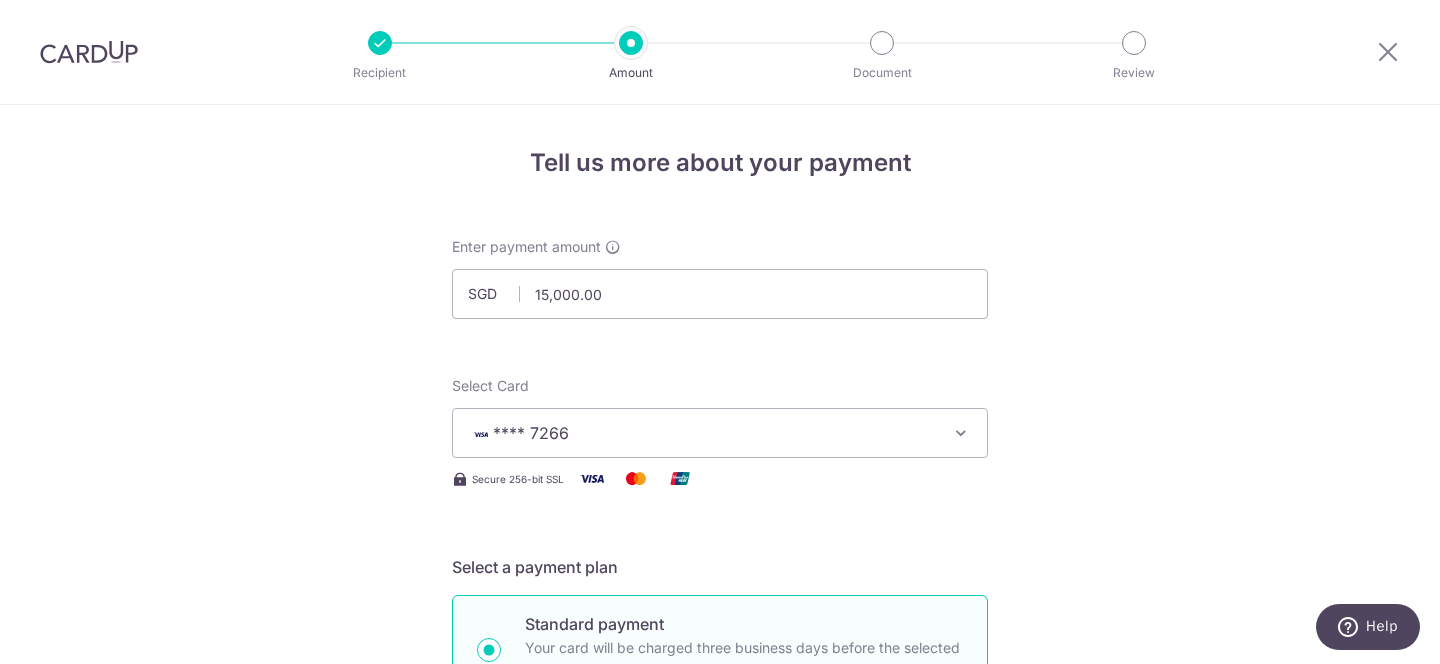 click on "Tell us more about your payment
Enter payment amount
SGD
15,000.00
15000.00
Select Card
**** 7266
Add credit card
Your Cards
**** 0857
**** 7266
Secure 256-bit SSL
Text
New card details
Card
Secure 256-bit SSL" at bounding box center [720, 1172] 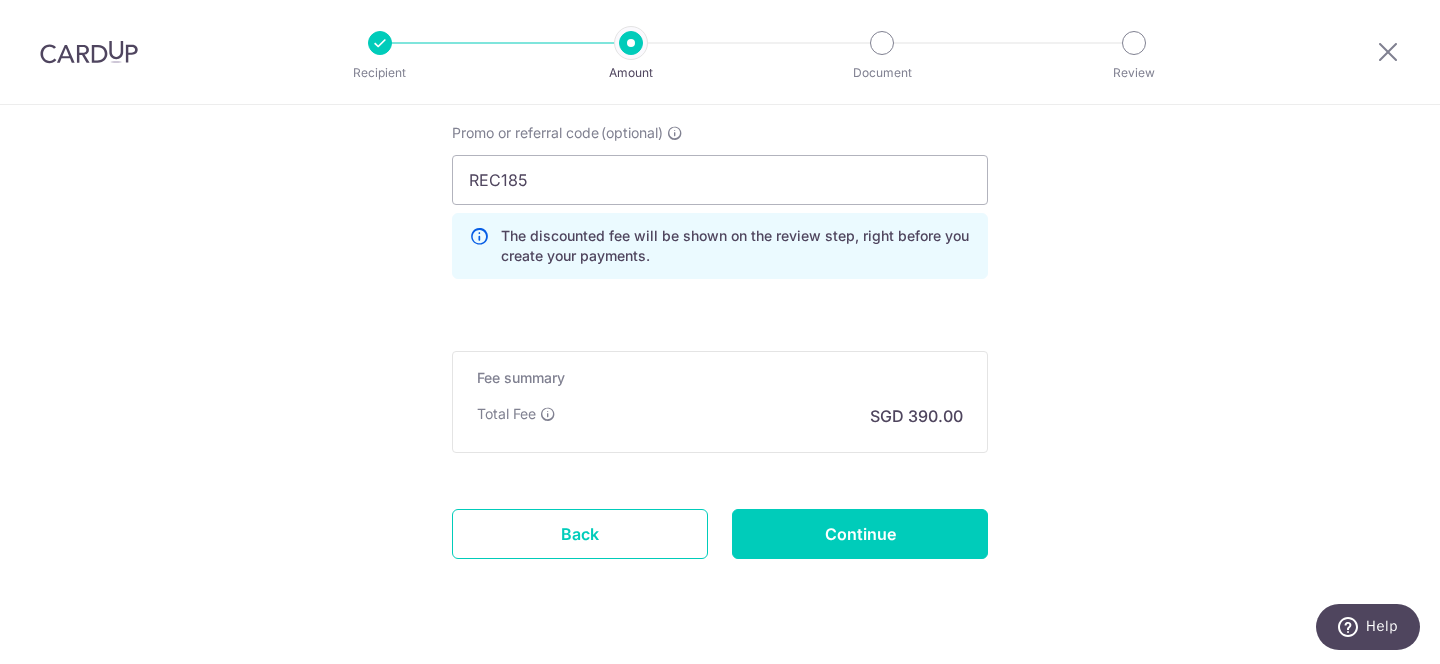 scroll, scrollTop: 1576, scrollLeft: 0, axis: vertical 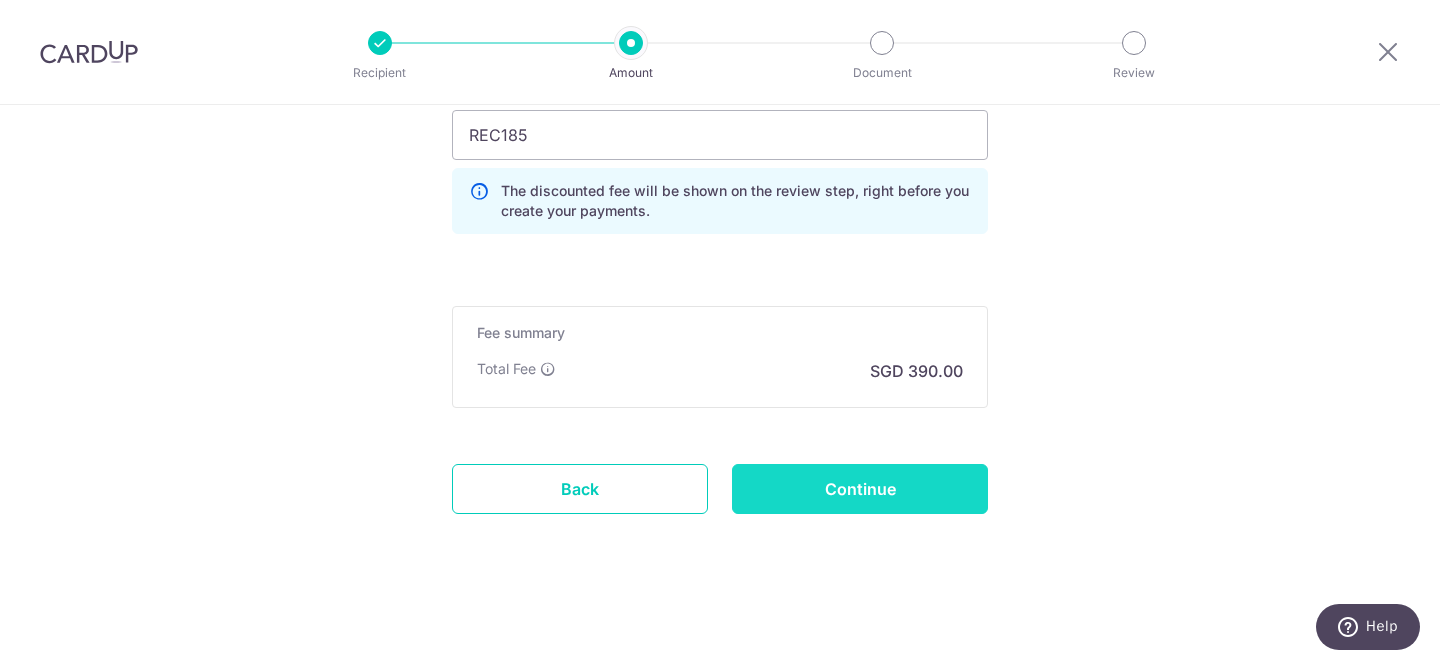 click on "Continue" at bounding box center (860, 489) 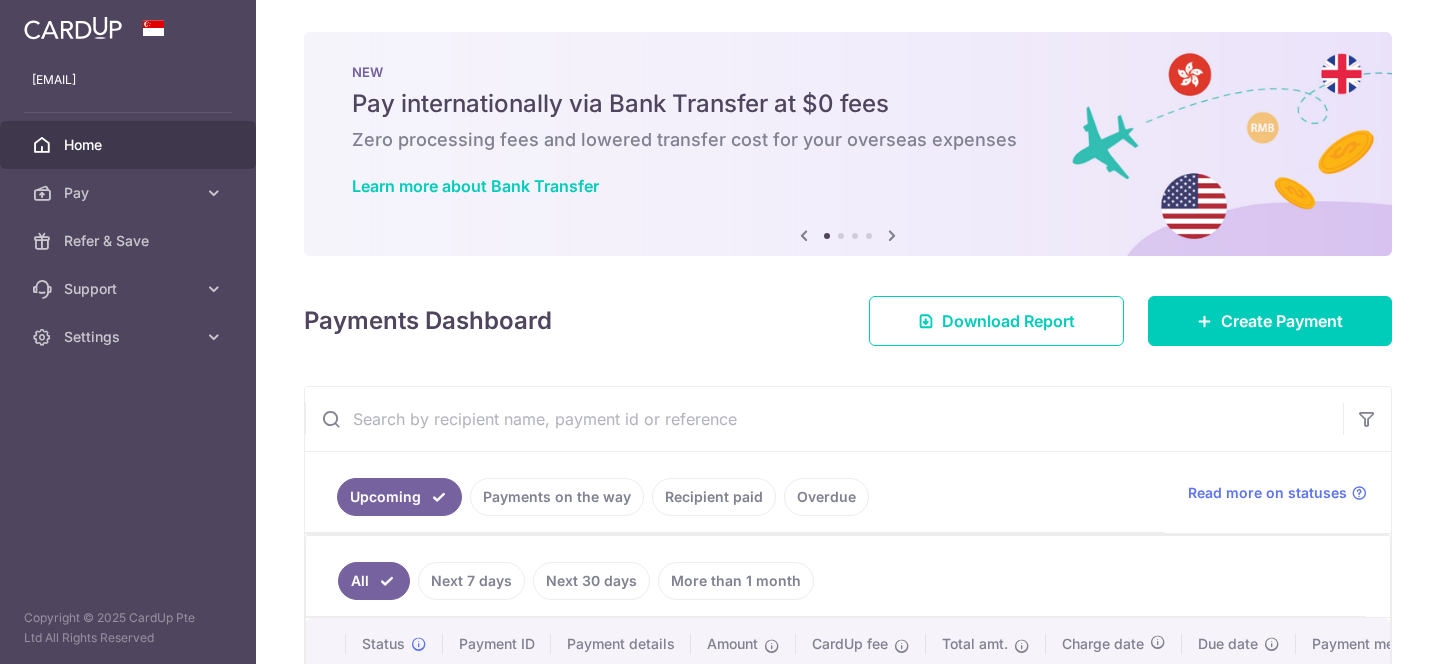scroll, scrollTop: 0, scrollLeft: 0, axis: both 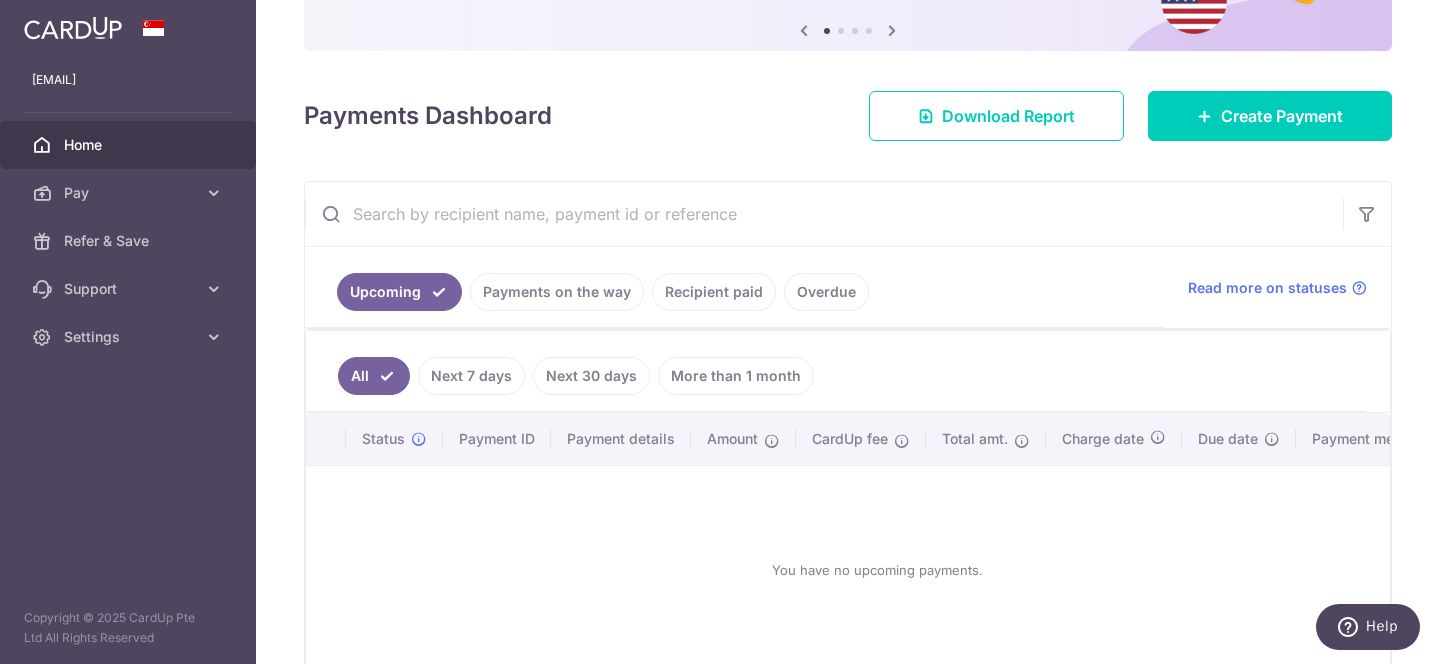 click on "Recipient paid" at bounding box center [714, 292] 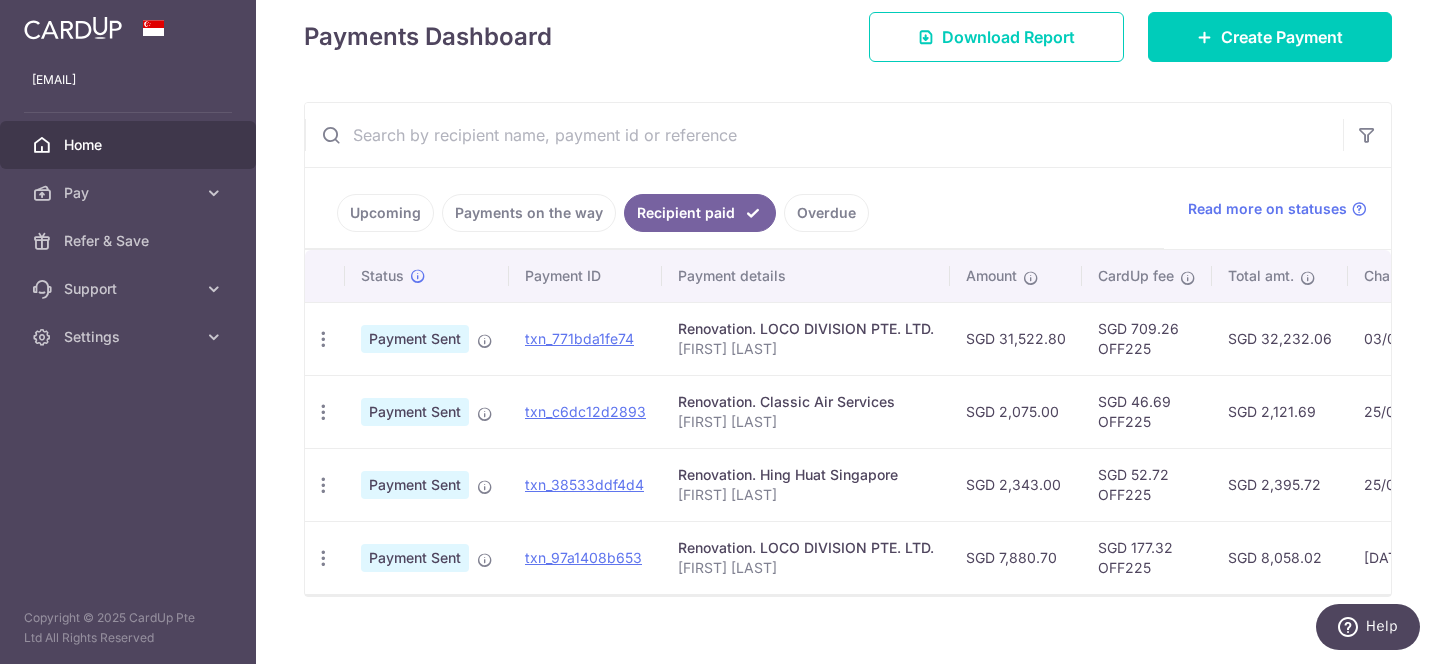 scroll, scrollTop: 286, scrollLeft: 0, axis: vertical 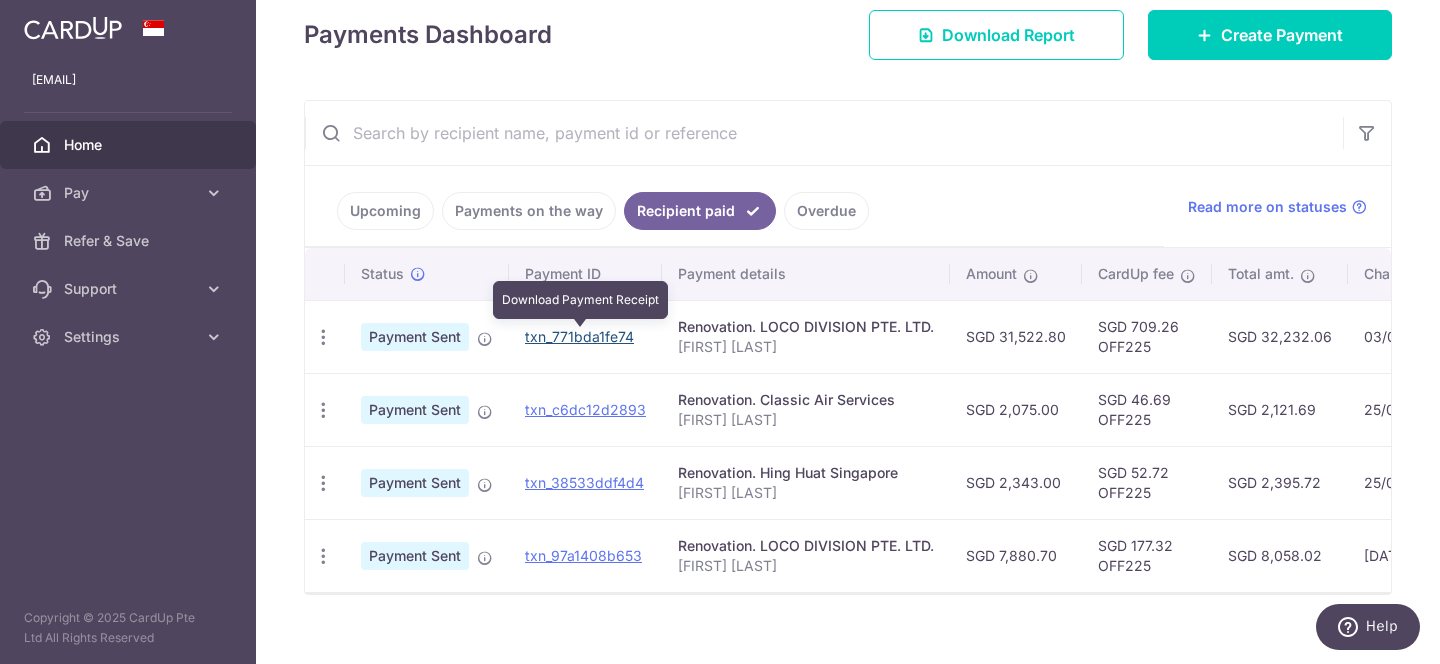 click on "txn_771bda1fe74" at bounding box center (579, 336) 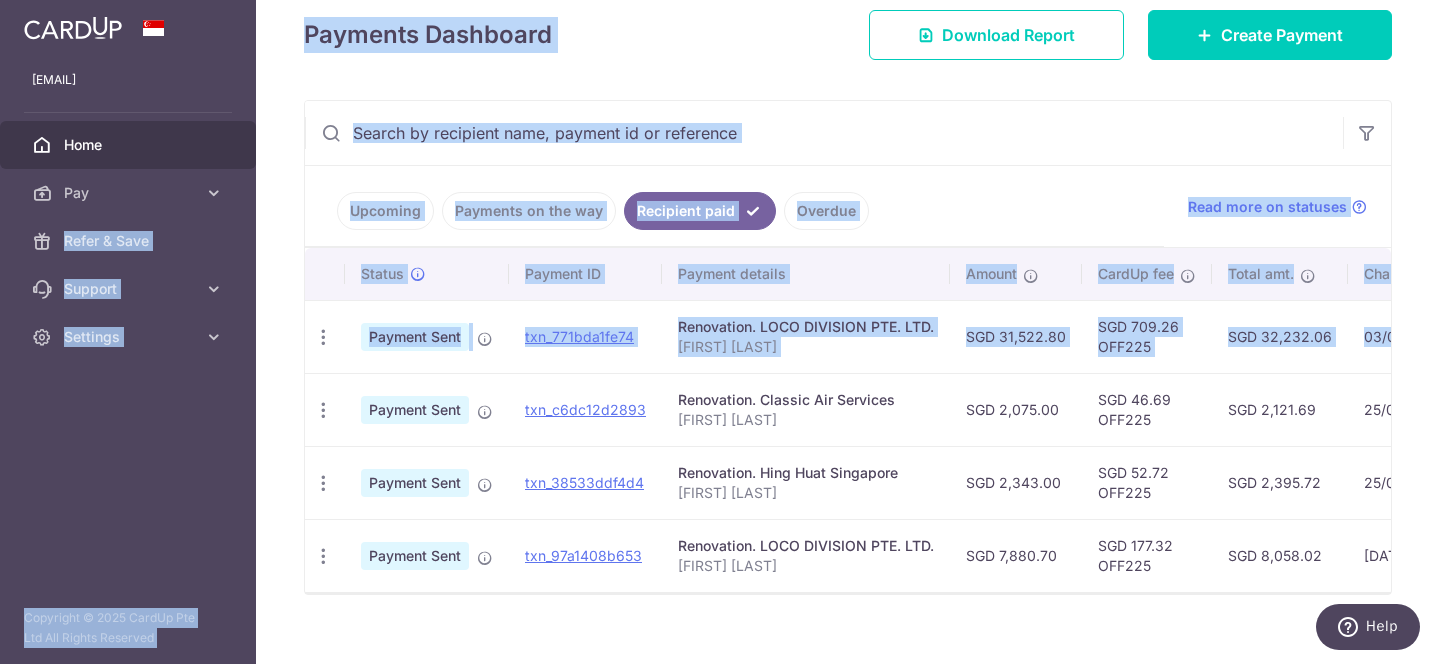drag, startPoint x: 210, startPoint y: 198, endPoint x: 387, endPoint y: 386, distance: 258.21115 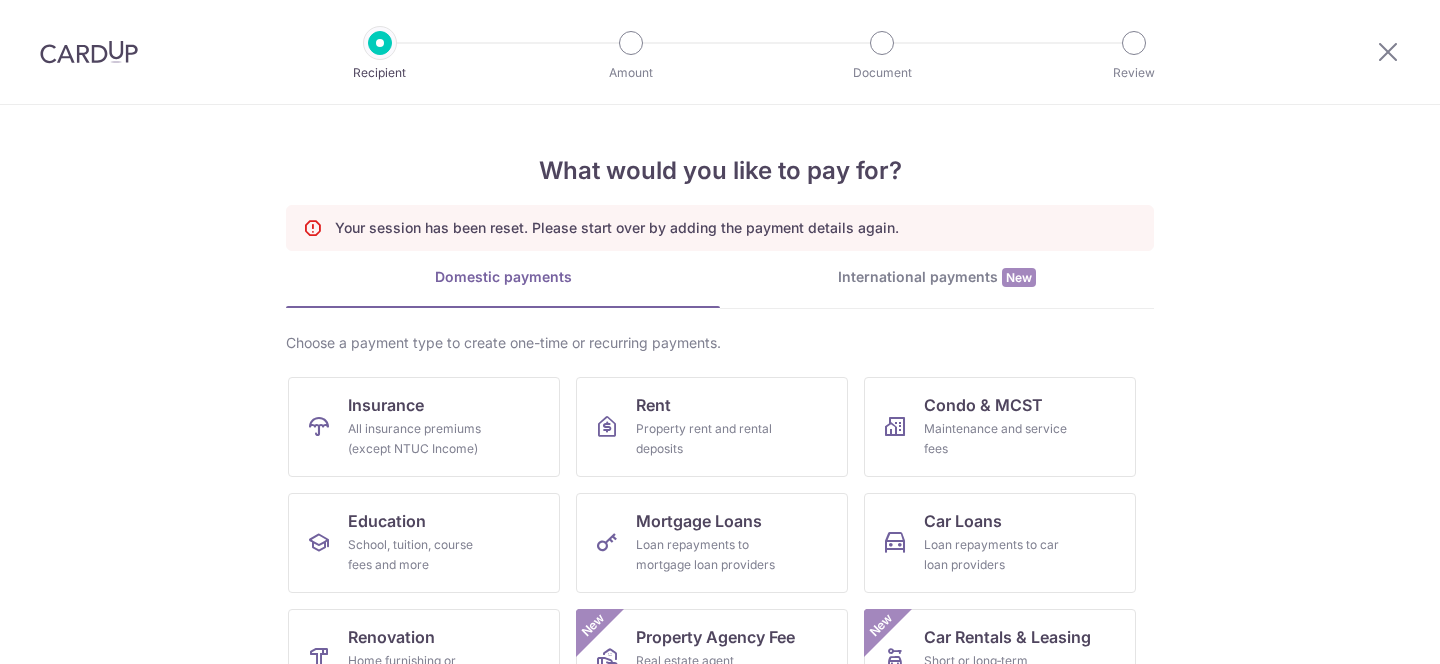 scroll, scrollTop: 0, scrollLeft: 0, axis: both 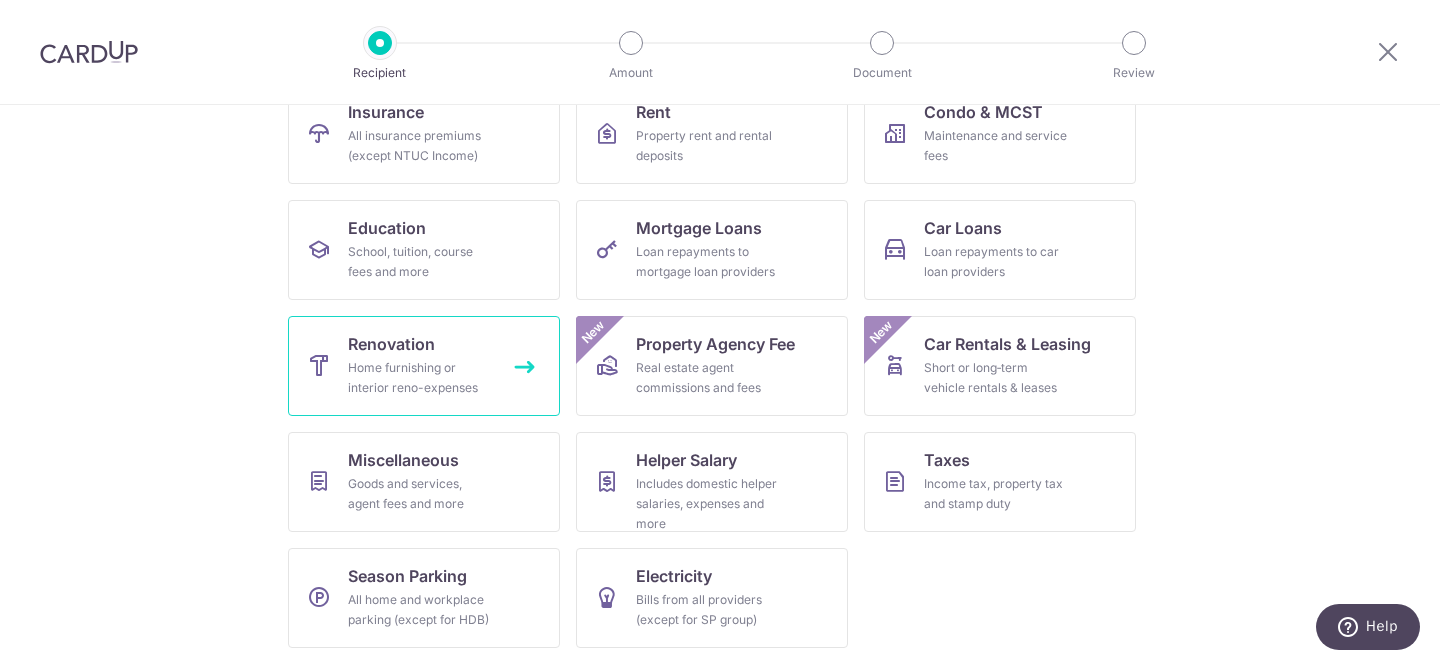 click on "Renovation Home furnishing or interior reno-expenses" at bounding box center [424, 366] 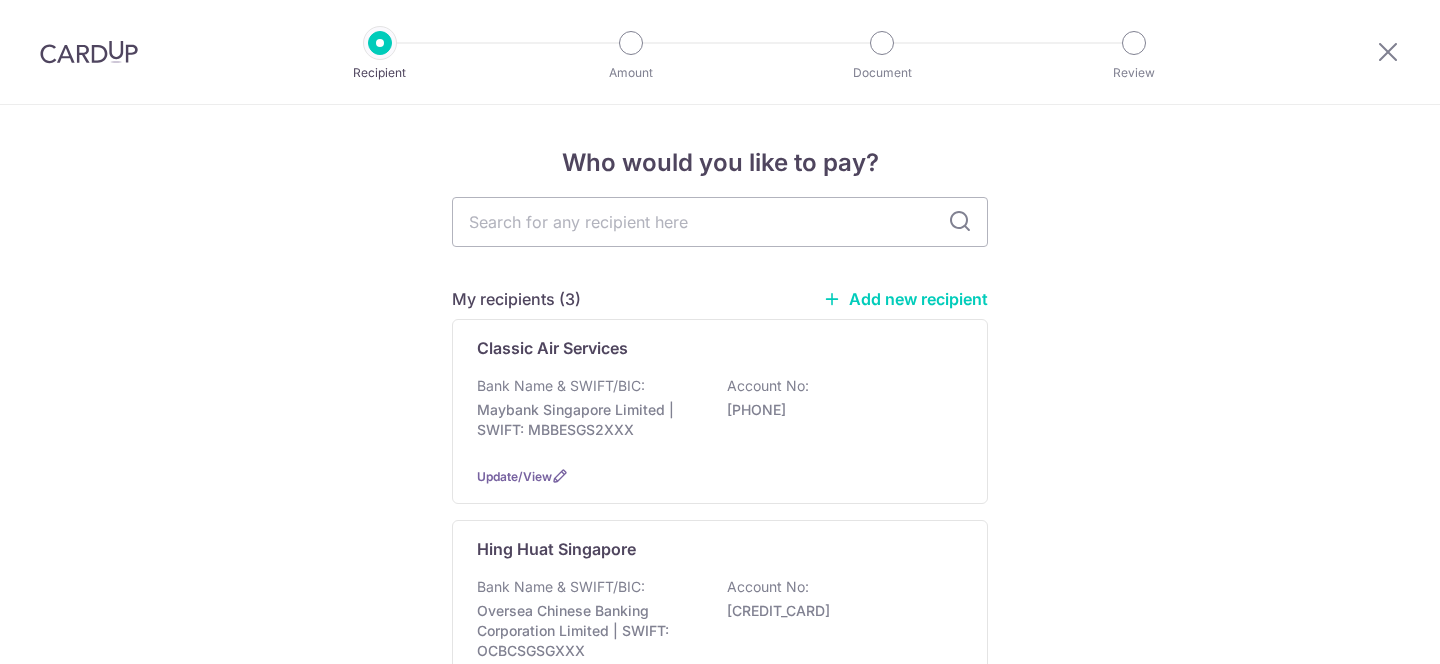 scroll, scrollTop: 0, scrollLeft: 0, axis: both 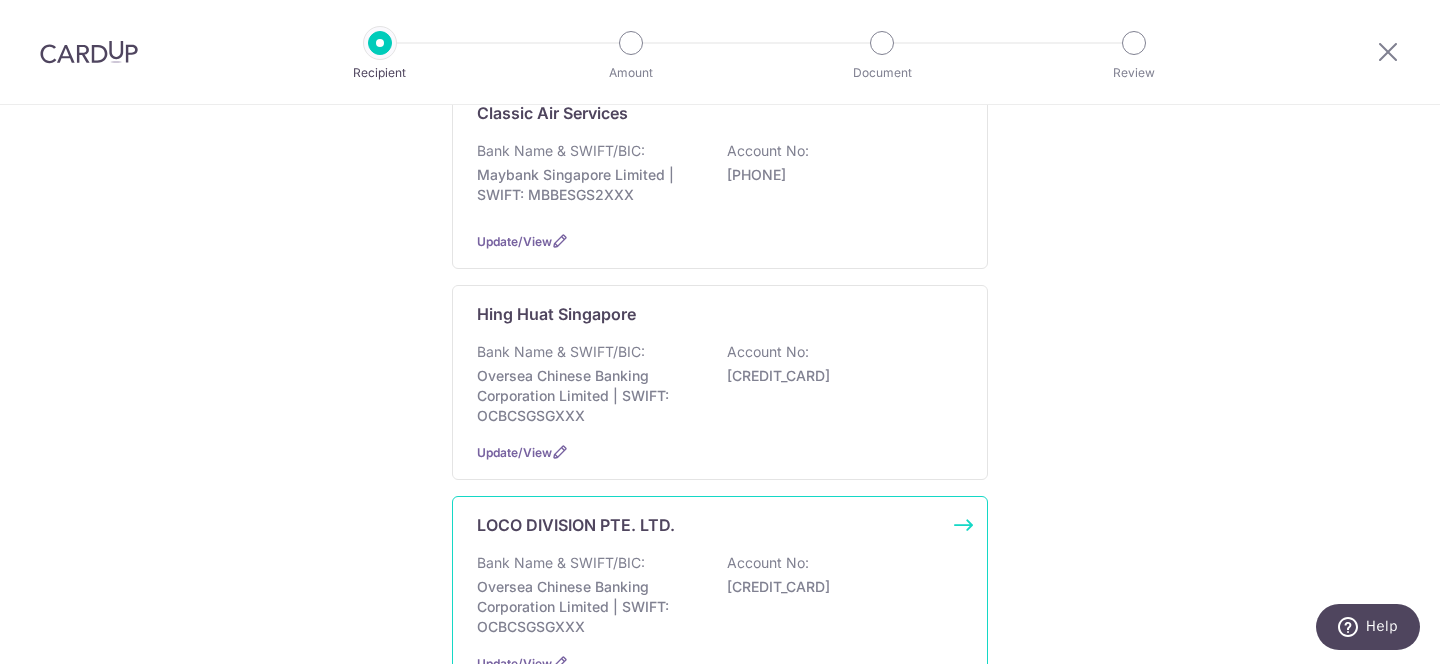 click on "LOCO DIVISION PTE. LTD." at bounding box center [708, 525] 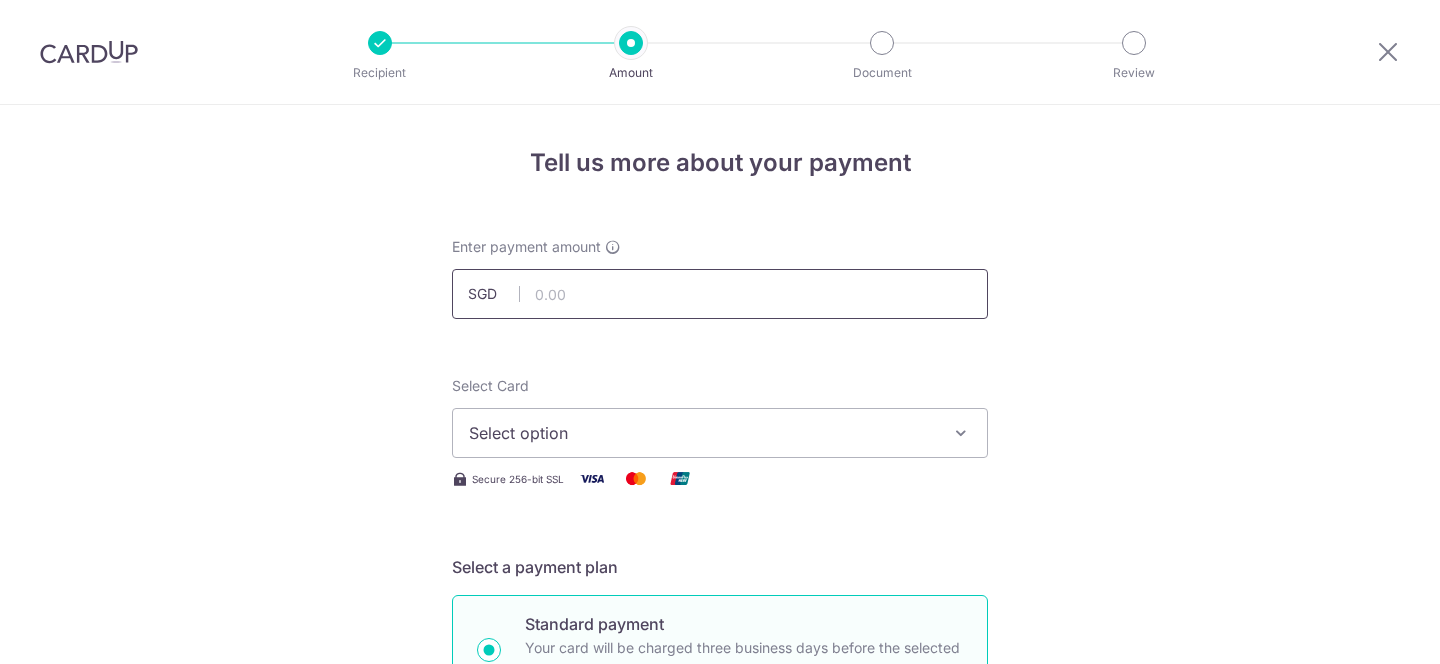 scroll, scrollTop: 0, scrollLeft: 0, axis: both 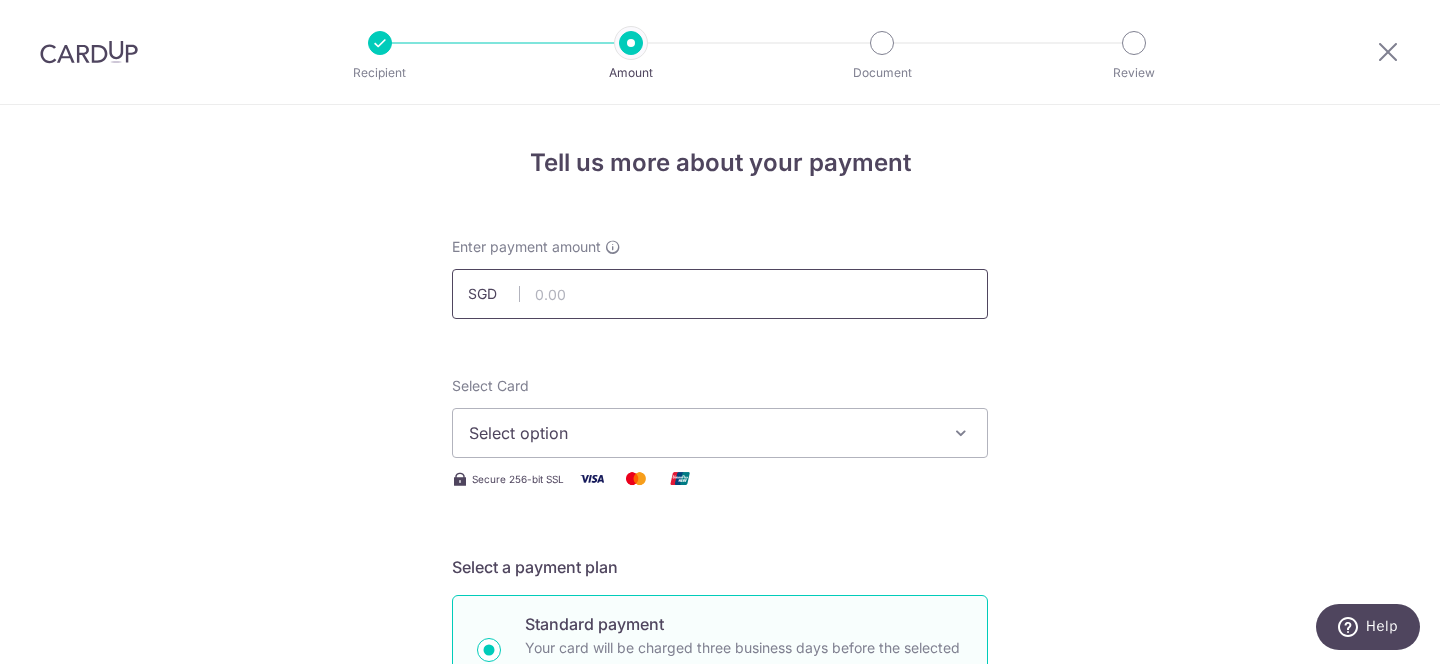 click at bounding box center [720, 294] 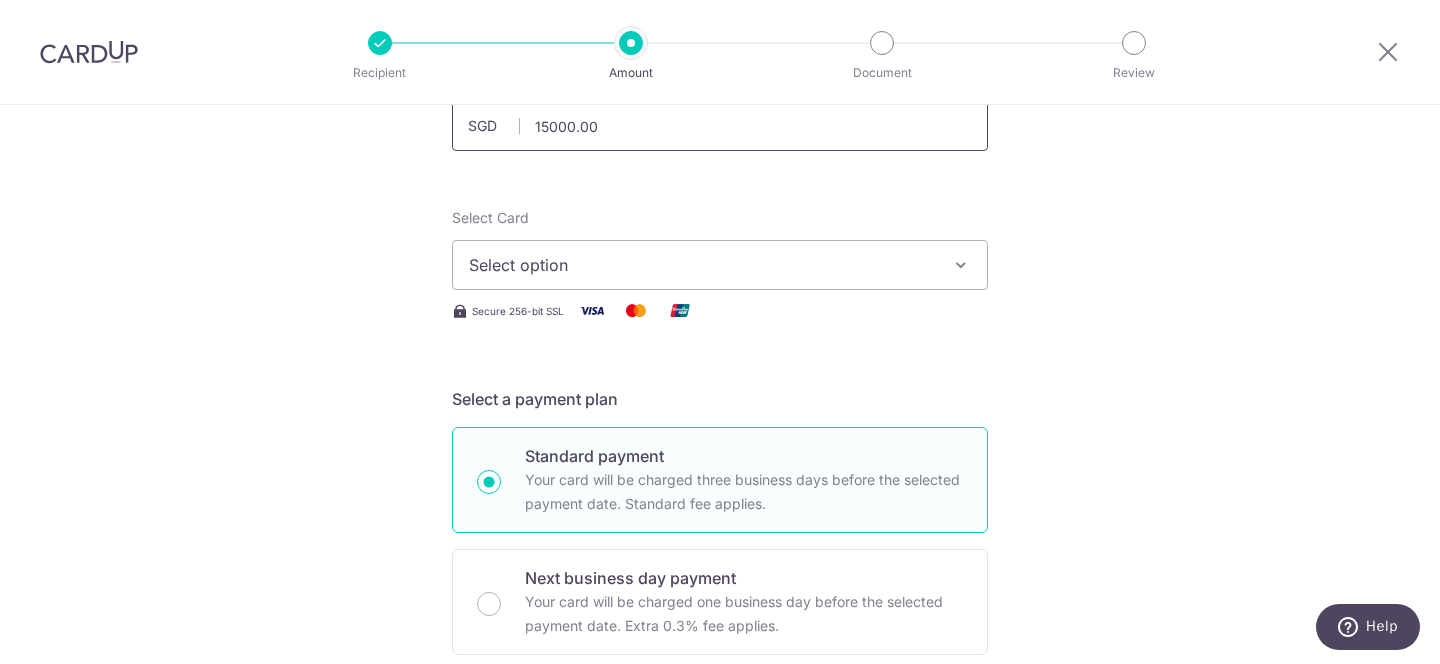 scroll, scrollTop: 176, scrollLeft: 0, axis: vertical 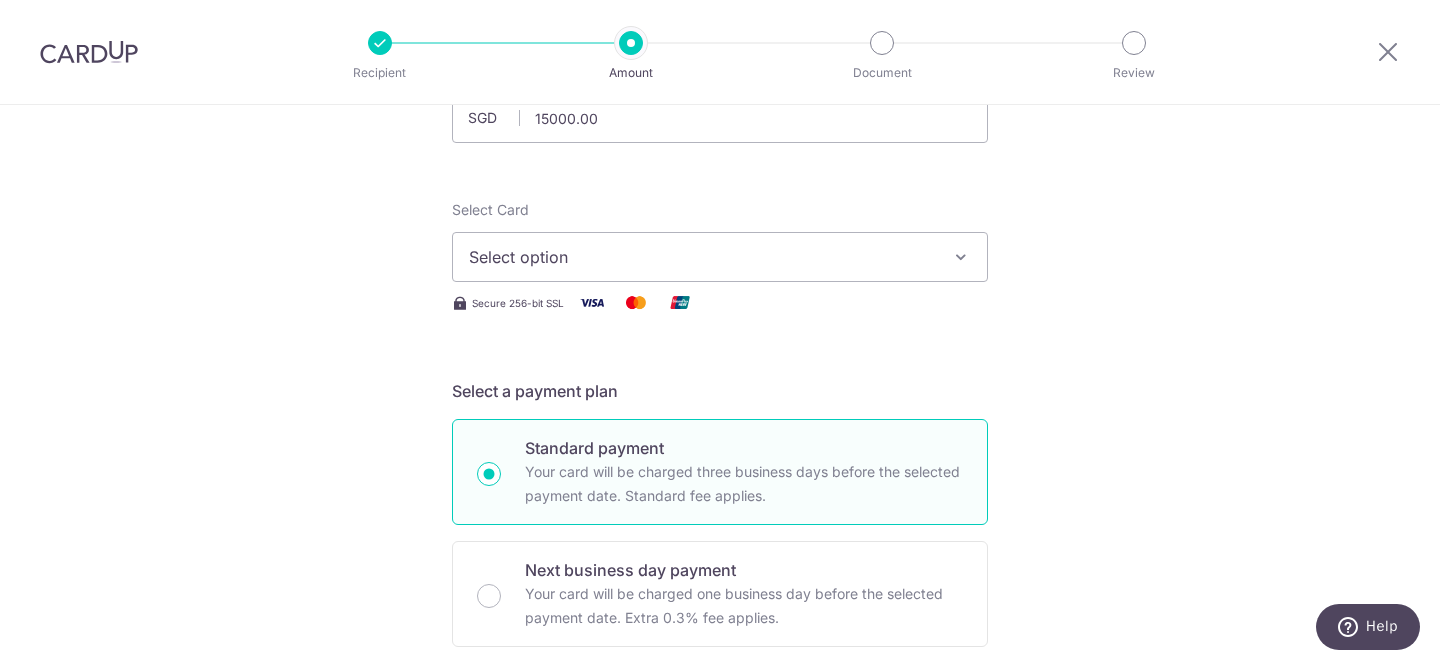 type on "15,000.00" 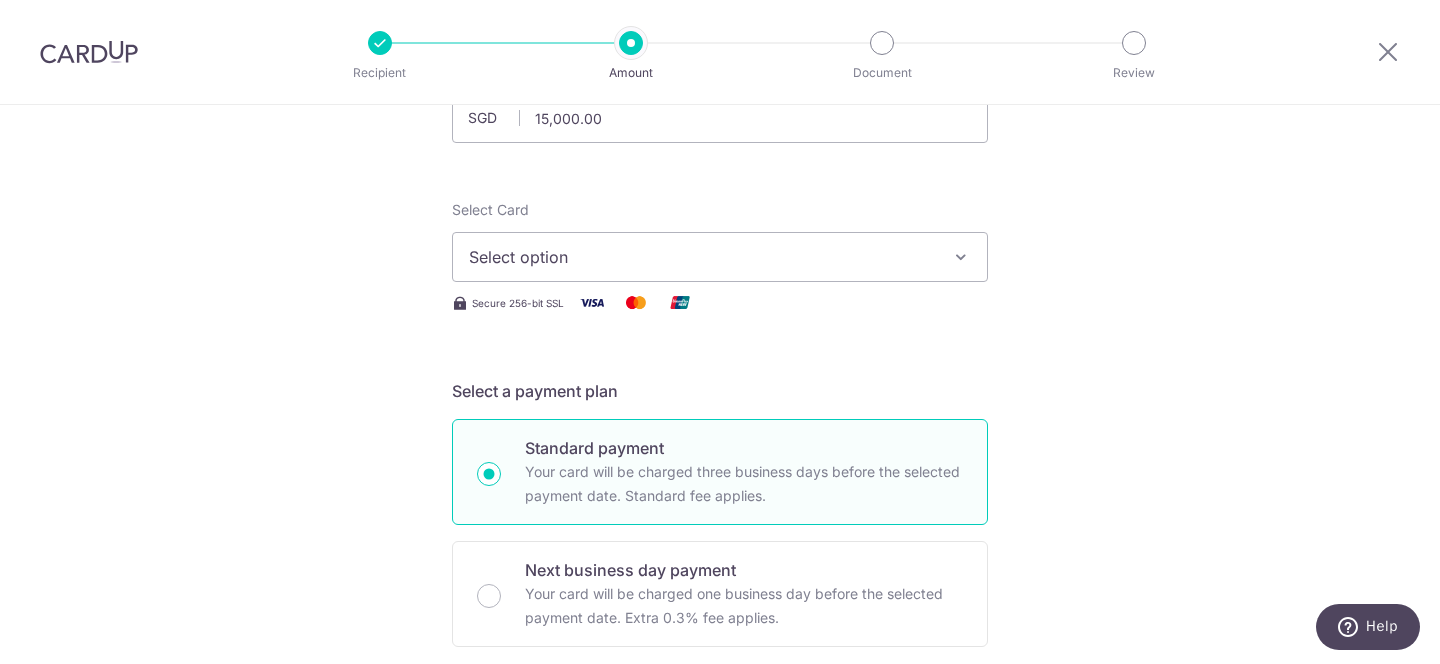 click on "Select option" at bounding box center [720, 257] 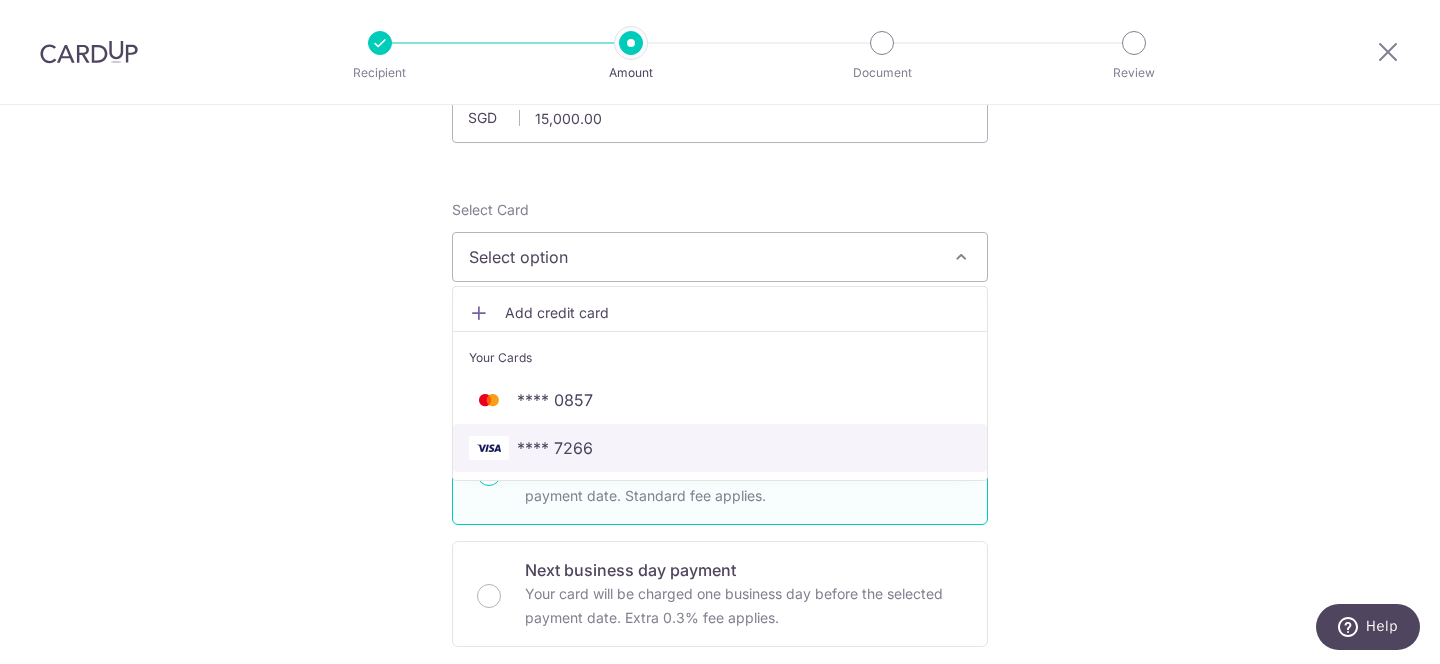 click on "**** 7266" at bounding box center (720, 448) 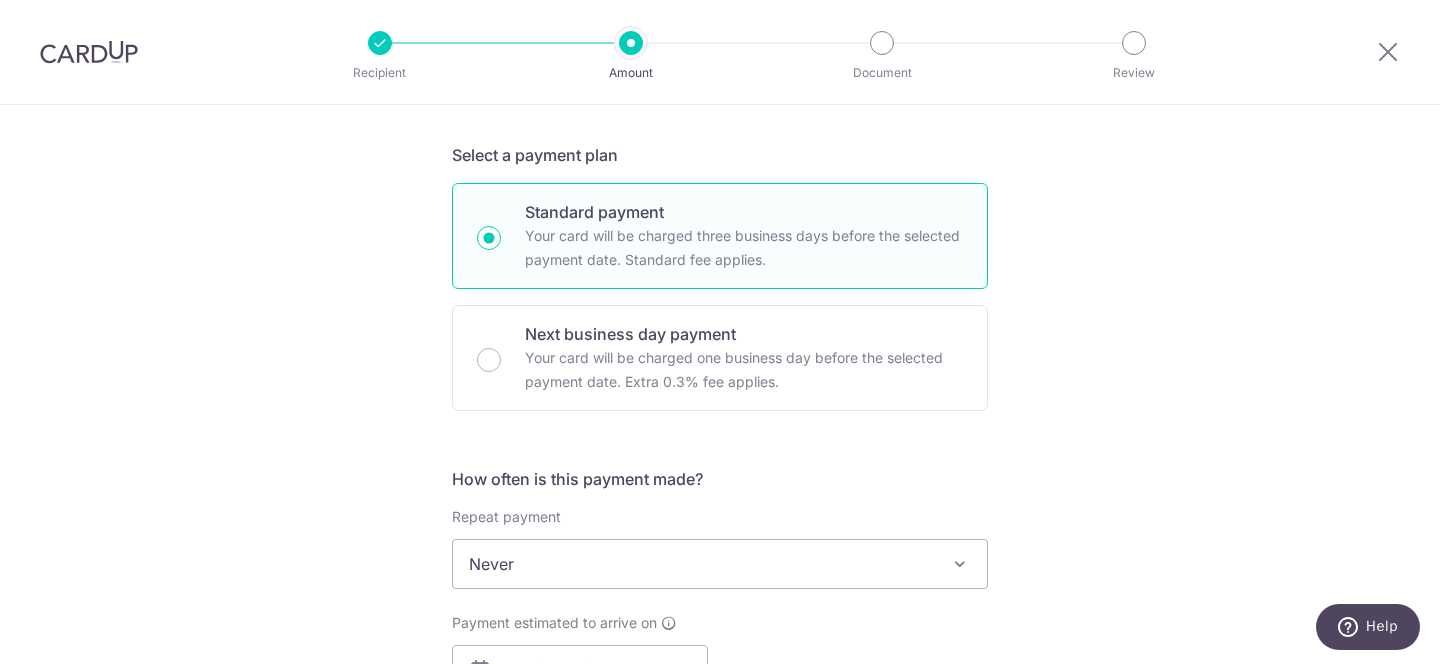 scroll, scrollTop: 422, scrollLeft: 0, axis: vertical 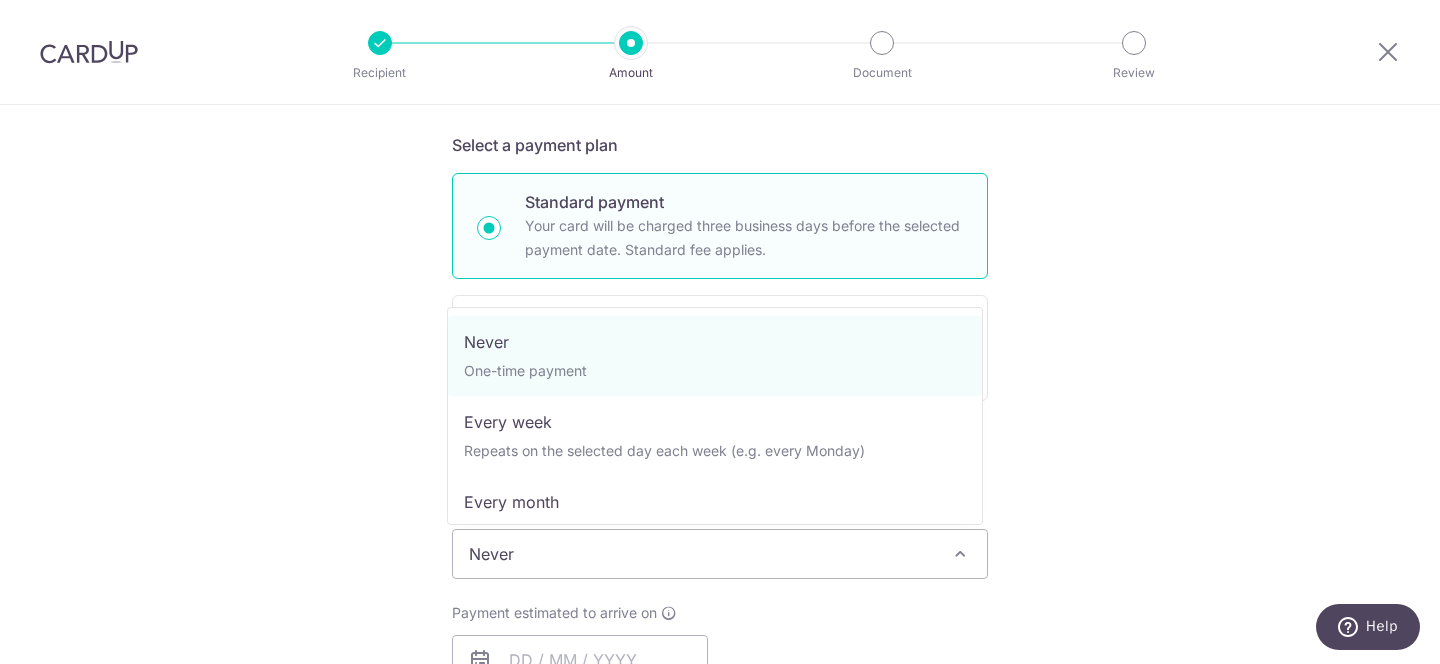 click on "Never" at bounding box center (720, 554) 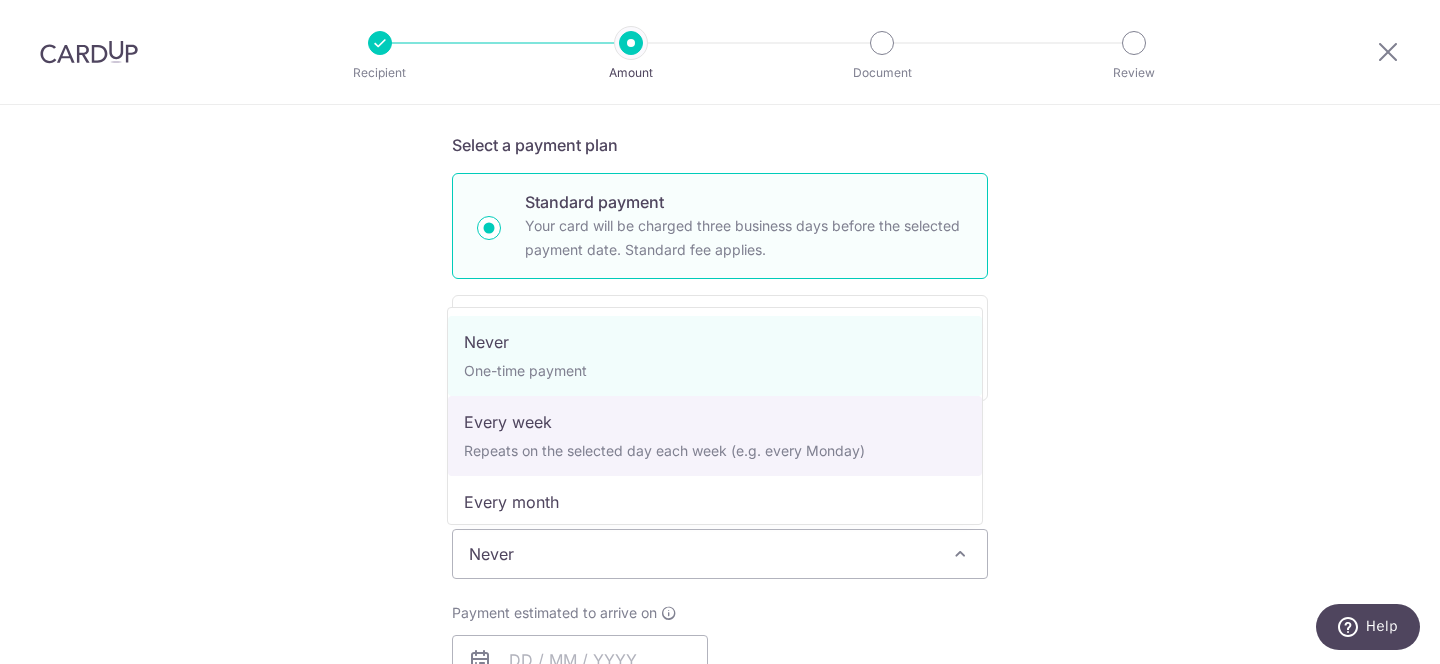 select on "2" 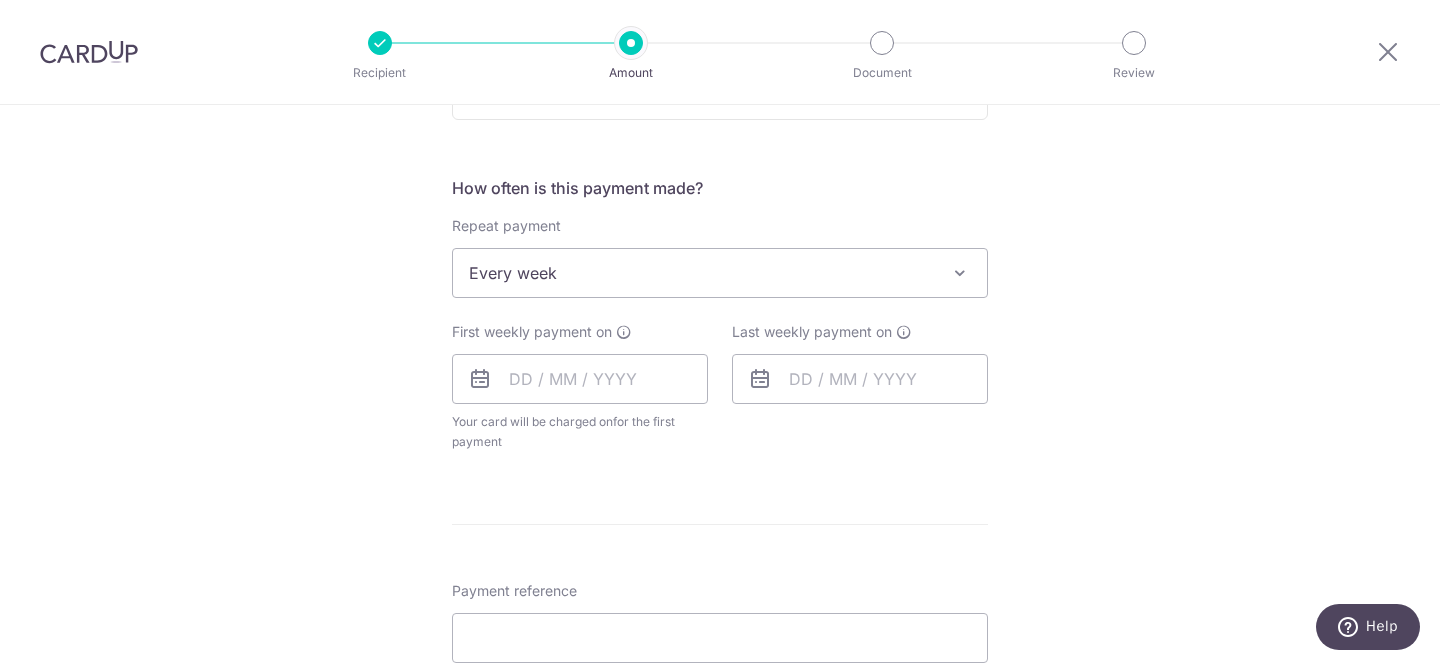 scroll, scrollTop: 743, scrollLeft: 0, axis: vertical 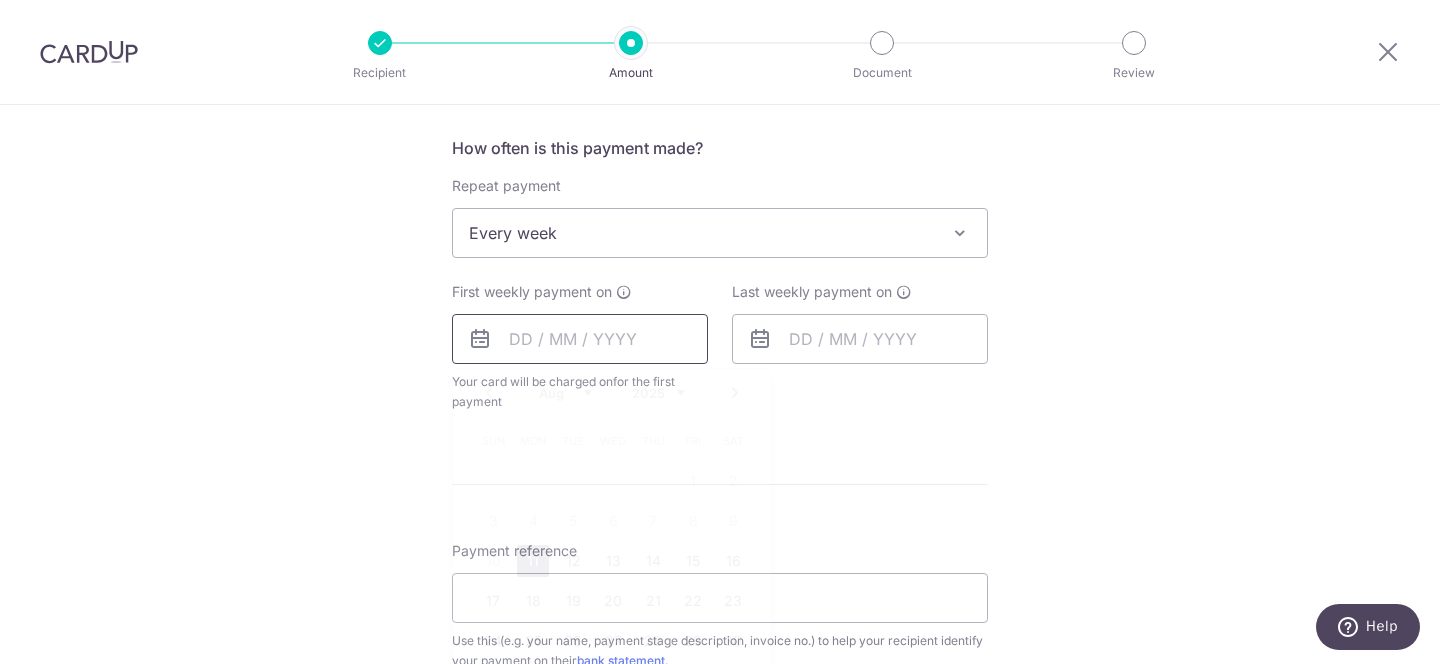 click at bounding box center [580, 339] 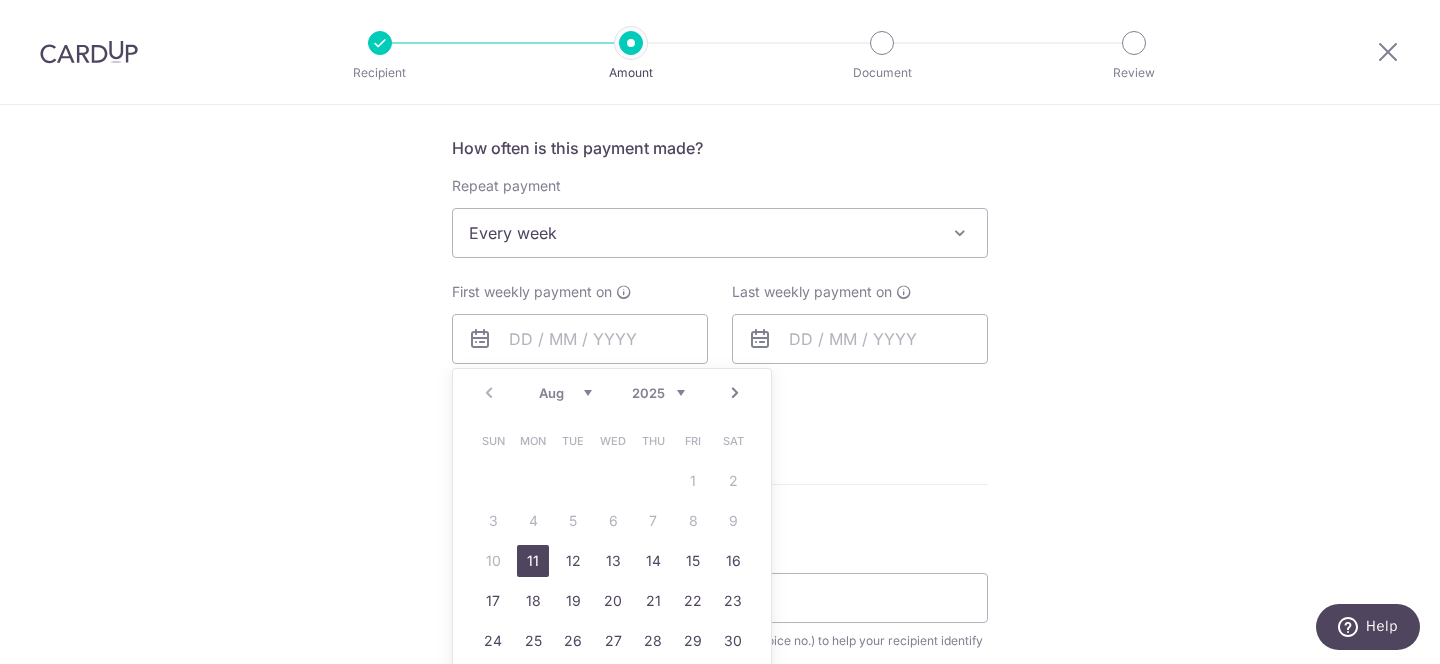 click on "11" at bounding box center [533, 561] 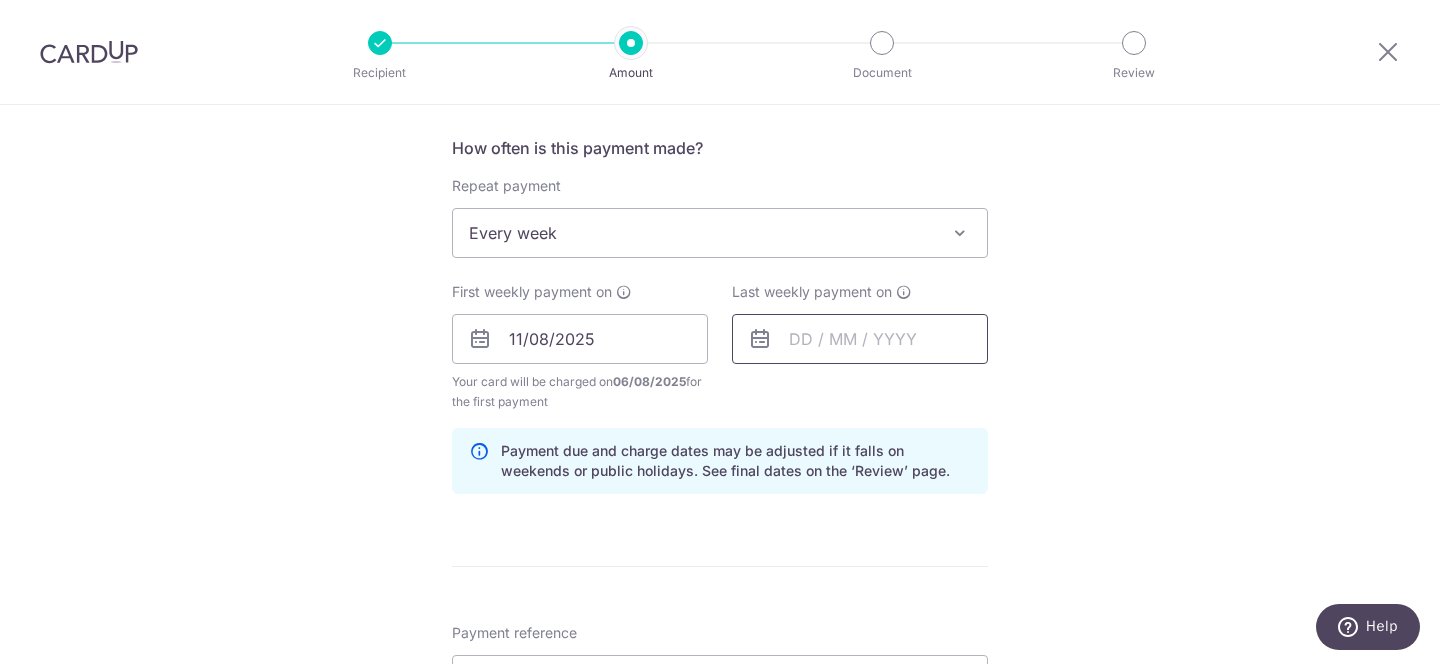 click at bounding box center (860, 339) 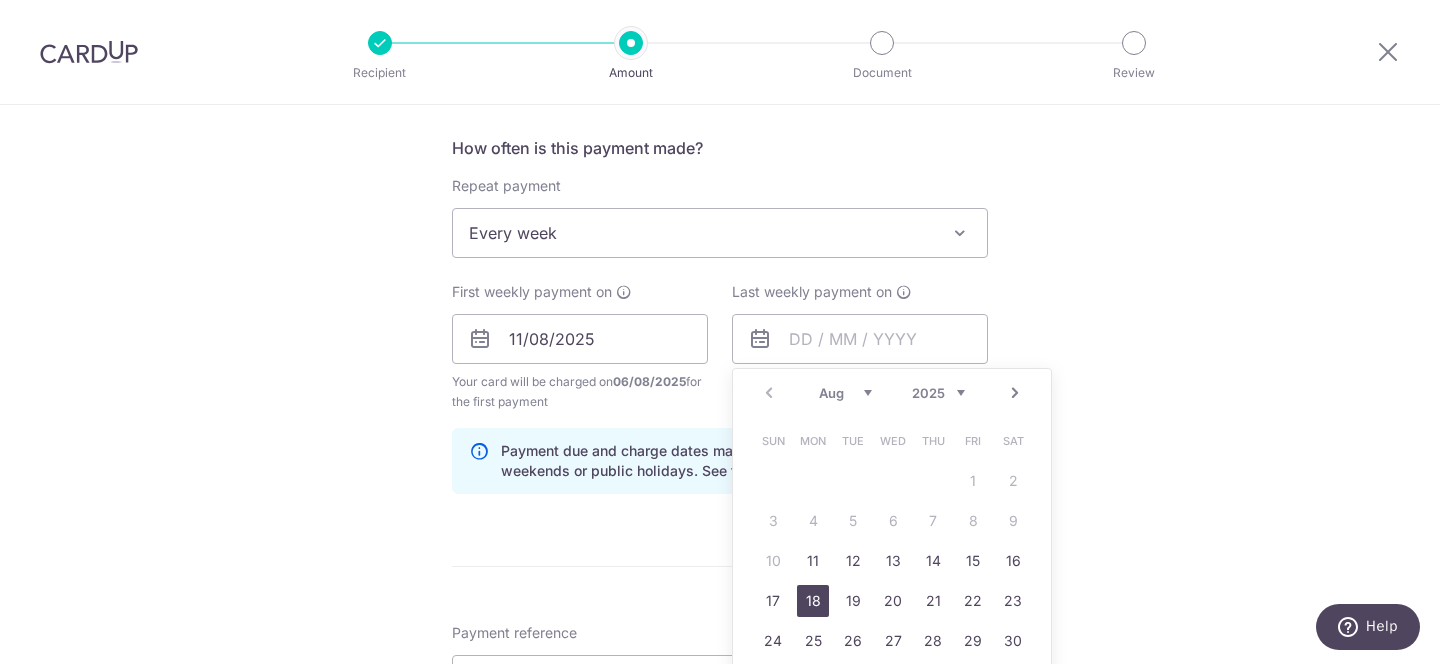 click on "18" at bounding box center (813, 601) 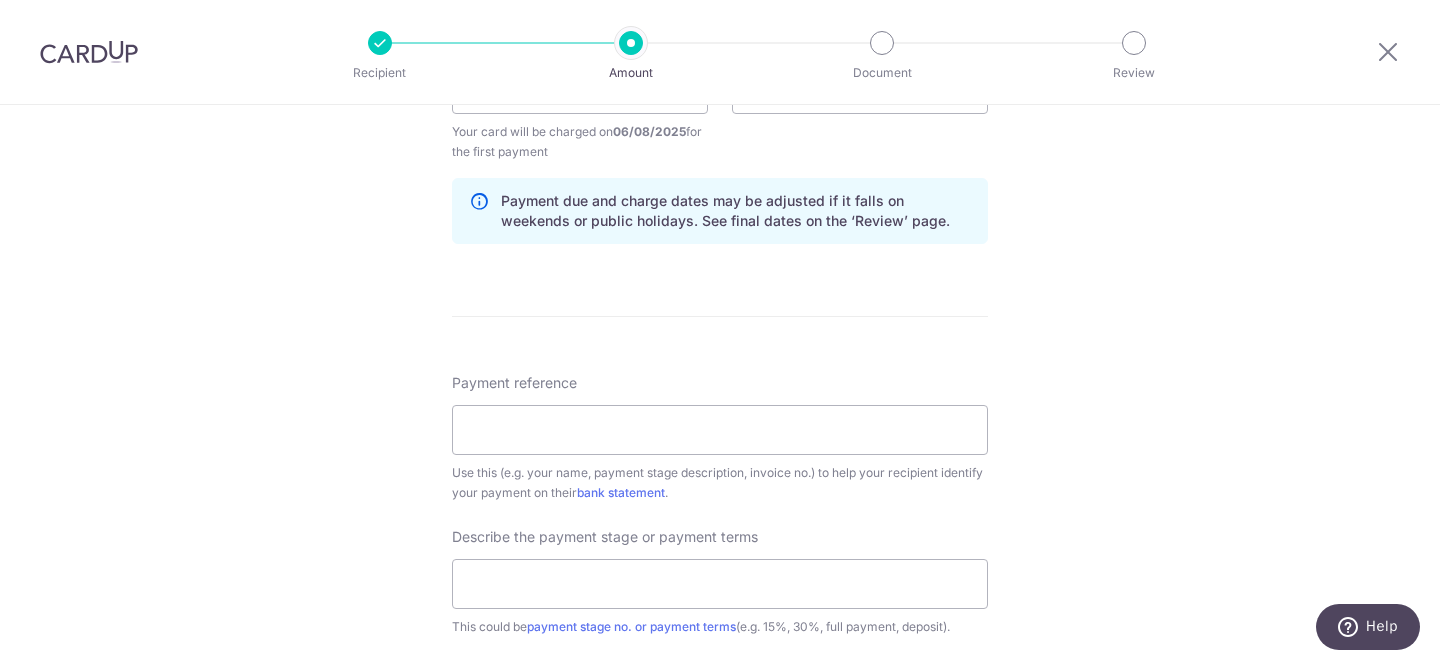 scroll, scrollTop: 1023, scrollLeft: 0, axis: vertical 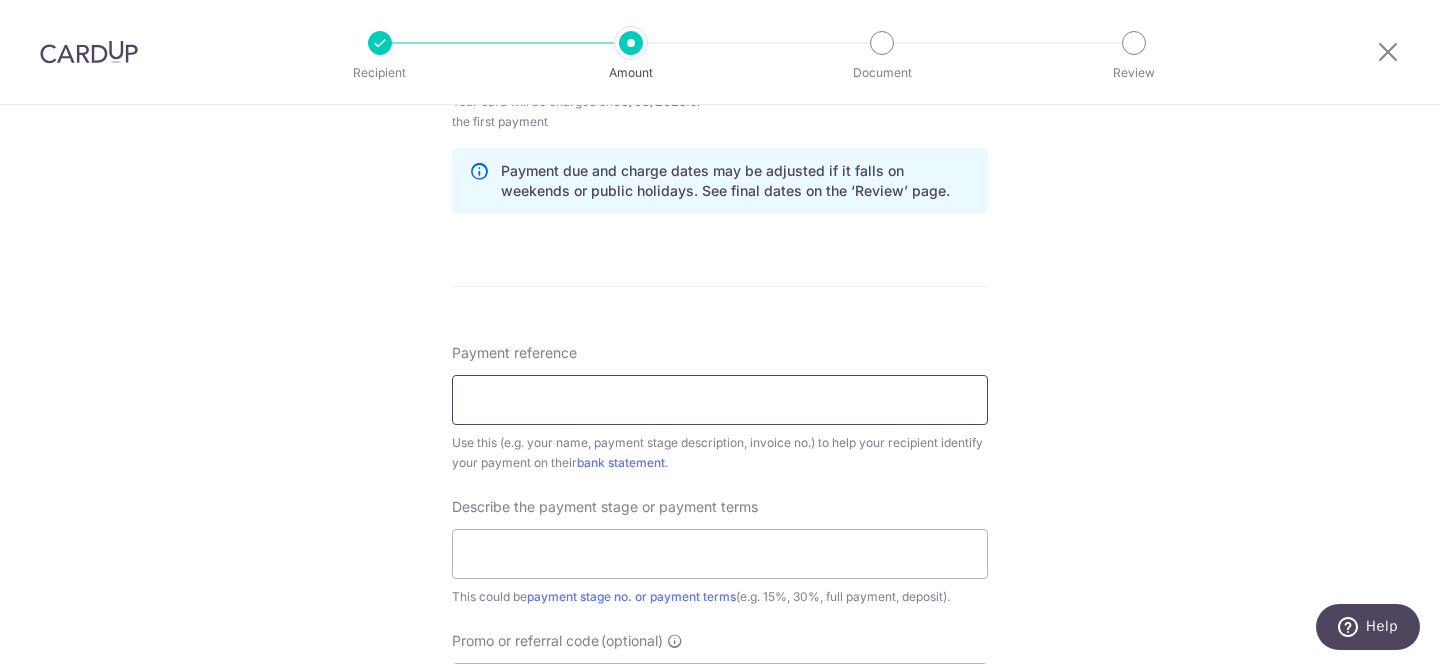 click on "Payment reference" at bounding box center [720, 400] 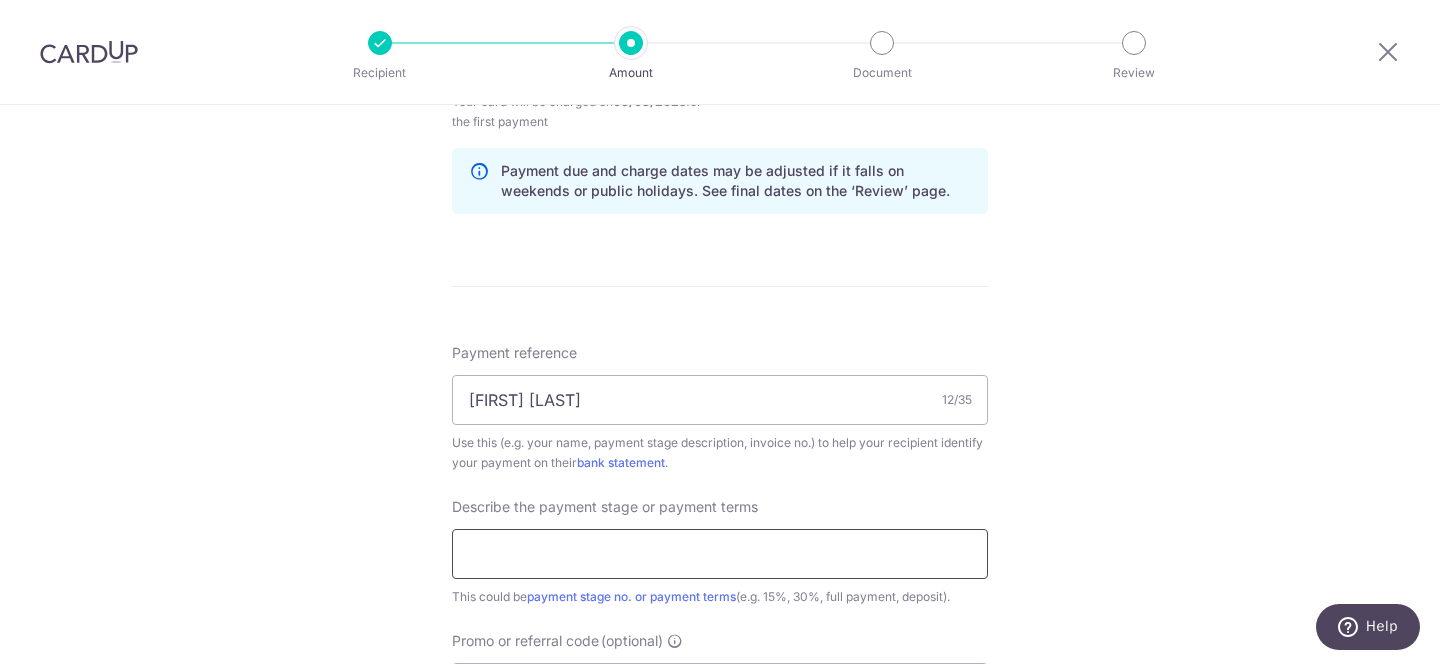 click at bounding box center (720, 554) 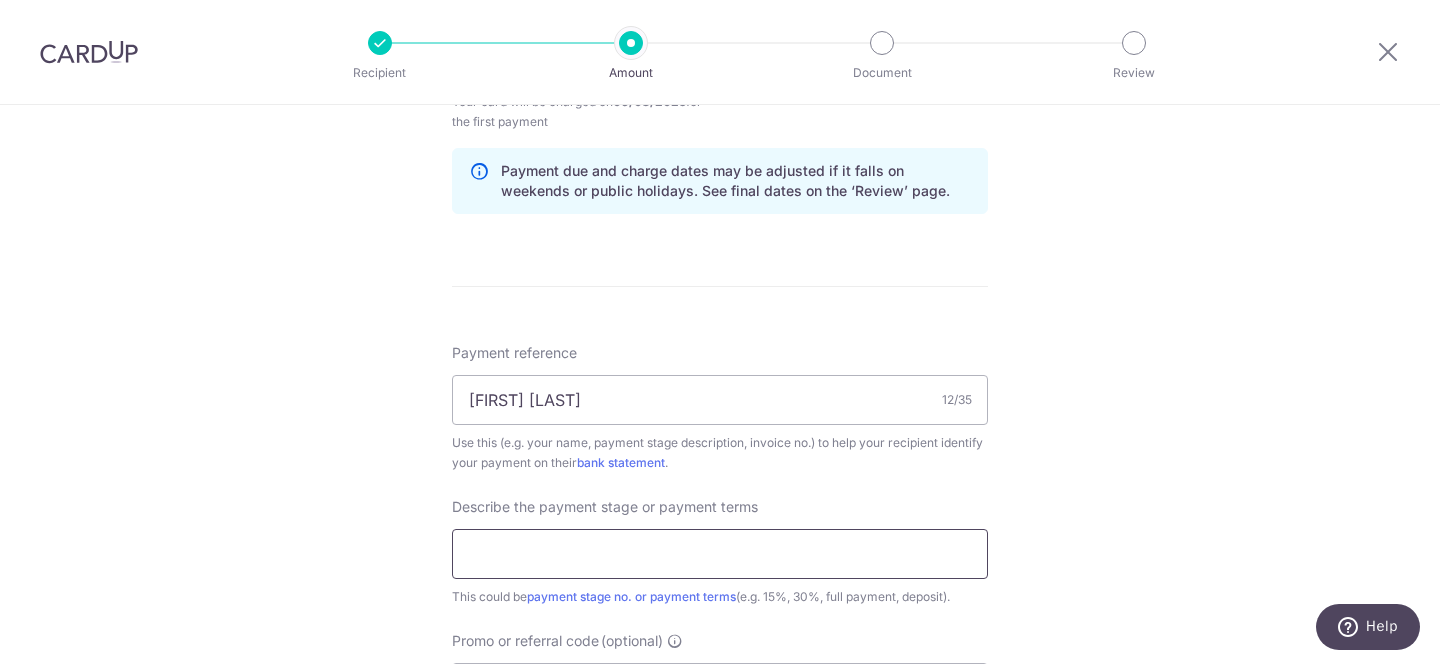 type on "40% carpentry" 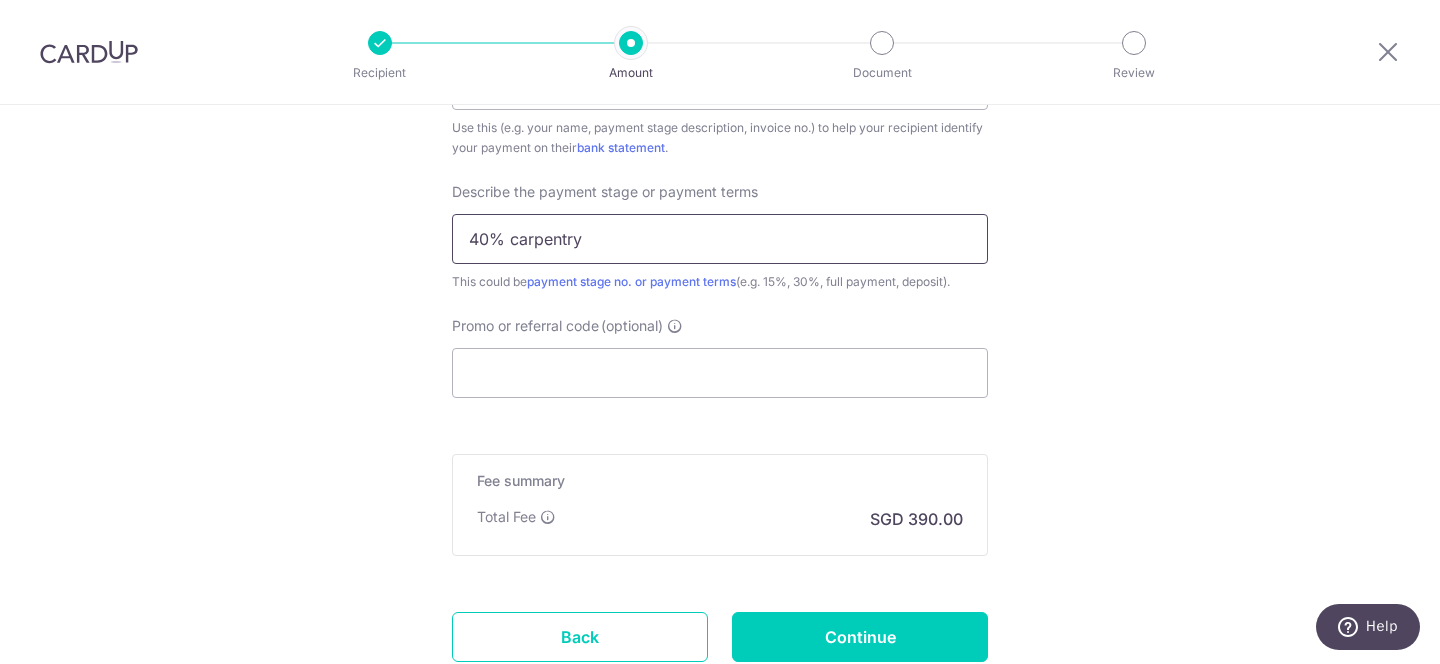 scroll, scrollTop: 1343, scrollLeft: 0, axis: vertical 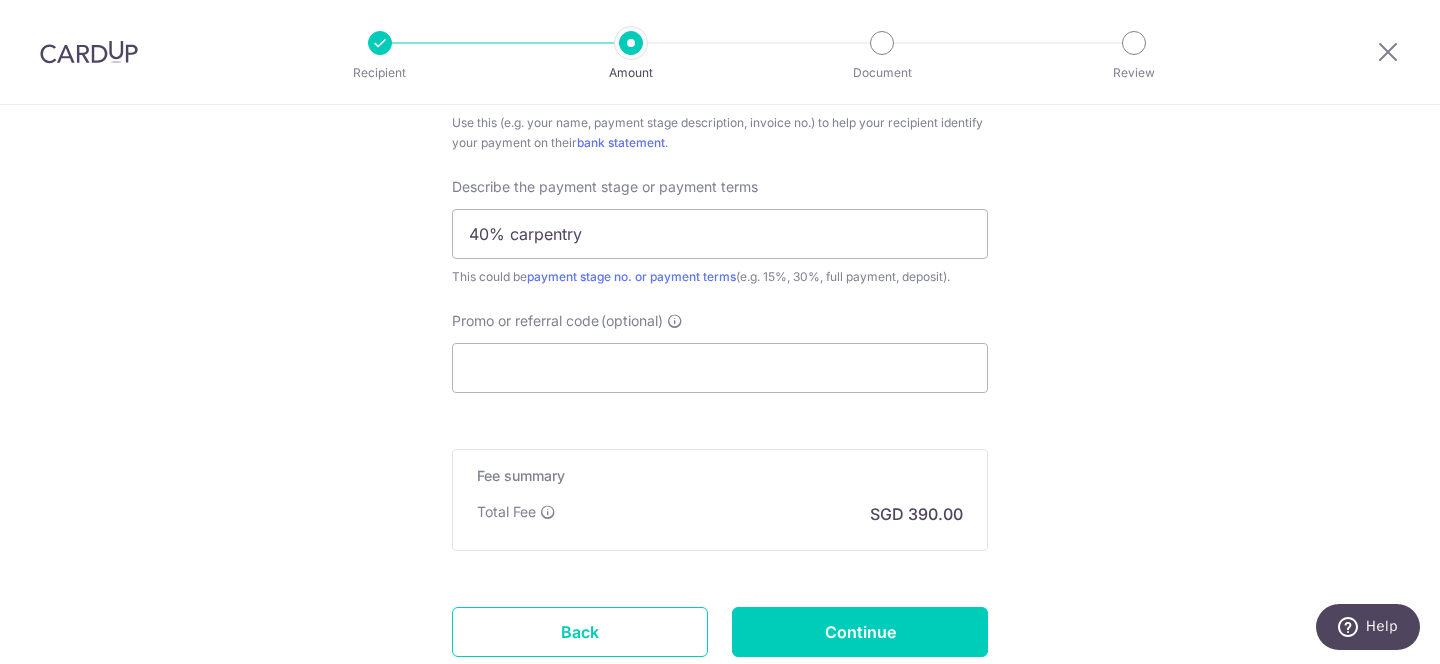 click on "(optional)" at bounding box center (632, 321) 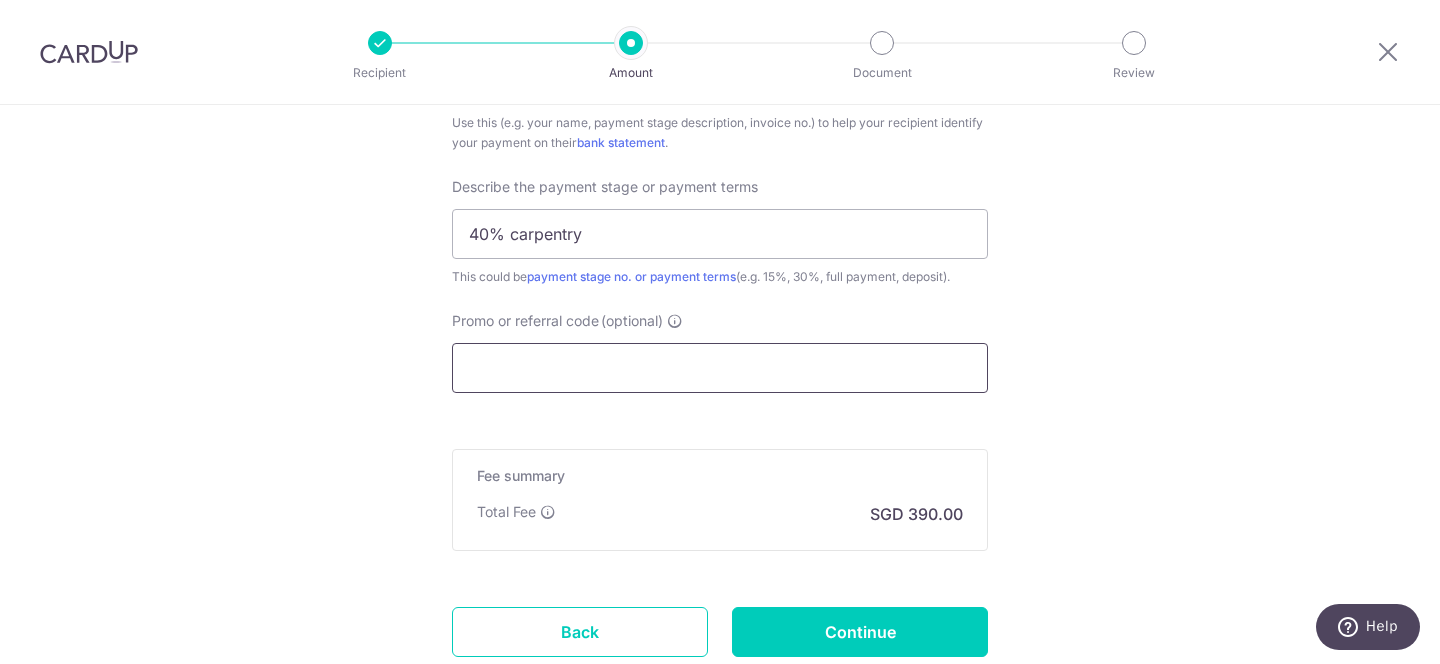 click on "Promo or referral code
(optional)" at bounding box center (720, 368) 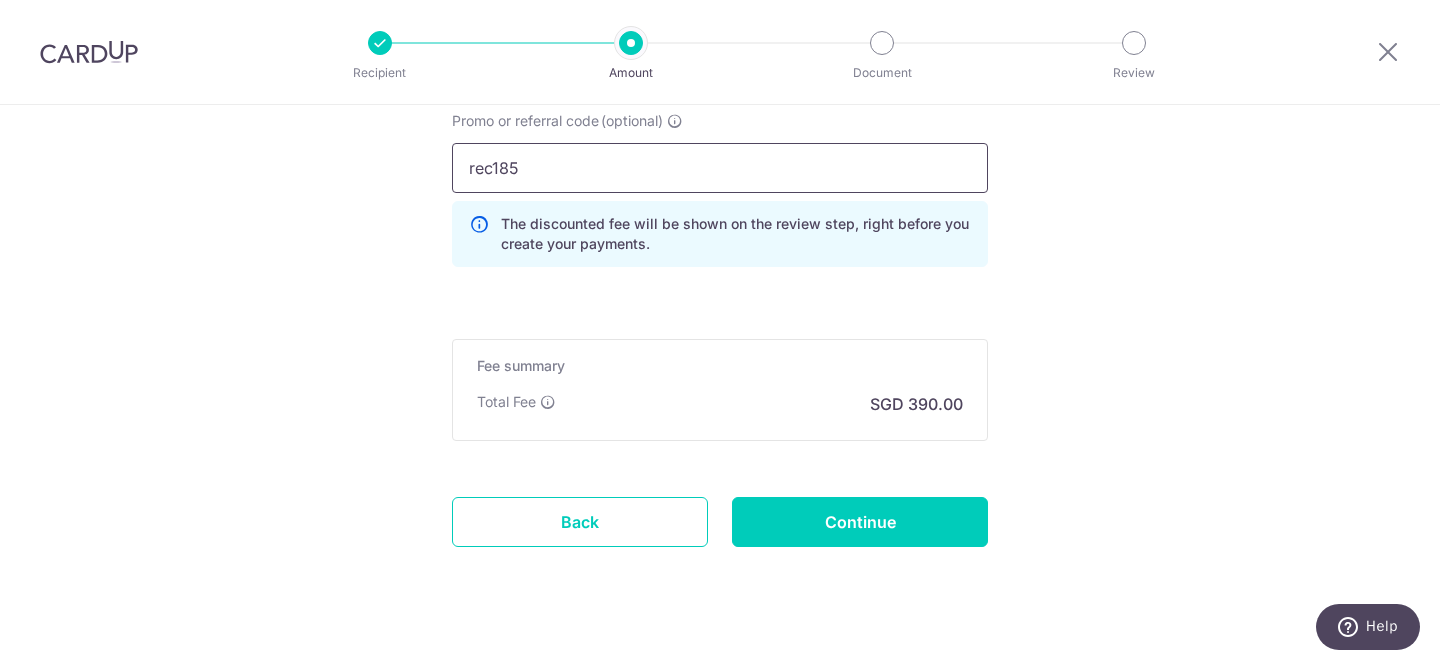 scroll, scrollTop: 1576, scrollLeft: 0, axis: vertical 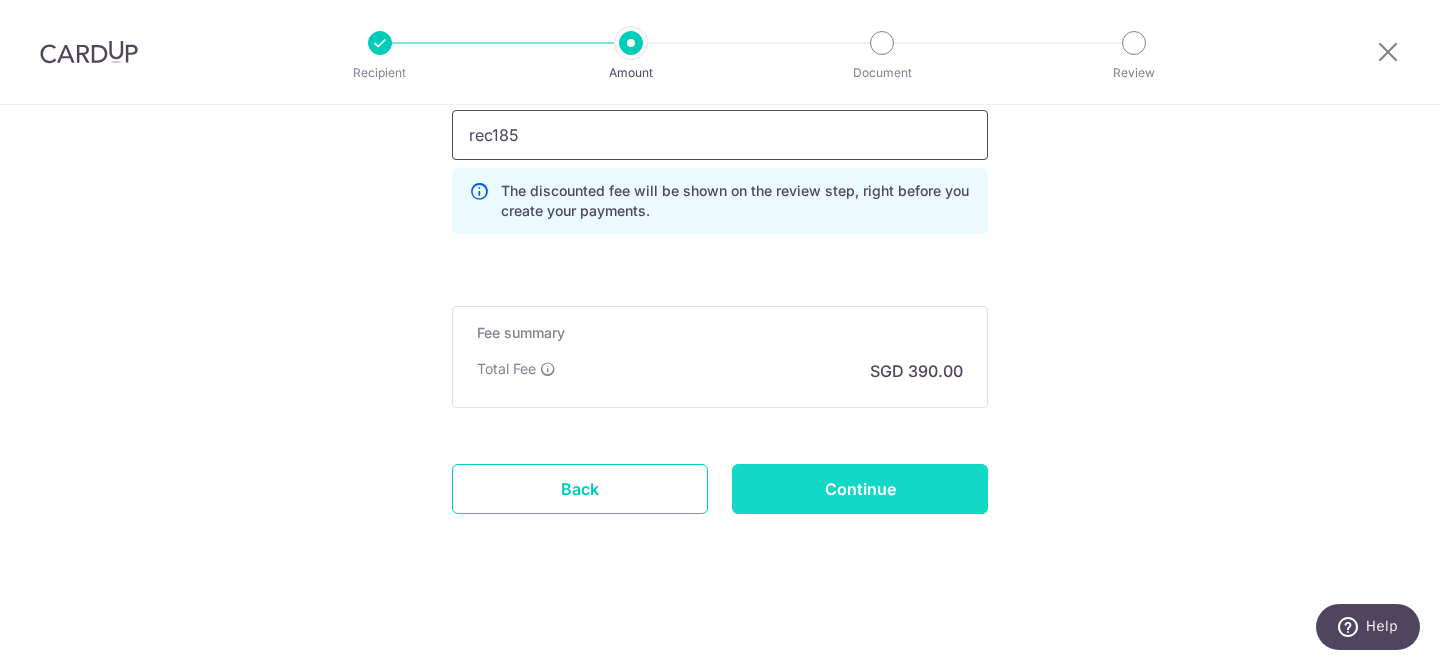 type on "rec185" 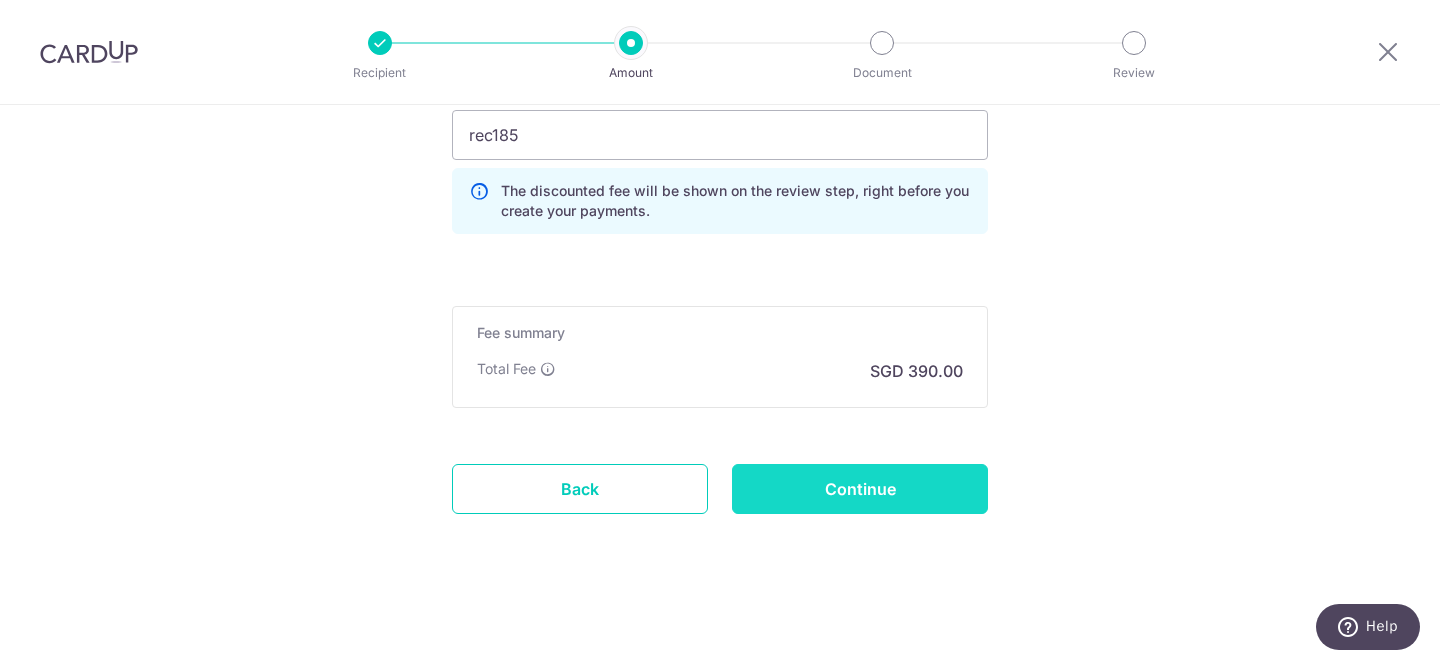 click on "Continue" at bounding box center (860, 489) 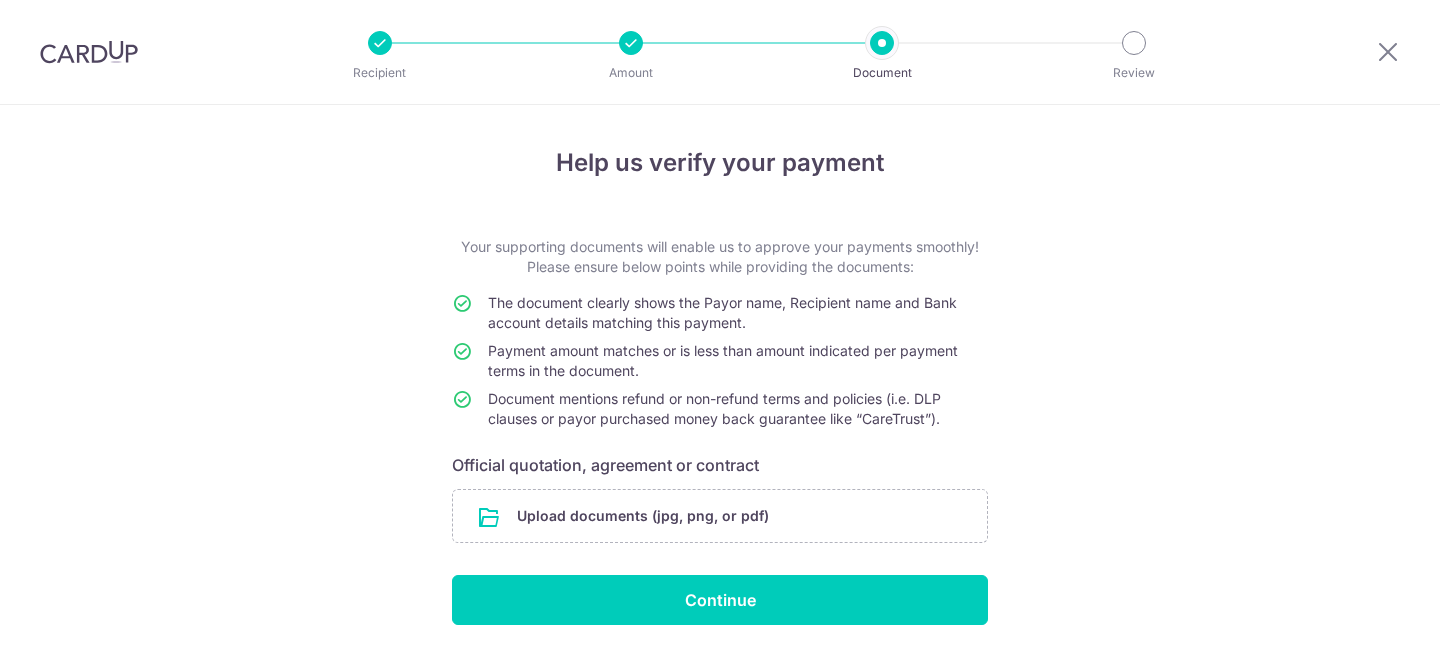 scroll, scrollTop: 0, scrollLeft: 0, axis: both 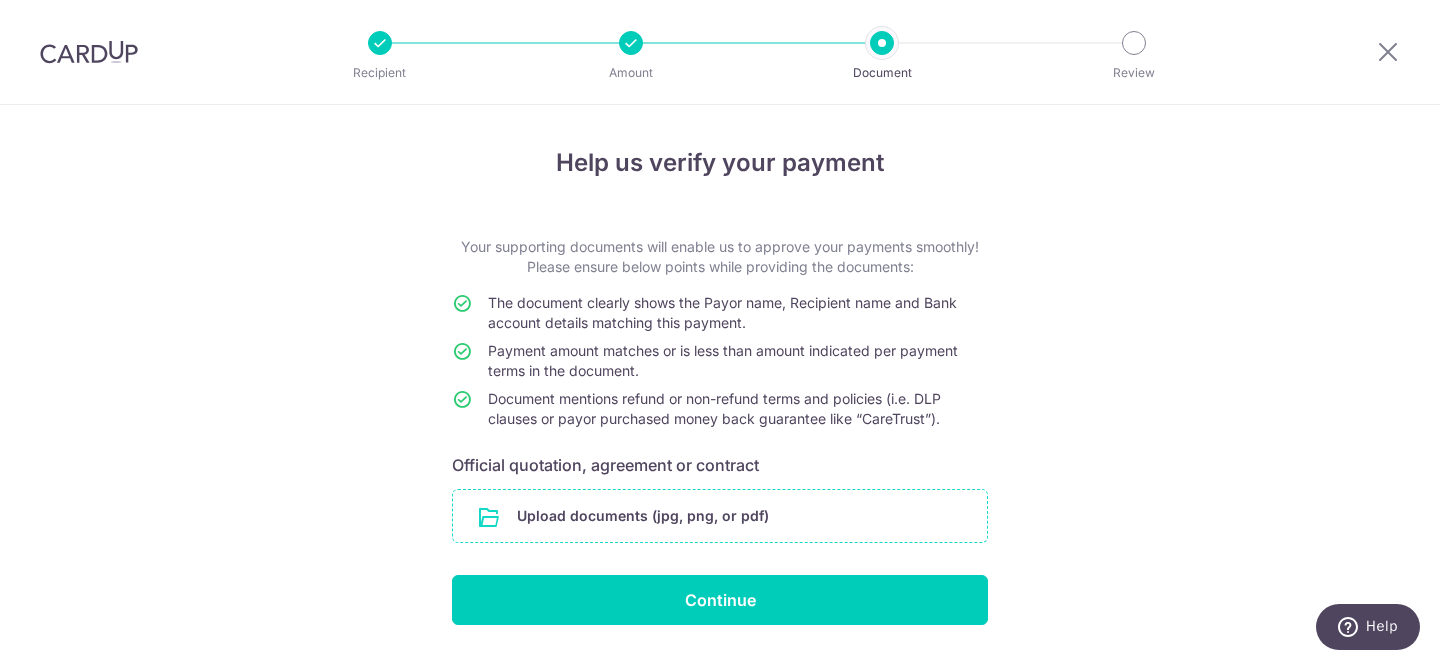 click at bounding box center (720, 516) 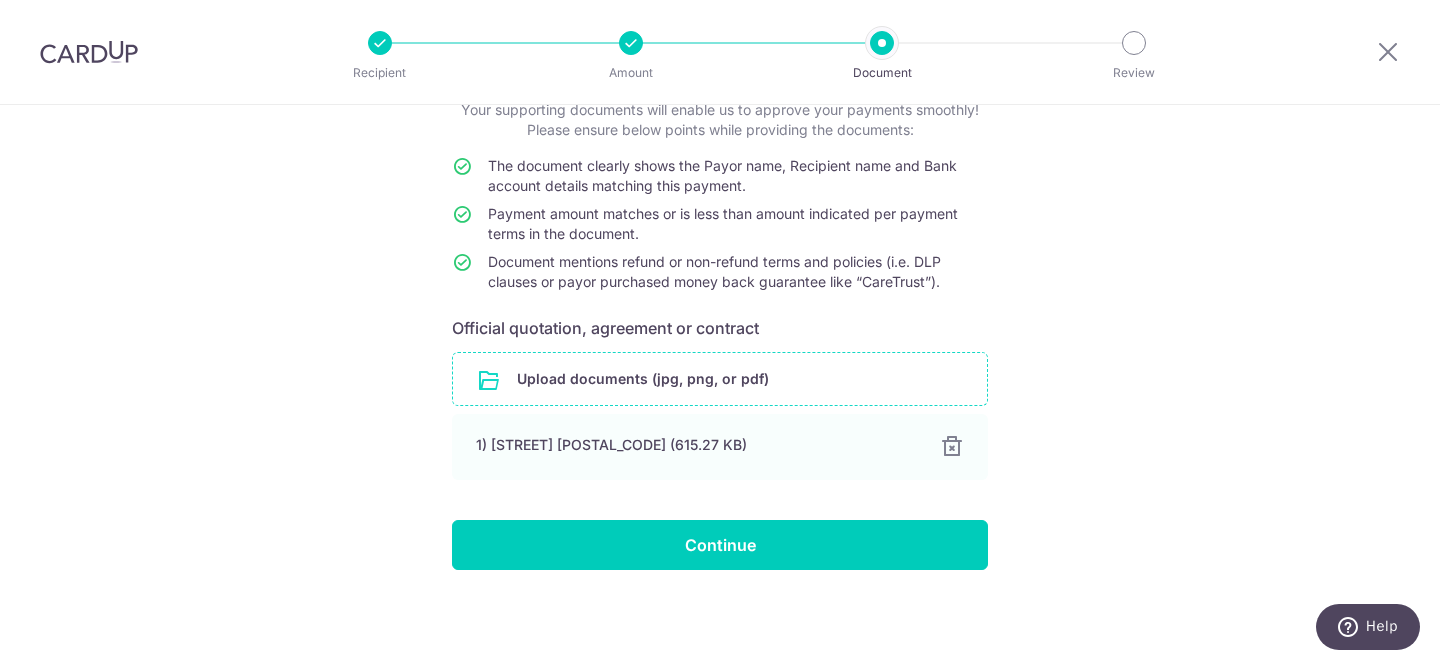 scroll, scrollTop: 137, scrollLeft: 0, axis: vertical 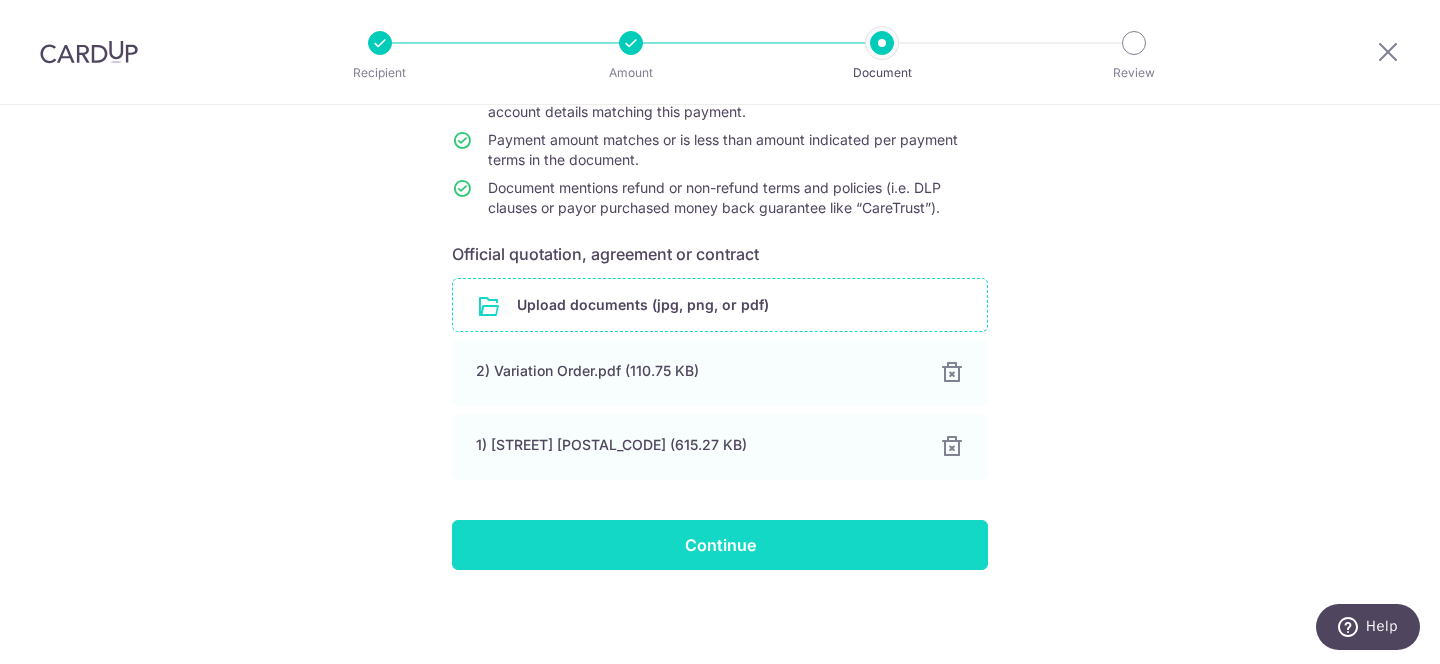click on "Continue" at bounding box center [720, 545] 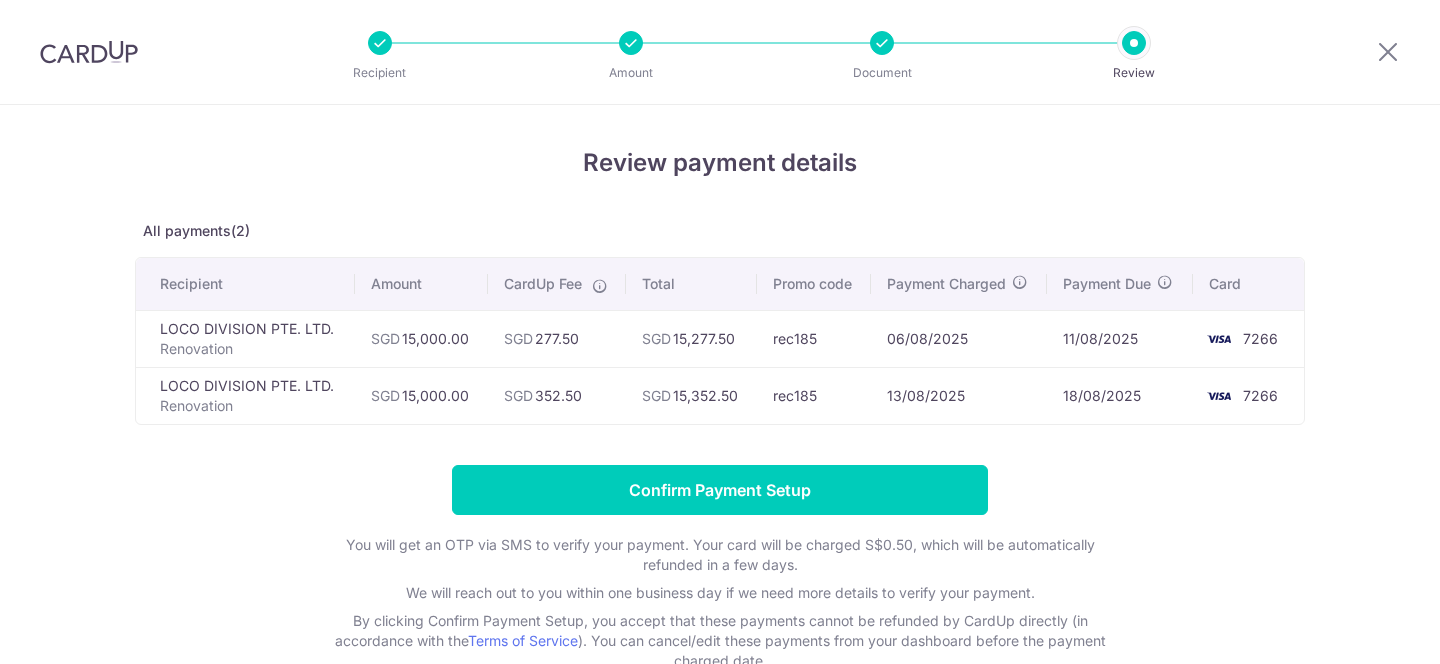 scroll, scrollTop: 0, scrollLeft: 0, axis: both 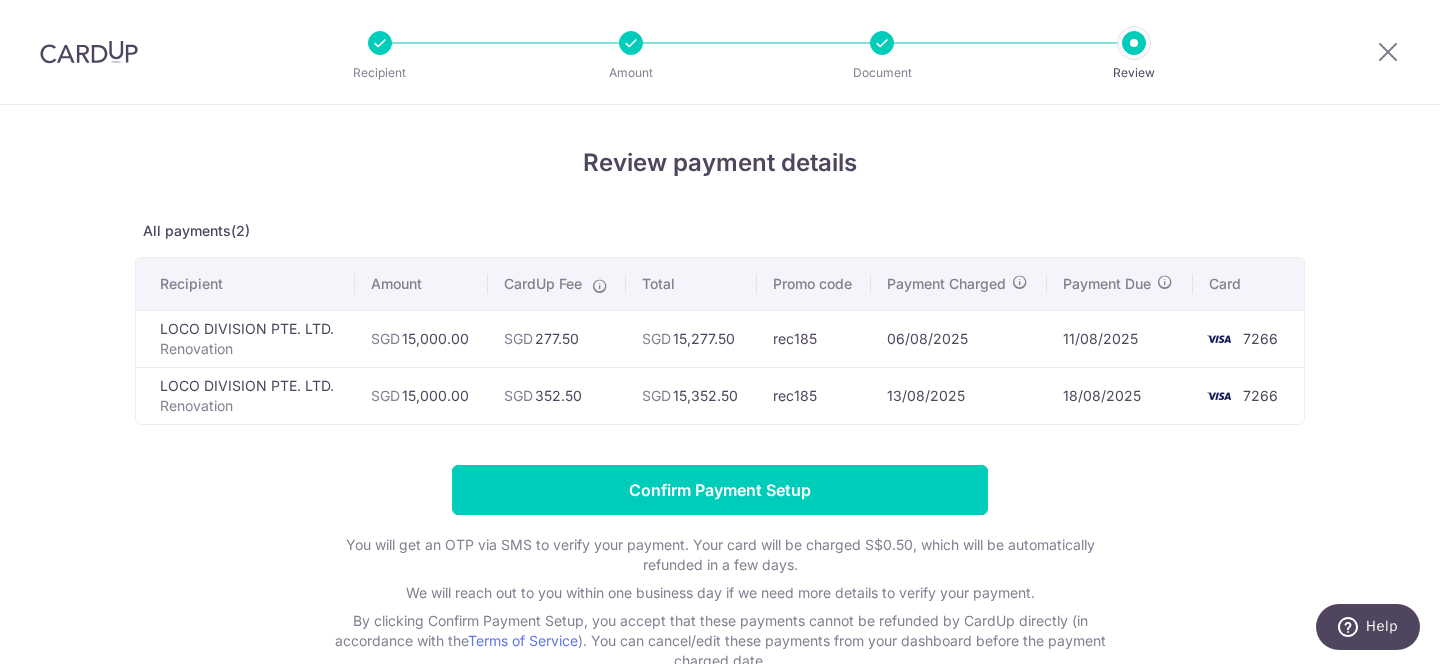 click on "Document" at bounding box center (768, 43) 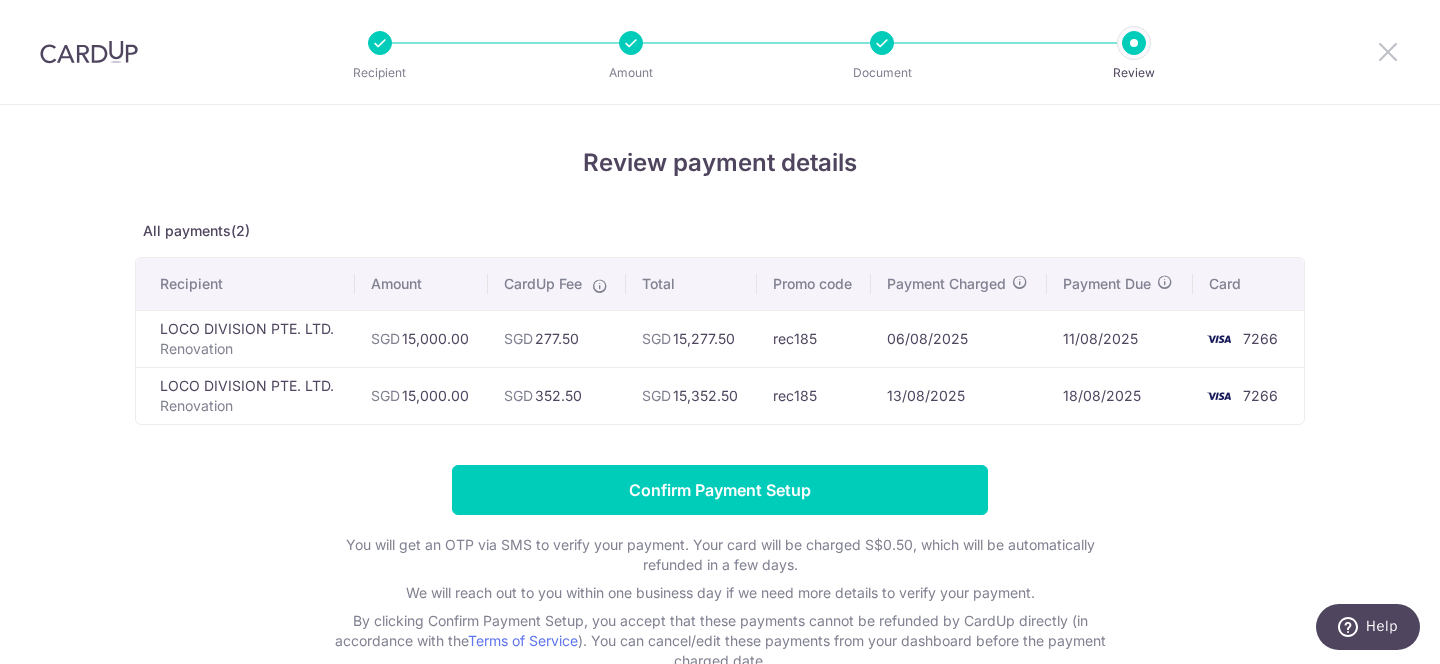 click at bounding box center (1388, 51) 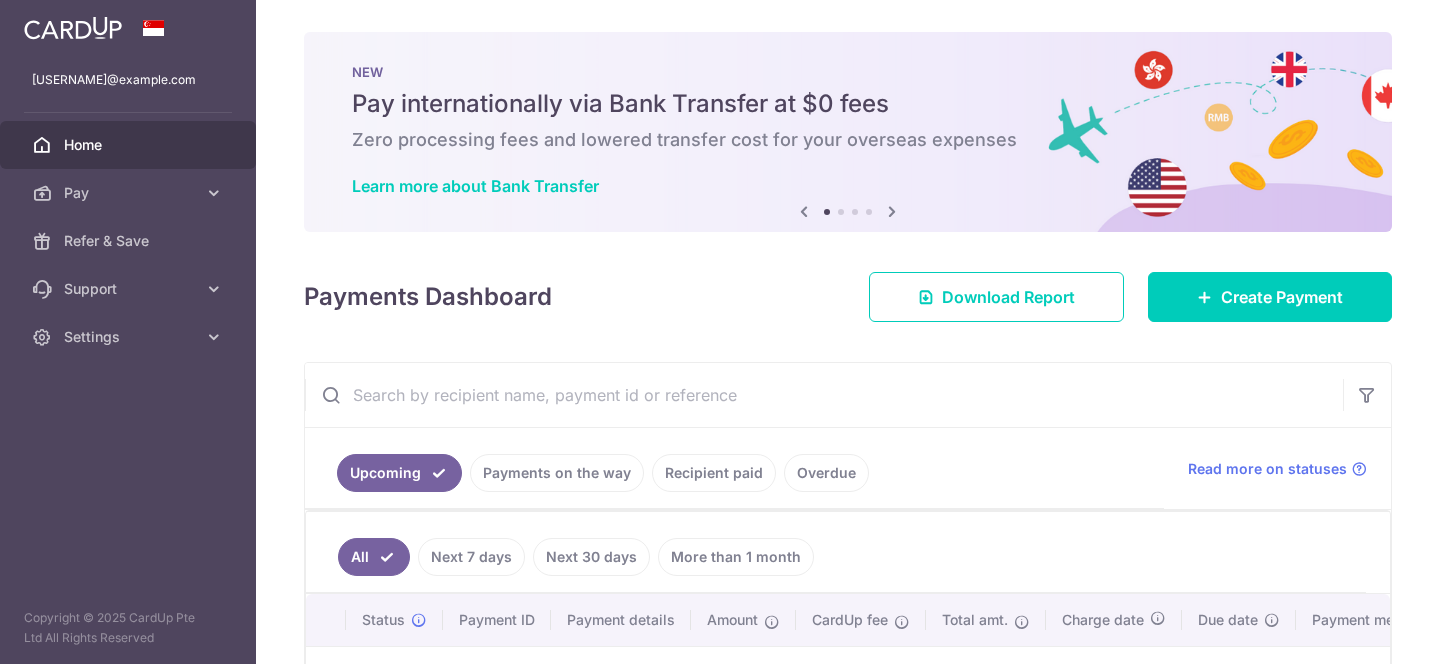 scroll, scrollTop: 0, scrollLeft: 0, axis: both 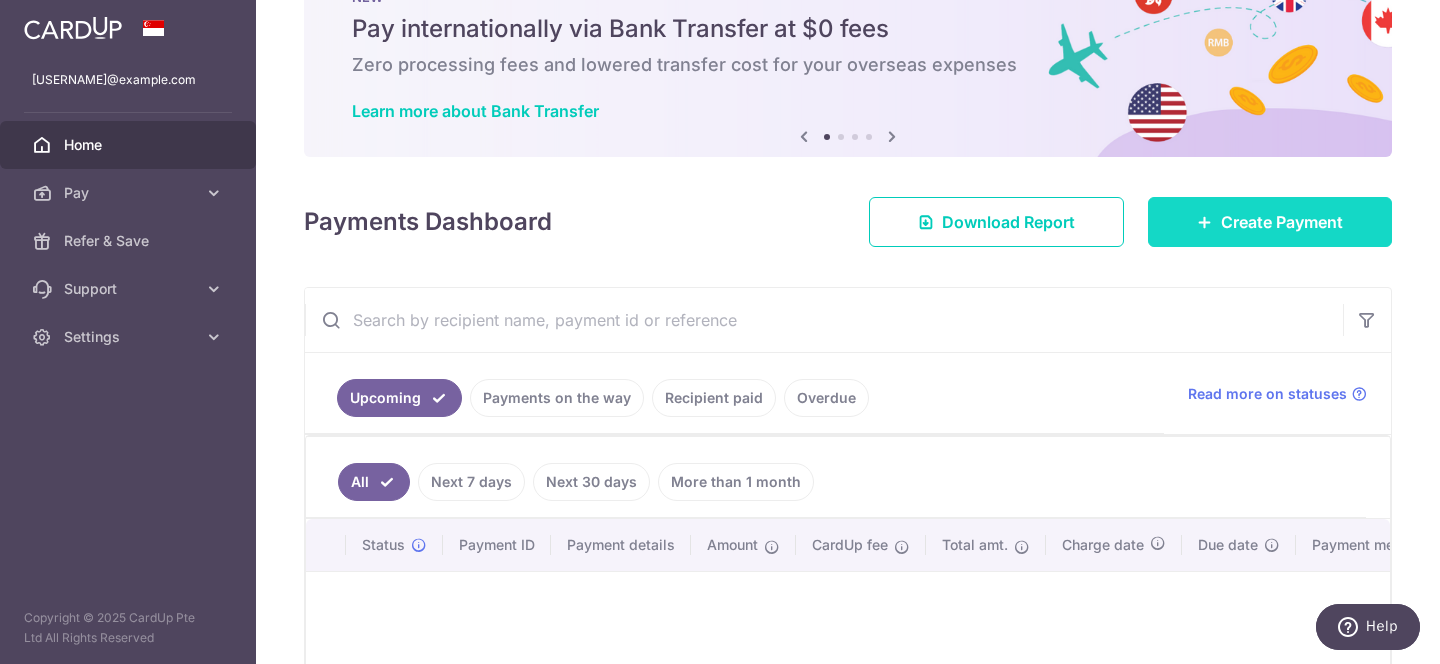 click on "Create Payment" at bounding box center [1270, 222] 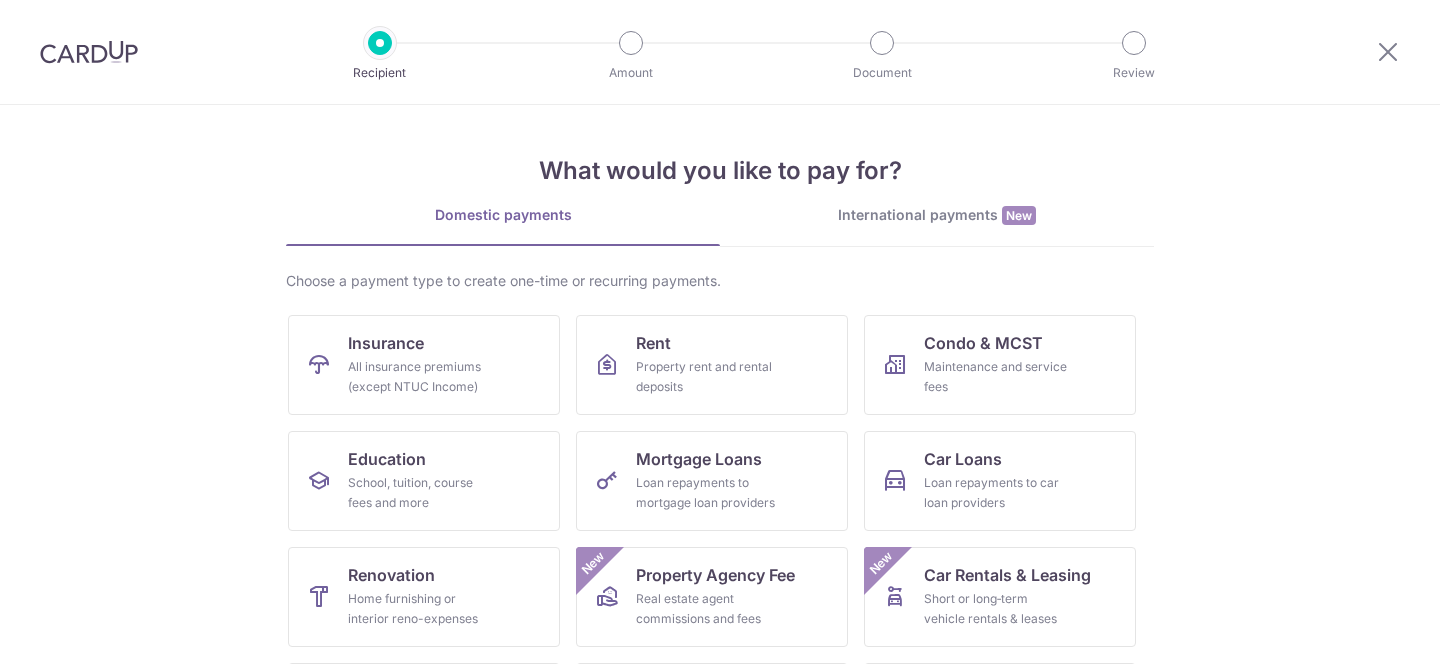 scroll, scrollTop: 0, scrollLeft: 0, axis: both 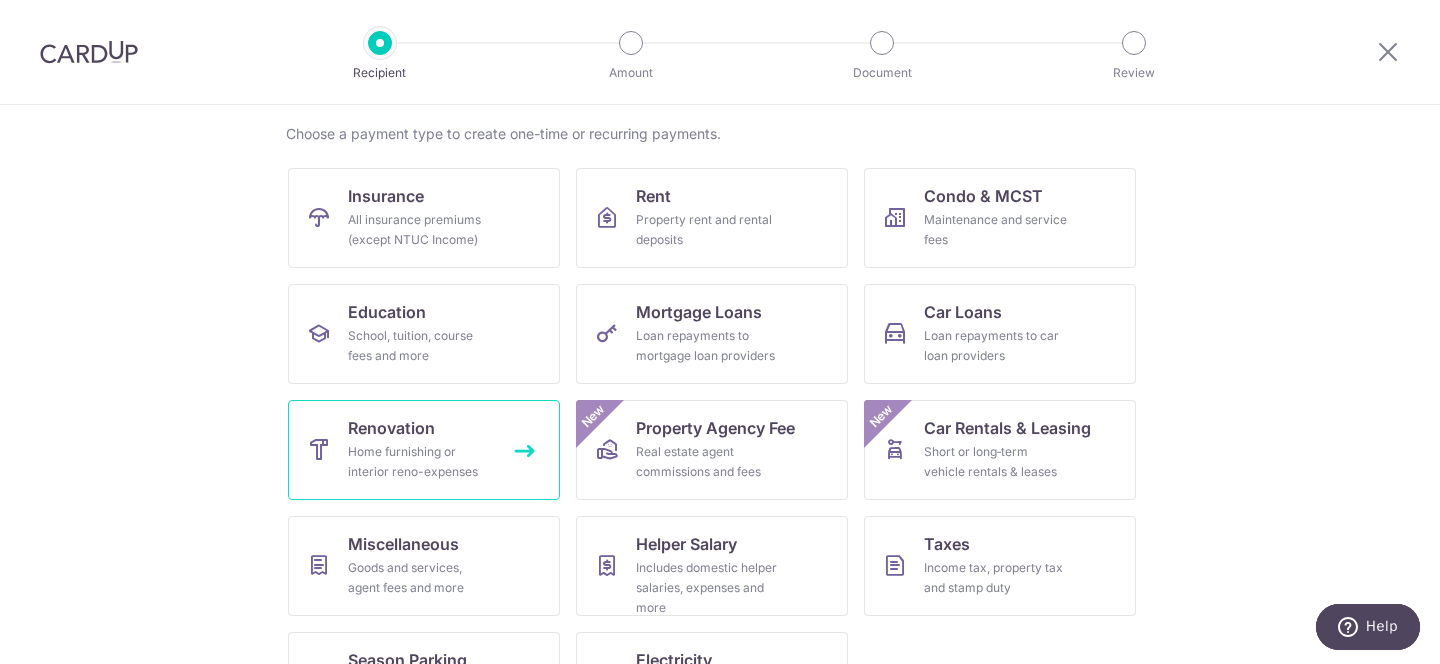 click on "Home furnishing or interior reno-expenses" at bounding box center (420, 462) 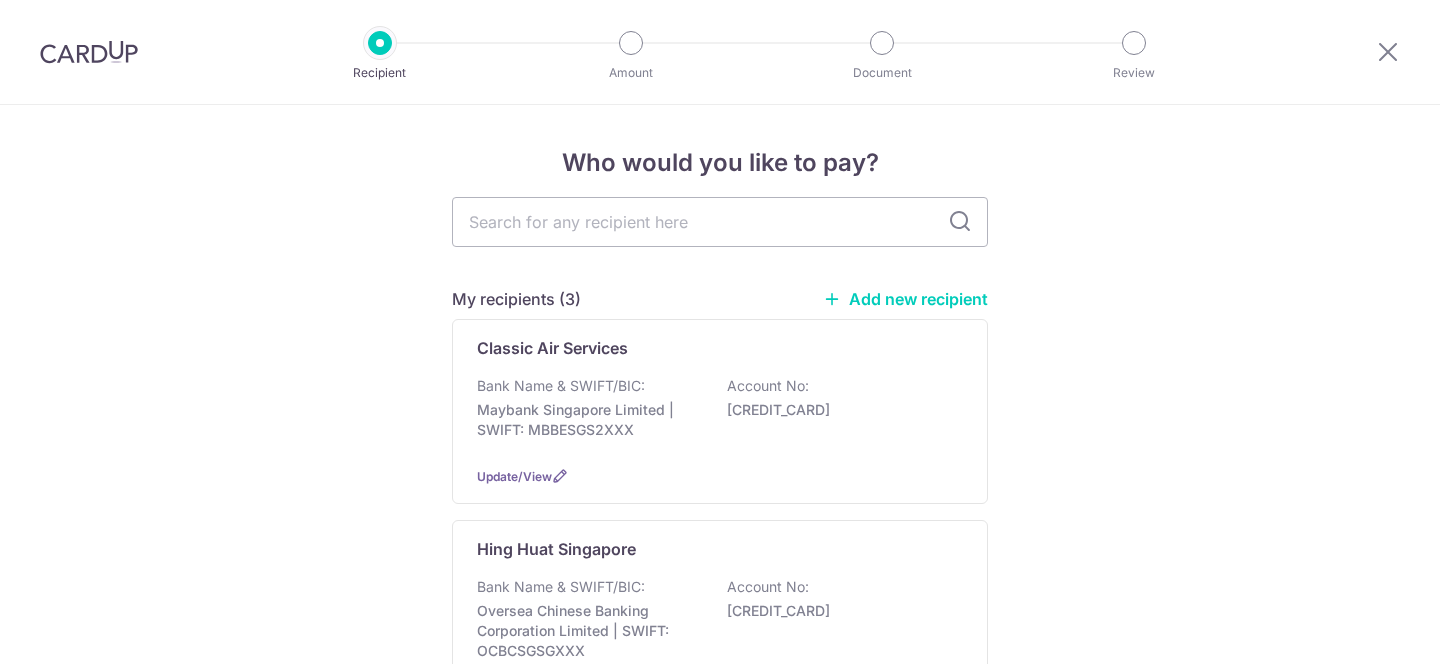scroll, scrollTop: 0, scrollLeft: 0, axis: both 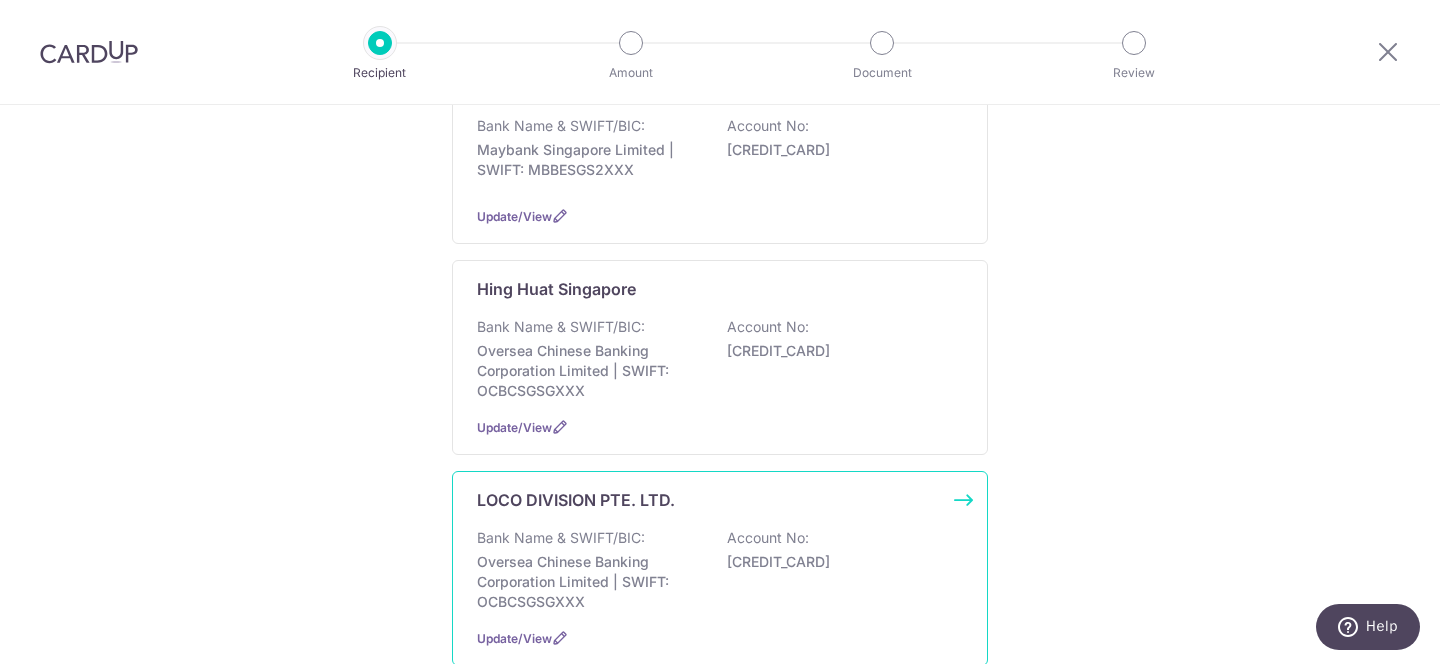 click on "Bank Name & SWIFT/BIC:" at bounding box center (561, 538) 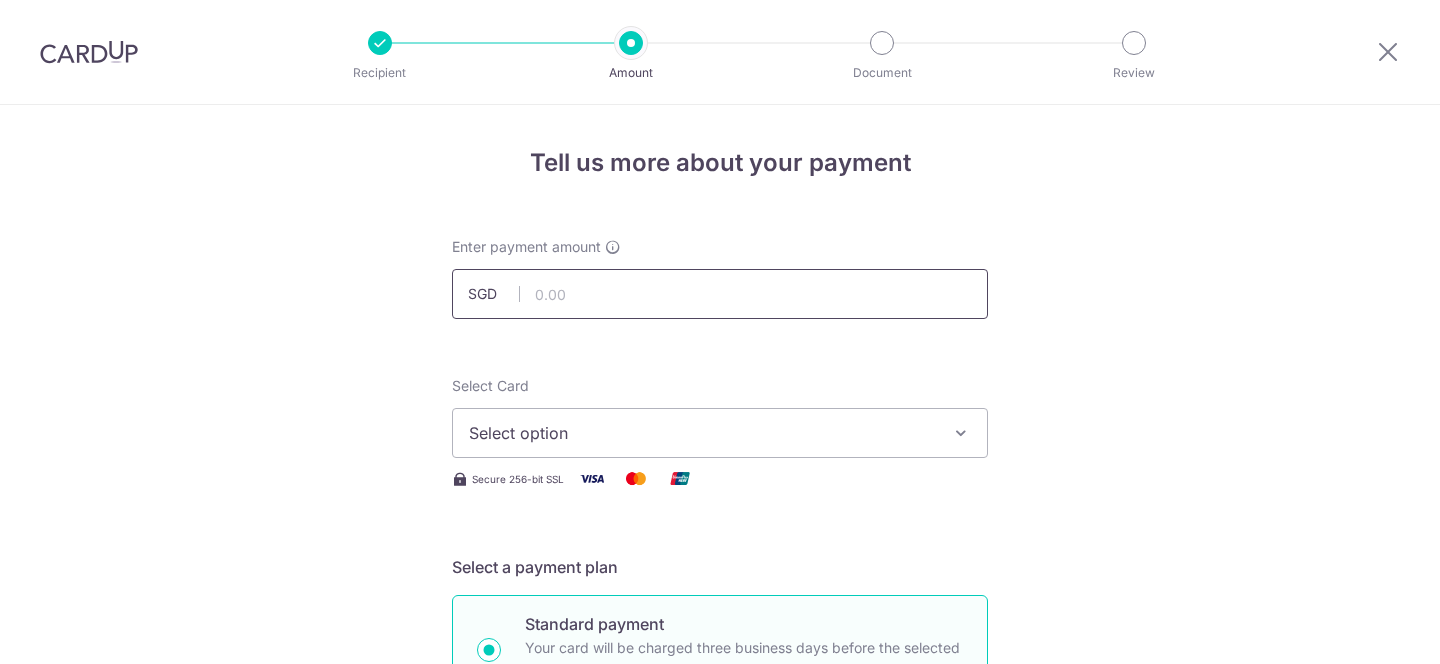scroll, scrollTop: 0, scrollLeft: 0, axis: both 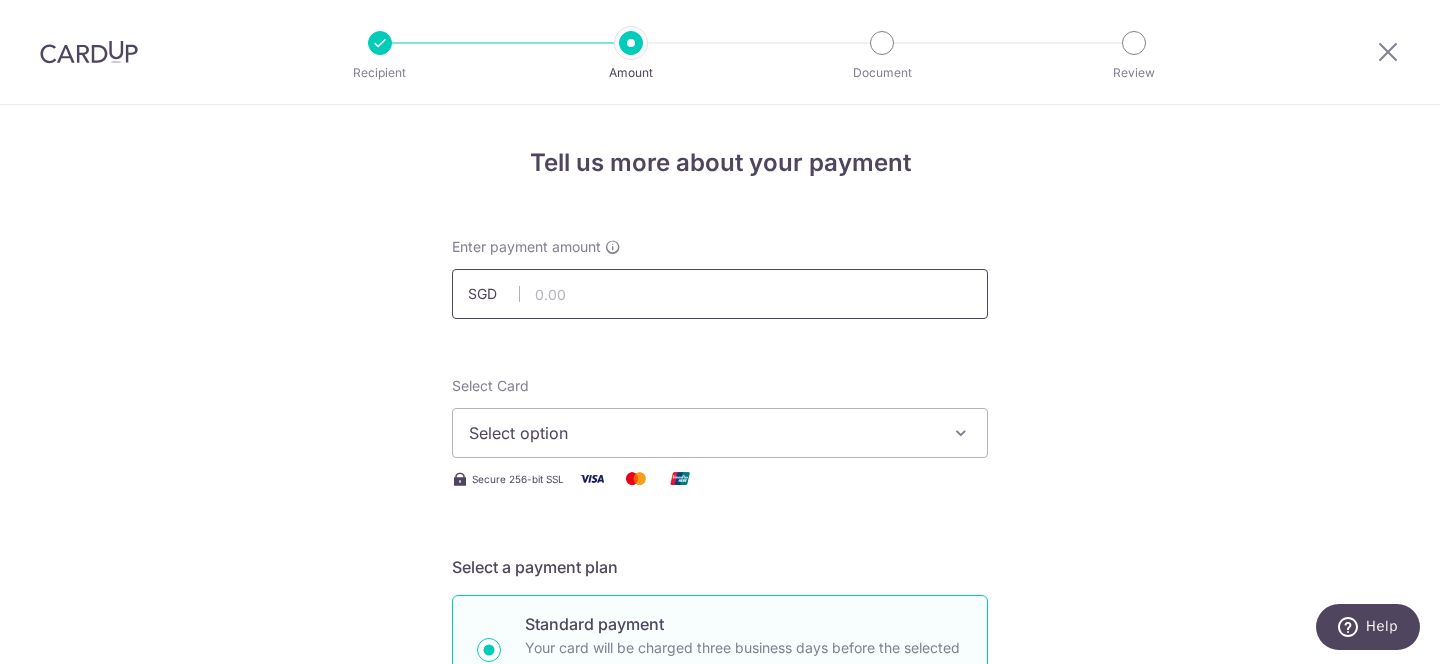click at bounding box center (720, 294) 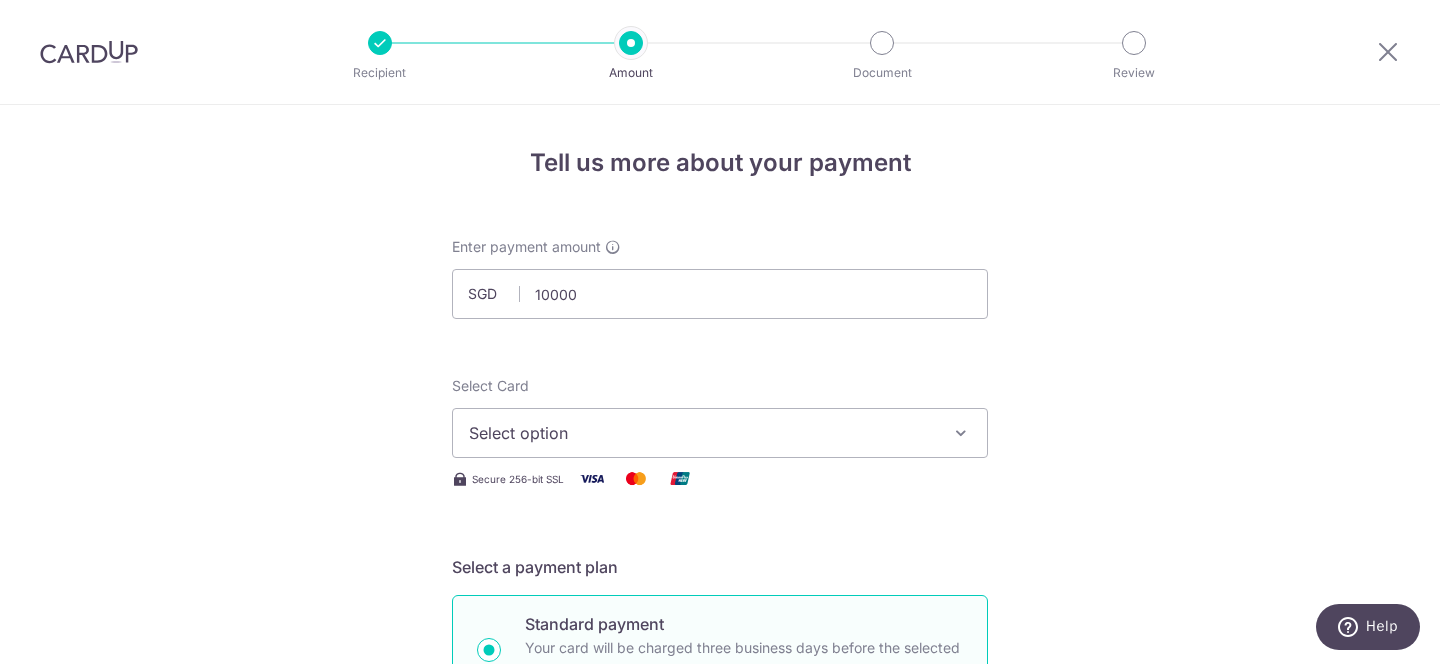 type on "10,000.00" 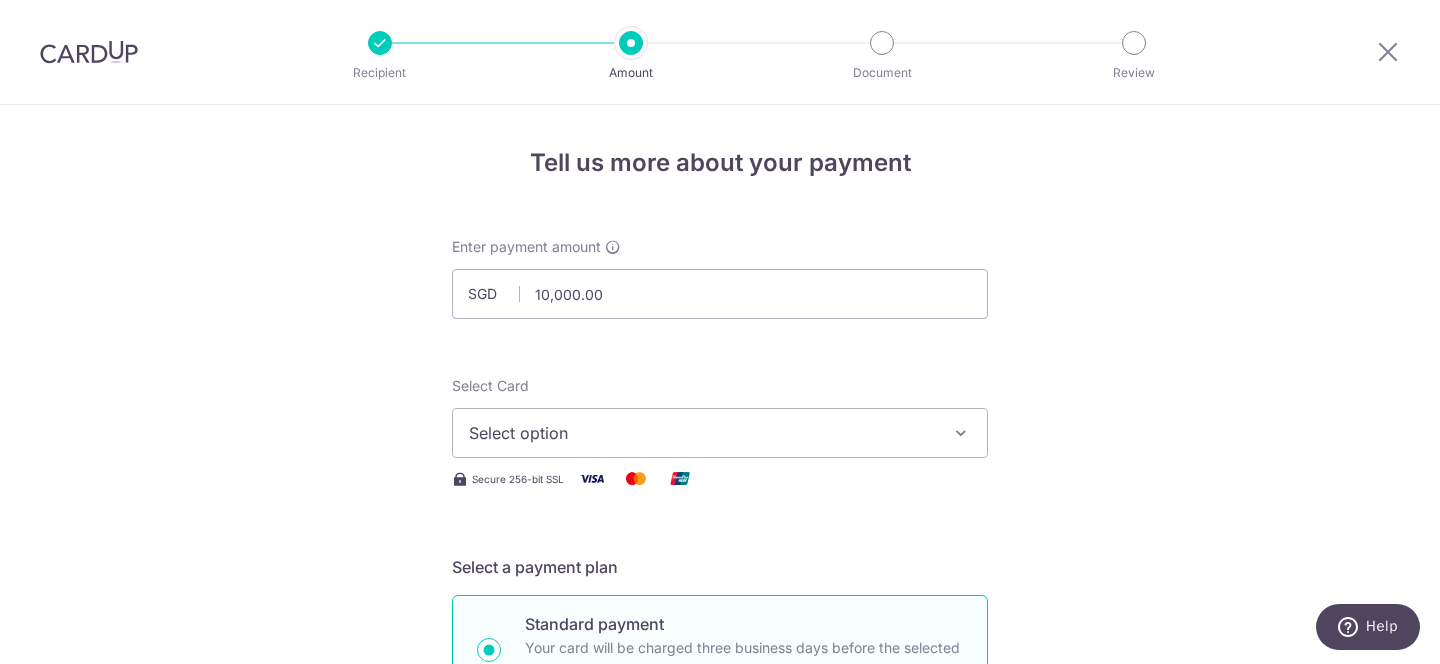 click on "Select option" at bounding box center (720, 433) 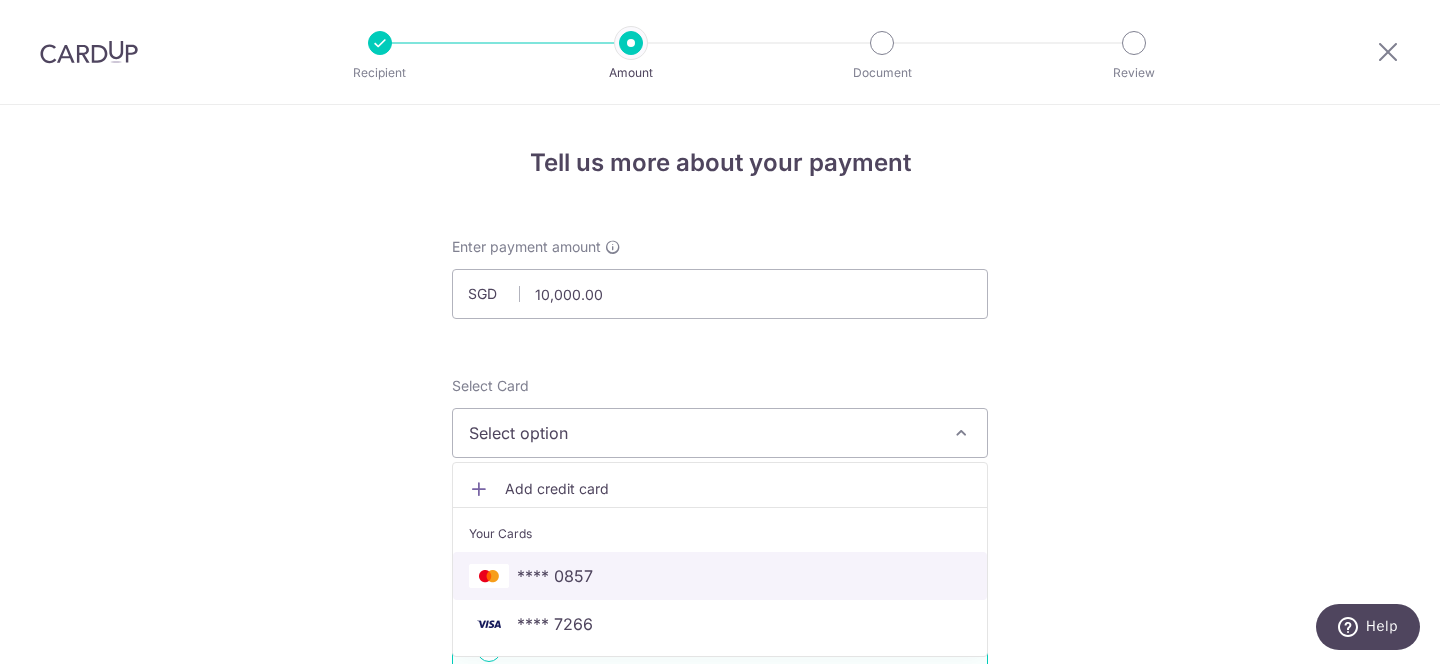 scroll, scrollTop: 51, scrollLeft: 0, axis: vertical 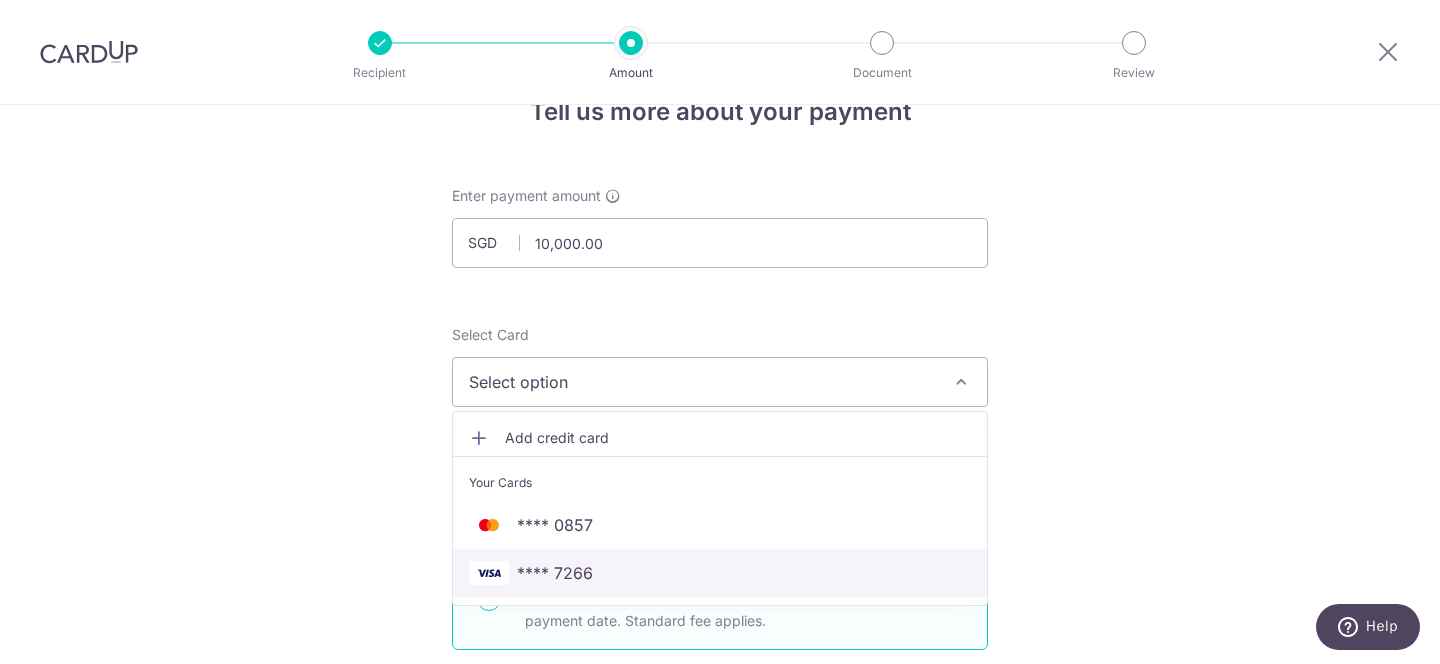 click on "**** 7266" at bounding box center [720, 573] 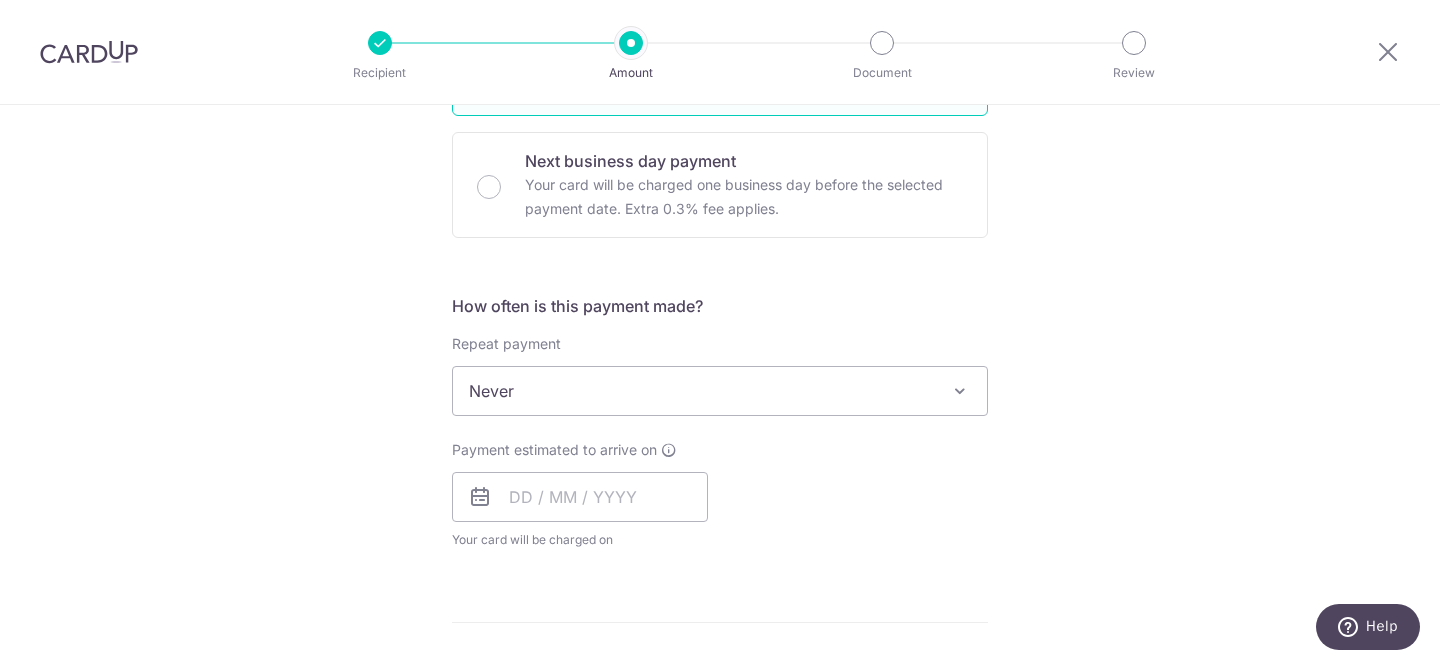 scroll, scrollTop: 617, scrollLeft: 0, axis: vertical 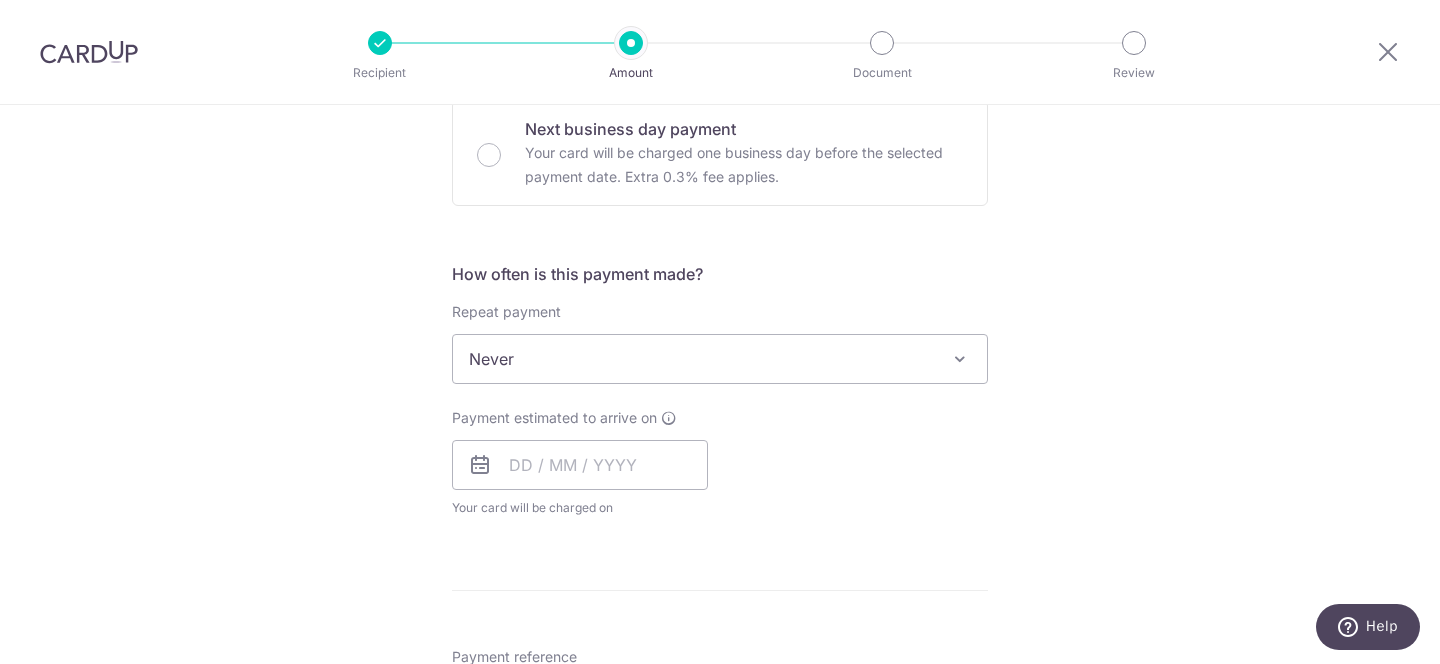 click on "Never" at bounding box center [720, 359] 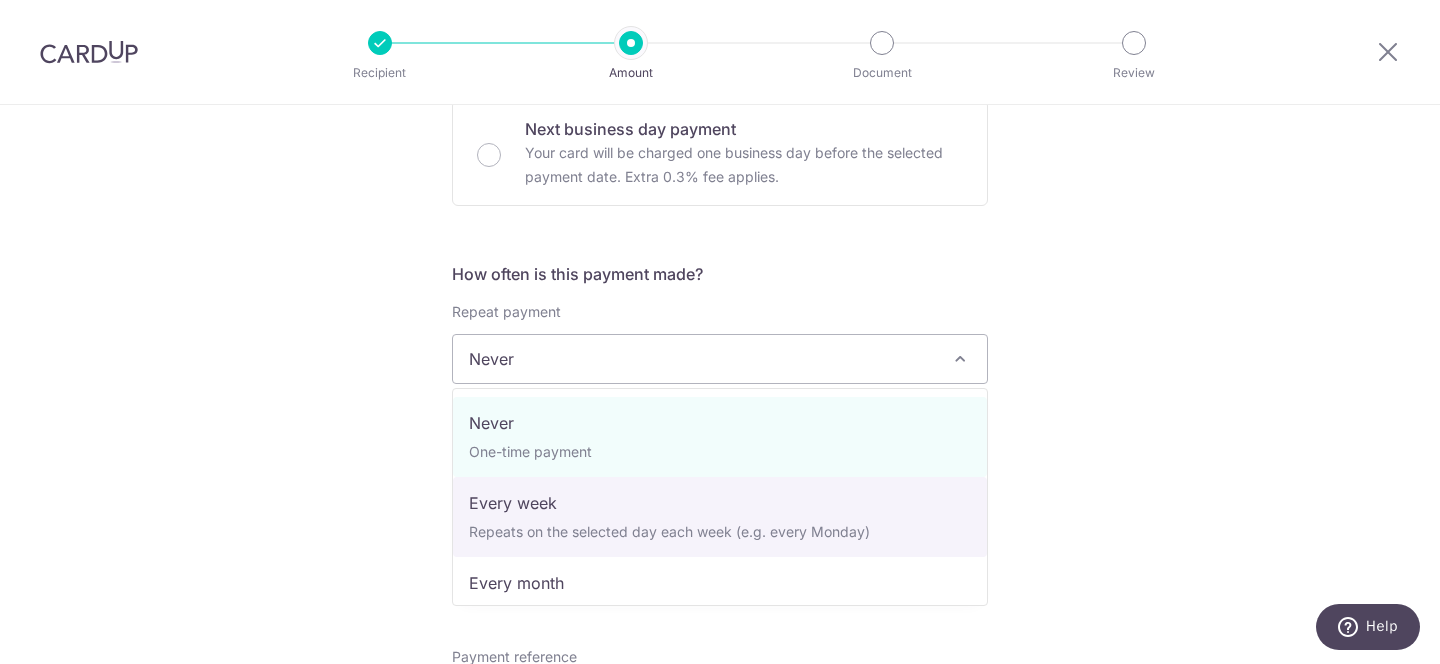select on "2" 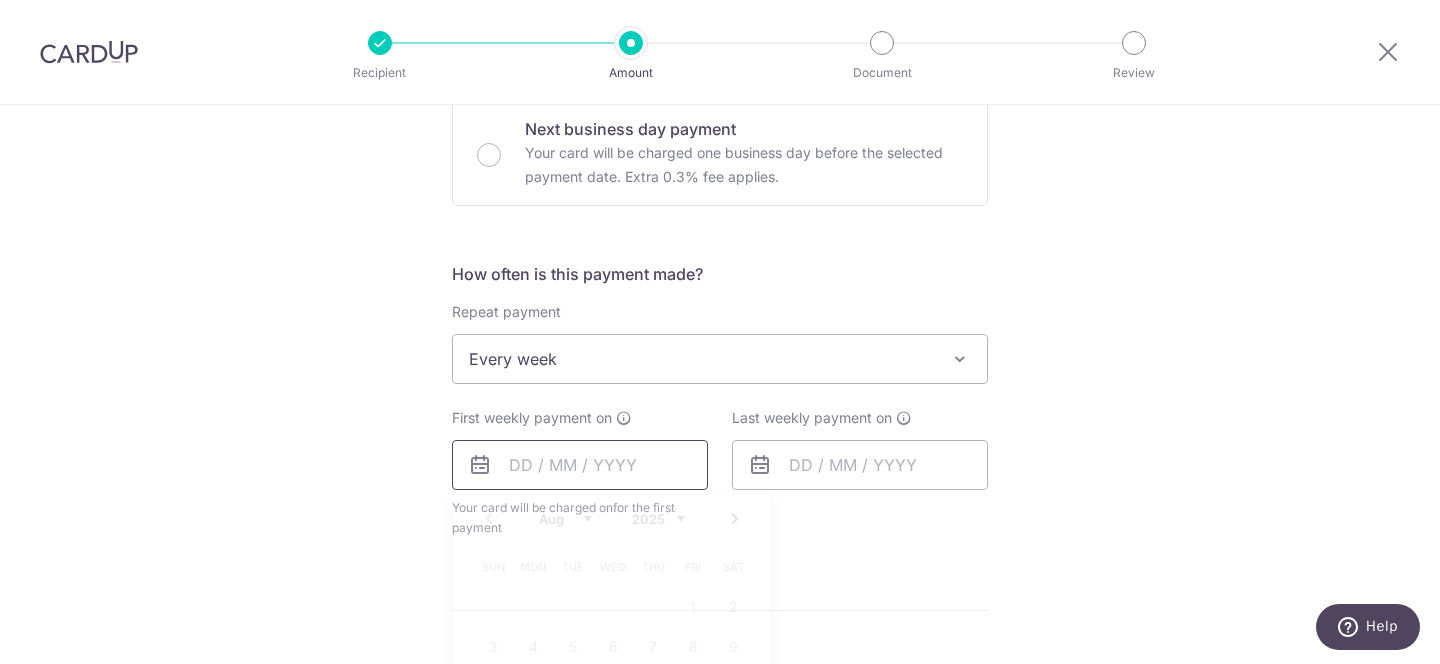 click at bounding box center (580, 465) 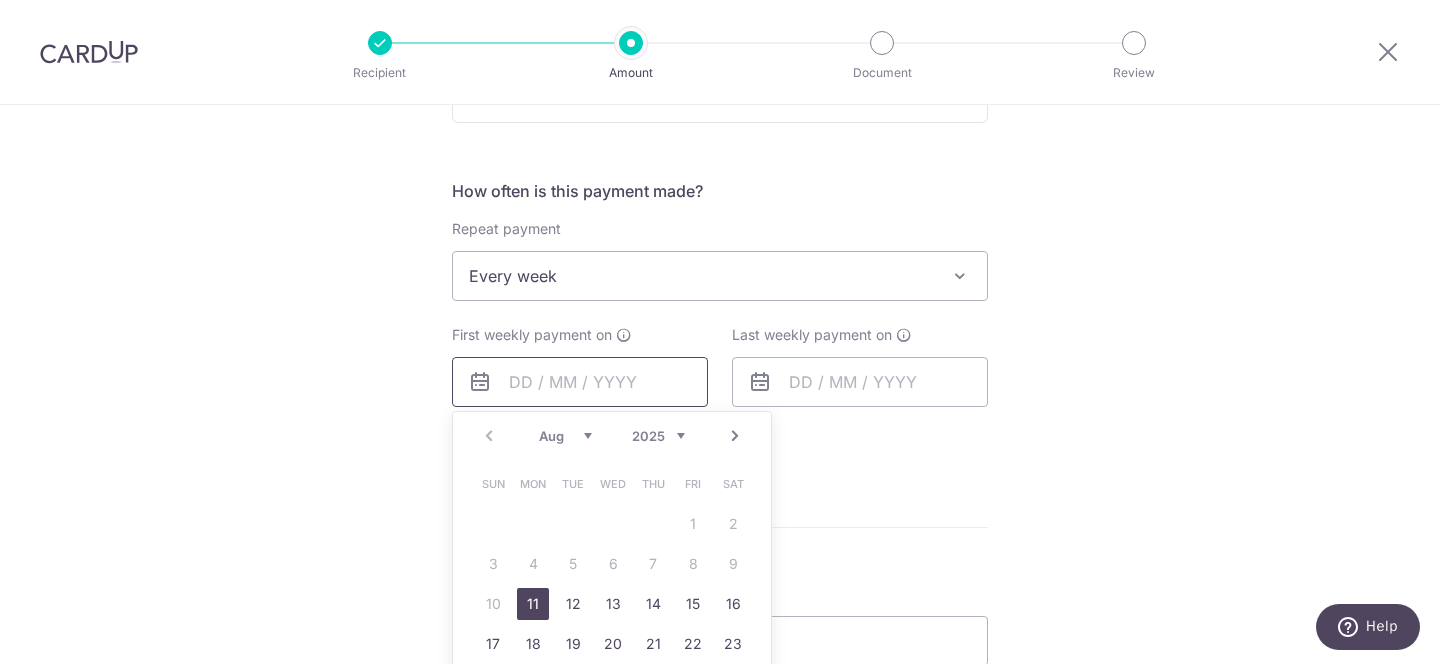 scroll, scrollTop: 715, scrollLeft: 0, axis: vertical 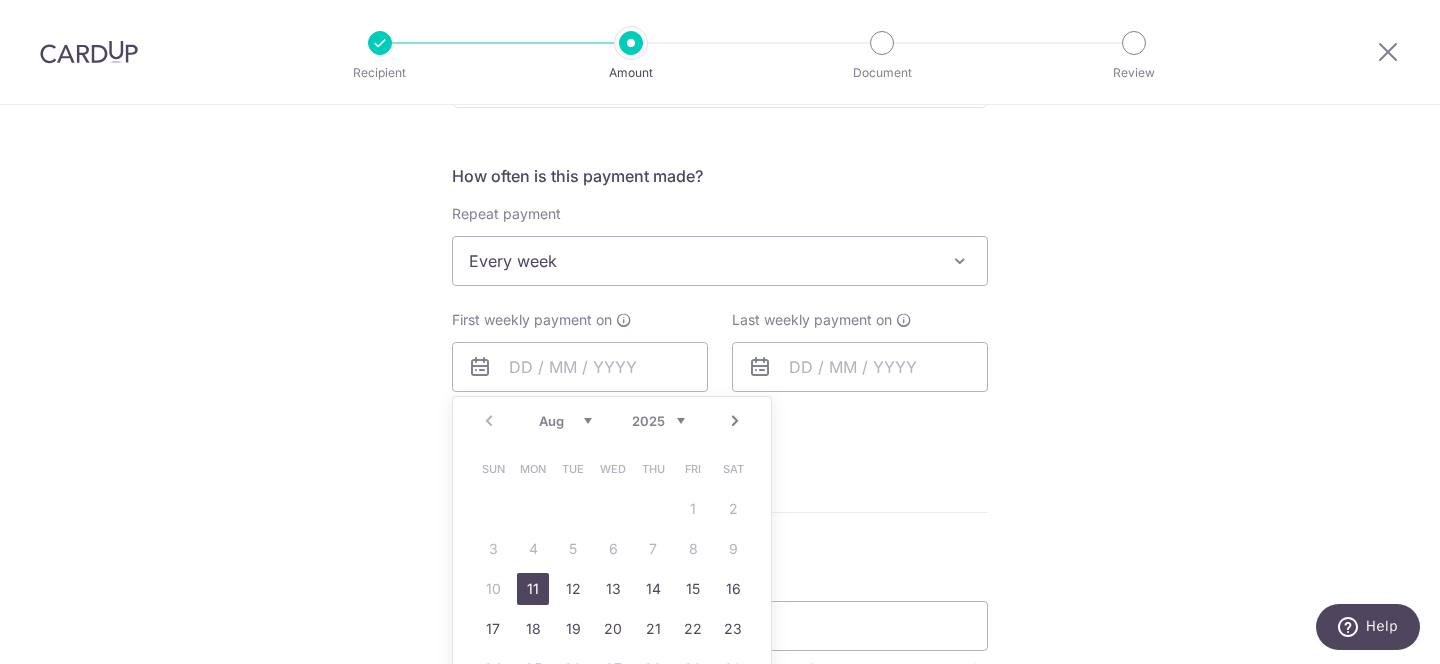 click on "11" at bounding box center (533, 589) 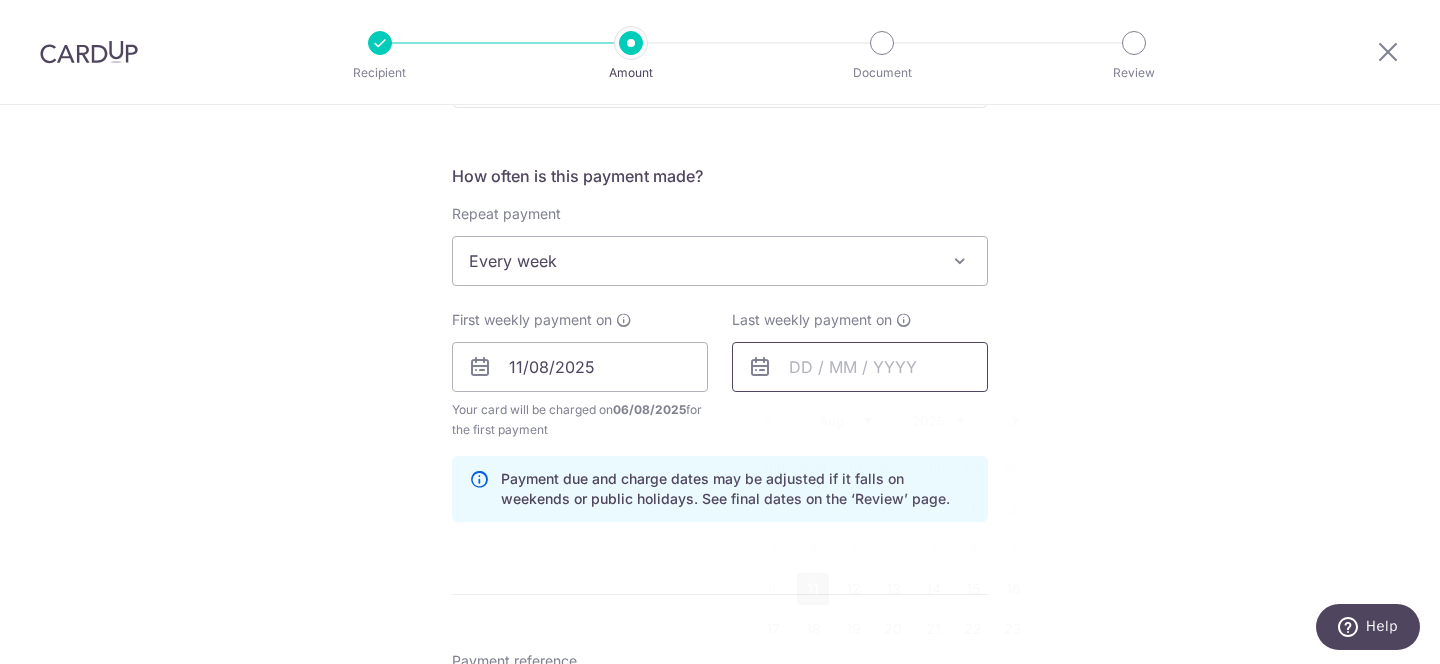 click at bounding box center [860, 367] 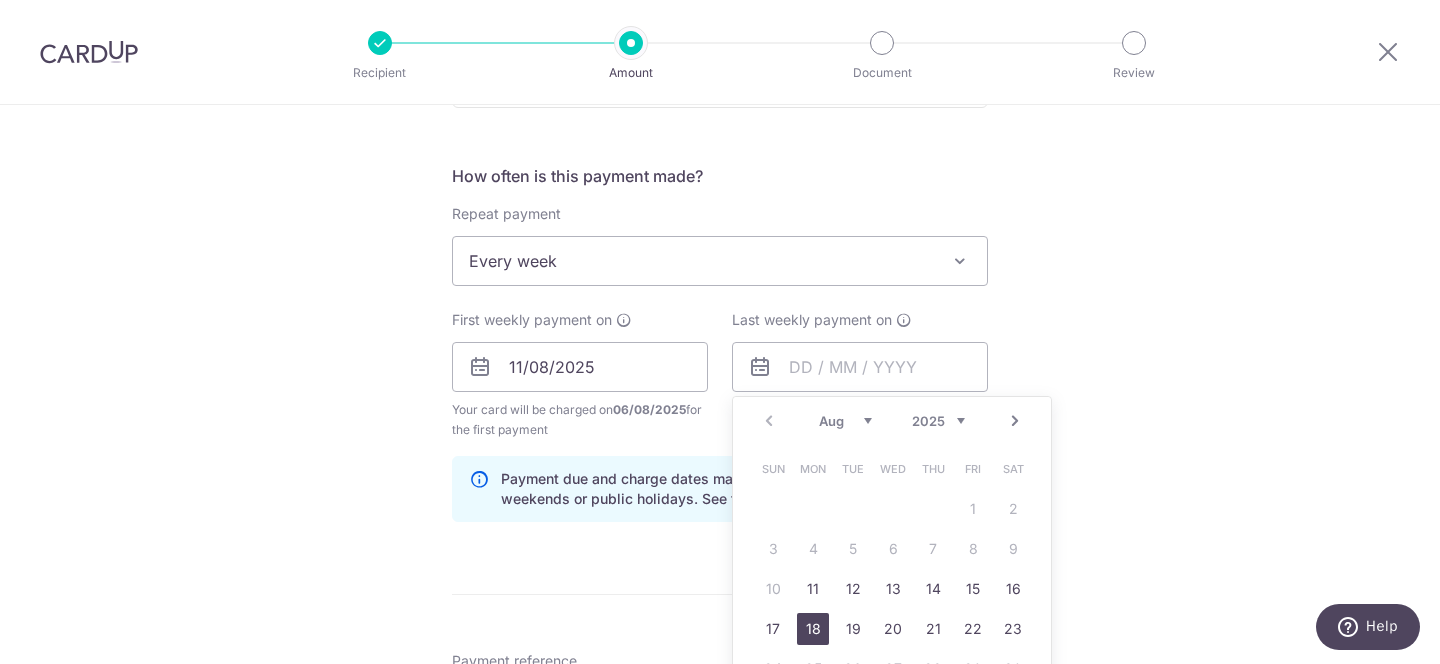 click on "18" at bounding box center [813, 629] 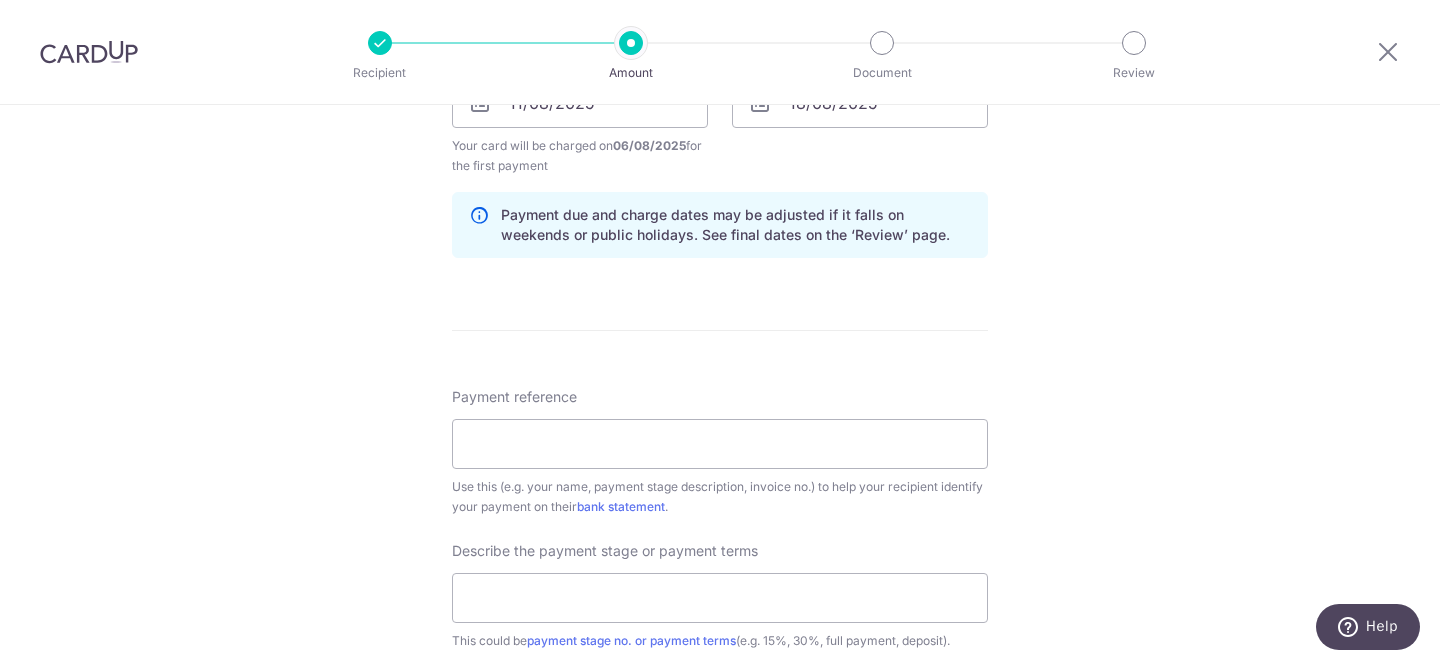 scroll, scrollTop: 981, scrollLeft: 0, axis: vertical 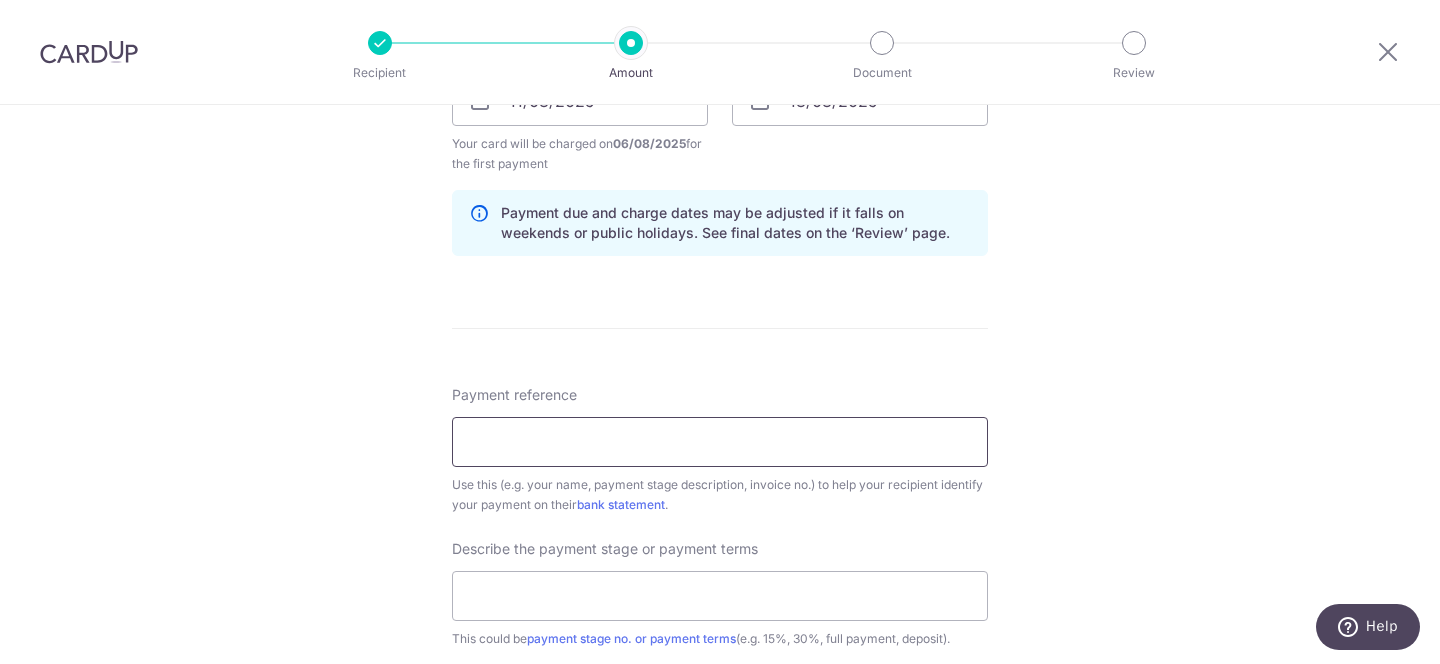 click on "Payment reference" at bounding box center [720, 442] 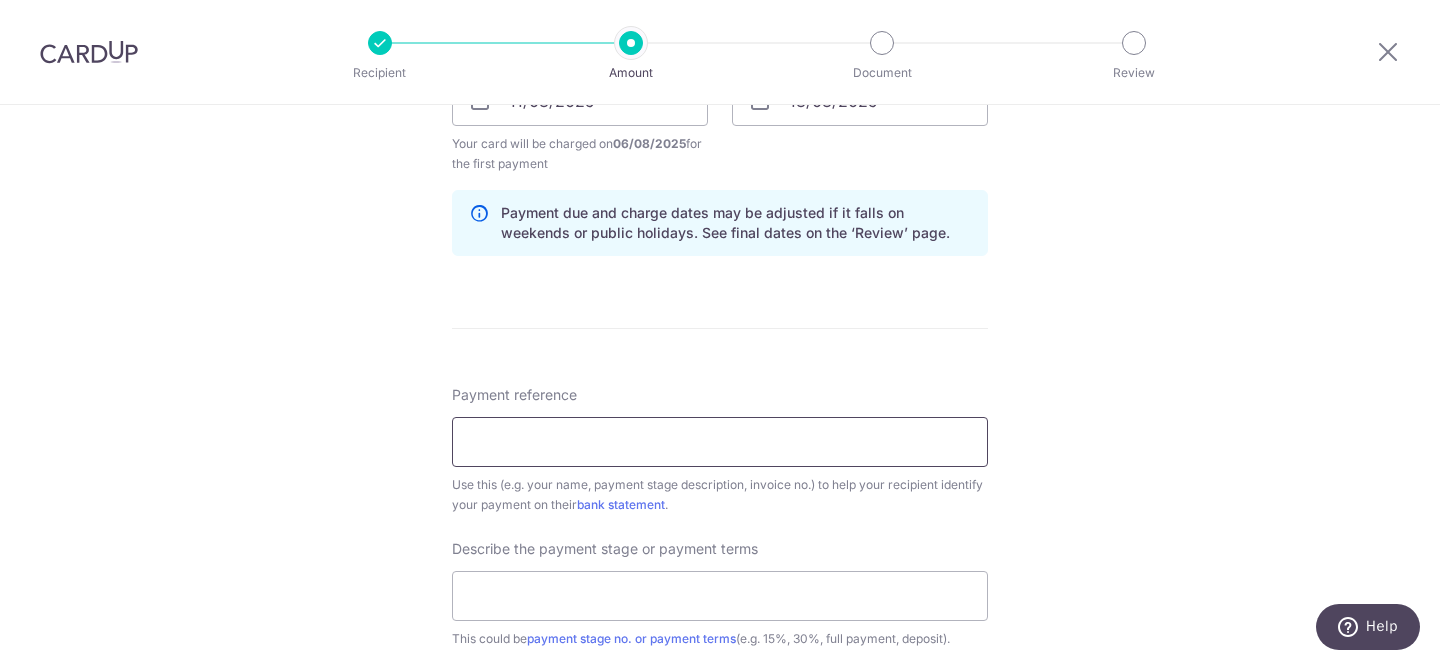 type on "[LAST] [FIRST]" 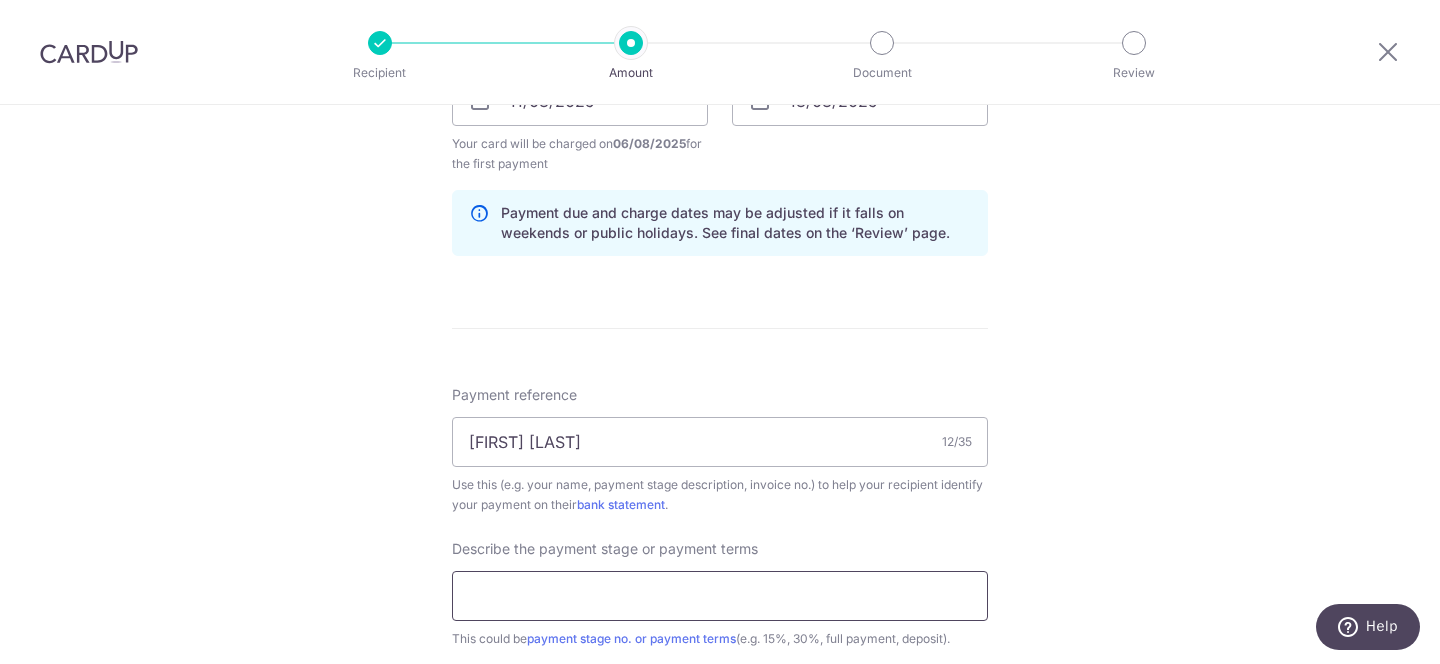 click at bounding box center [720, 596] 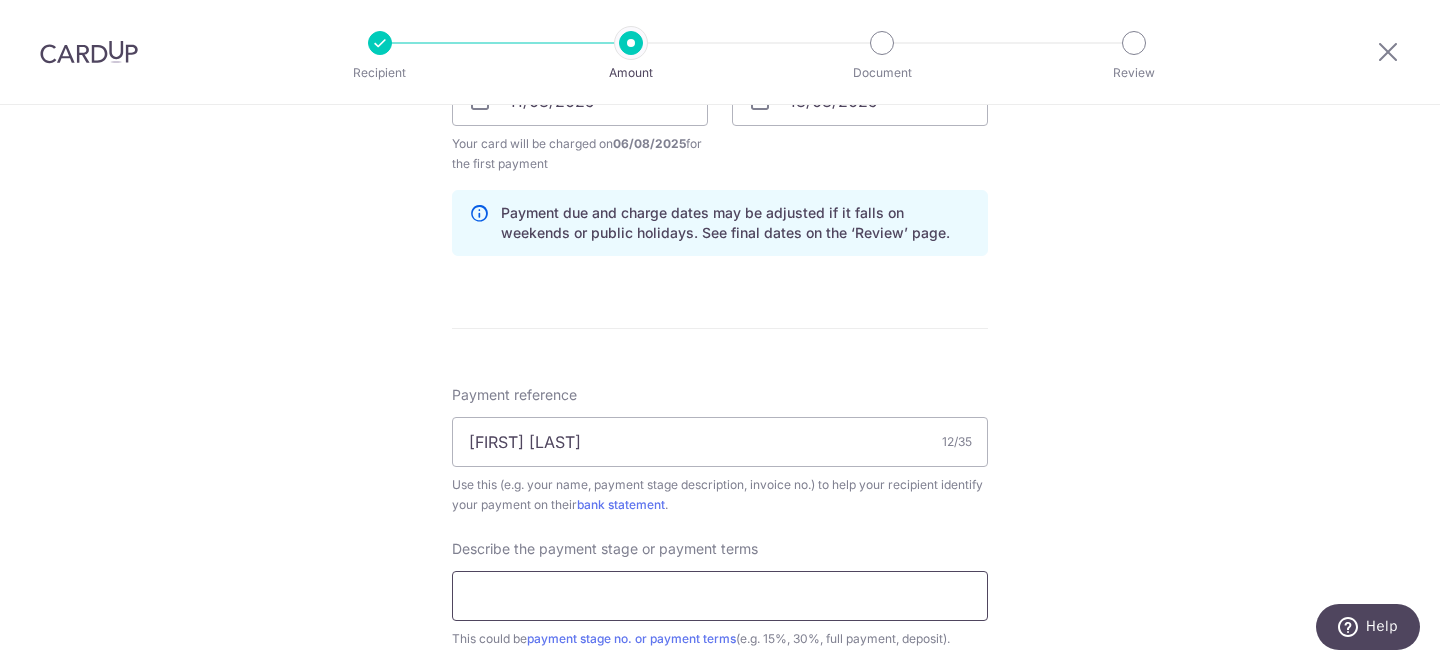 type on "40% carpentry" 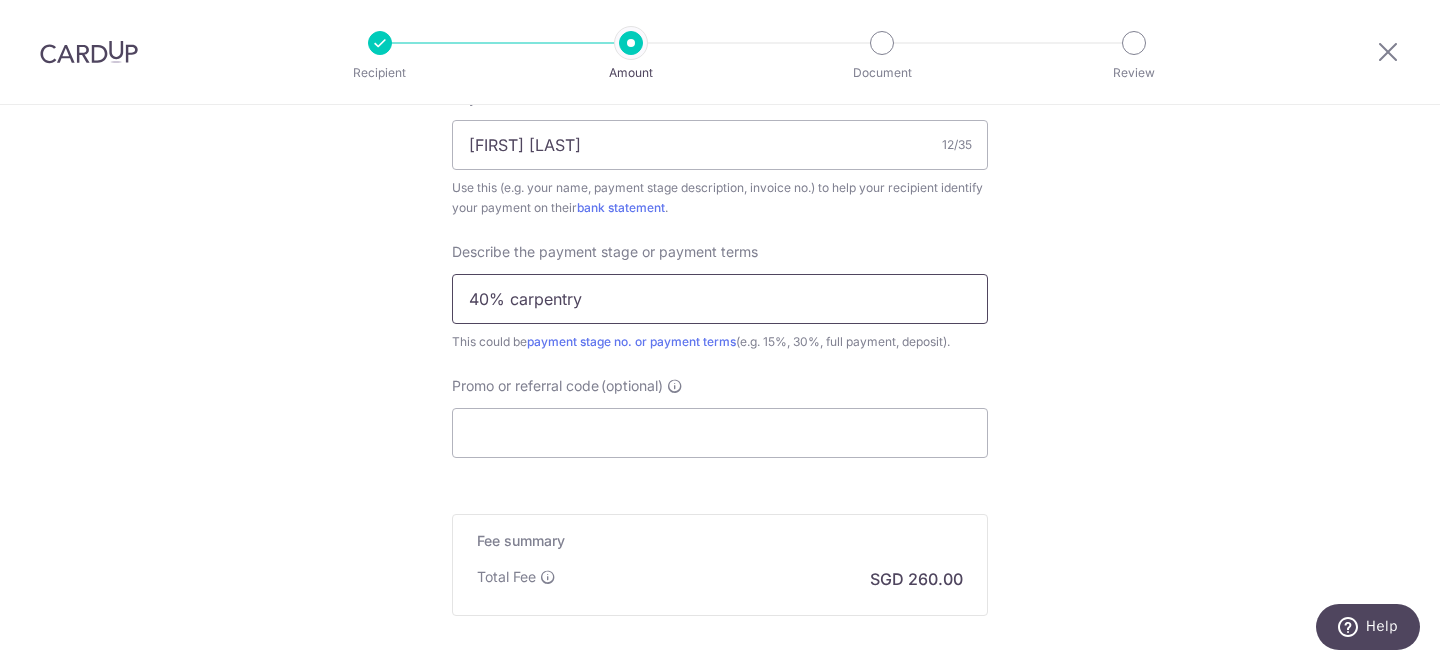 scroll, scrollTop: 1283, scrollLeft: 0, axis: vertical 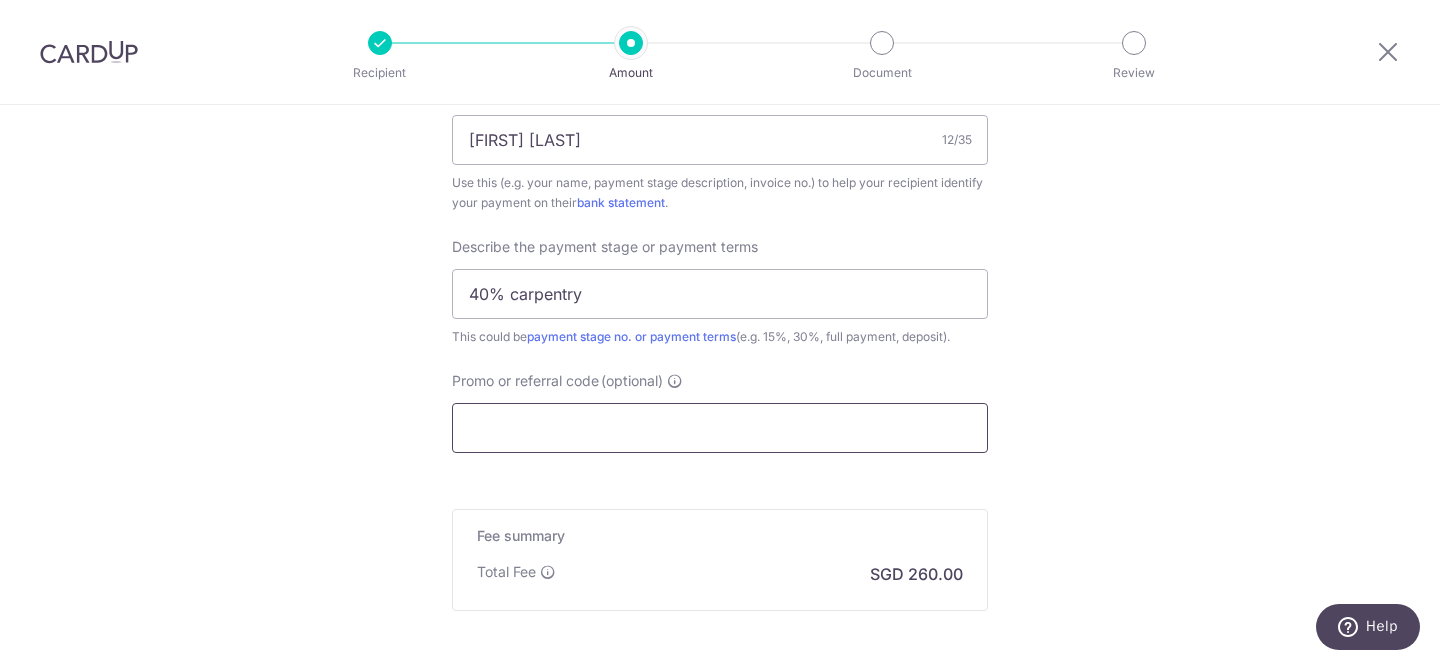 click on "Promo or referral code
(optional)" at bounding box center [720, 428] 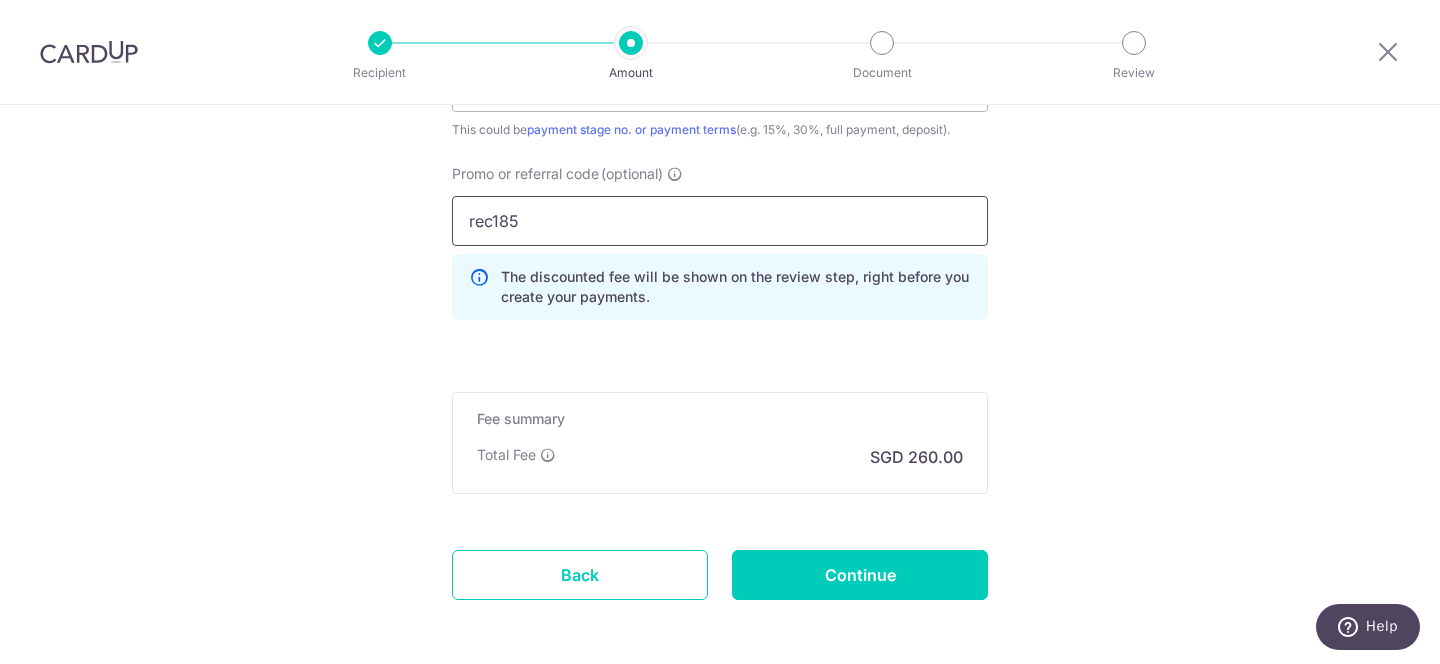 scroll, scrollTop: 1519, scrollLeft: 0, axis: vertical 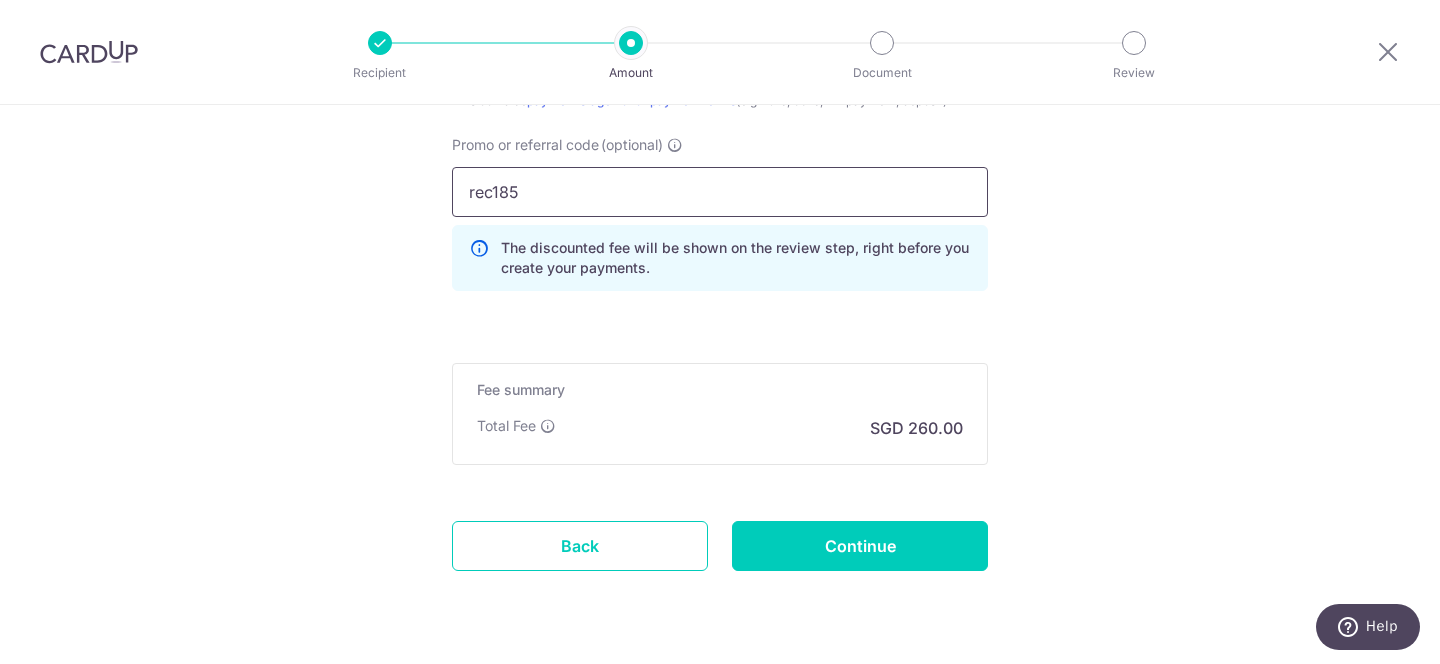 type on "rec185" 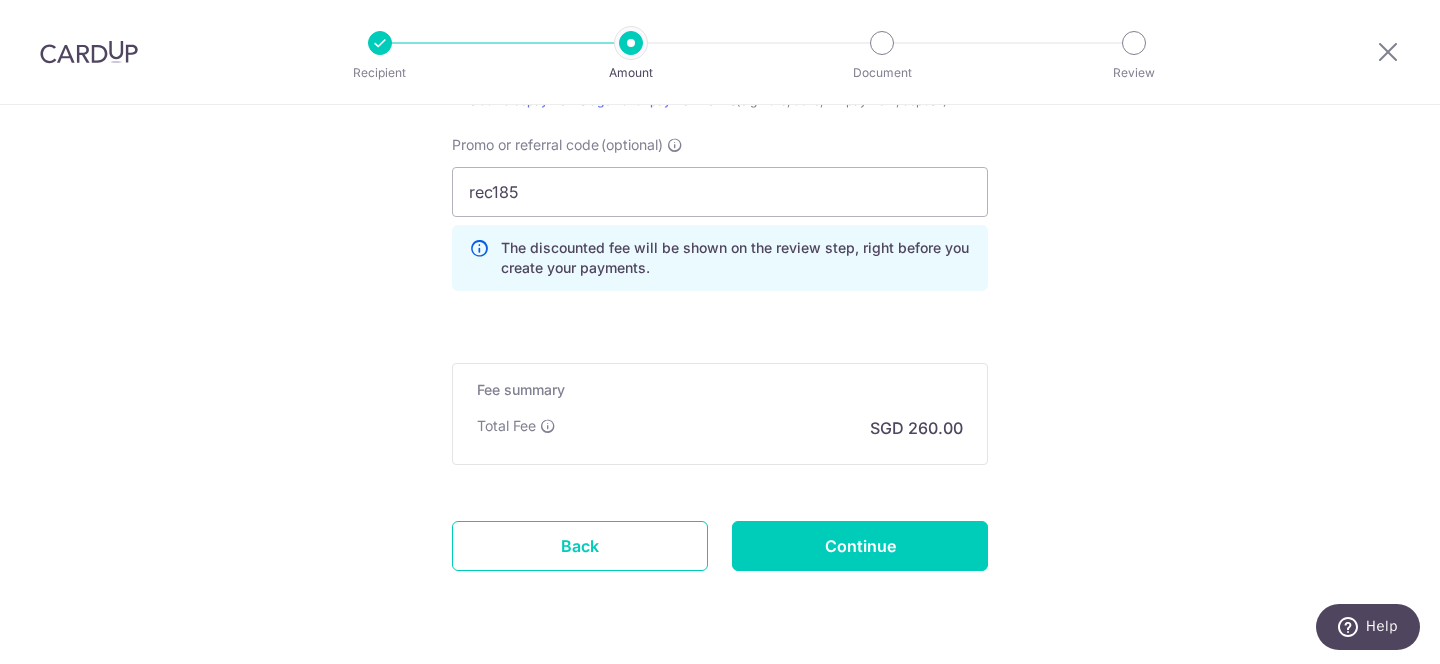 click on "Enter payment amount
SGD
10,000.00
10000.00
Select Card
**** 7266
Add credit card
Your Cards
**** 0857
**** 7266
Secure 256-bit SSL
Text
New card details
Card
Secure 256-bit SSL" at bounding box center [720, -328] 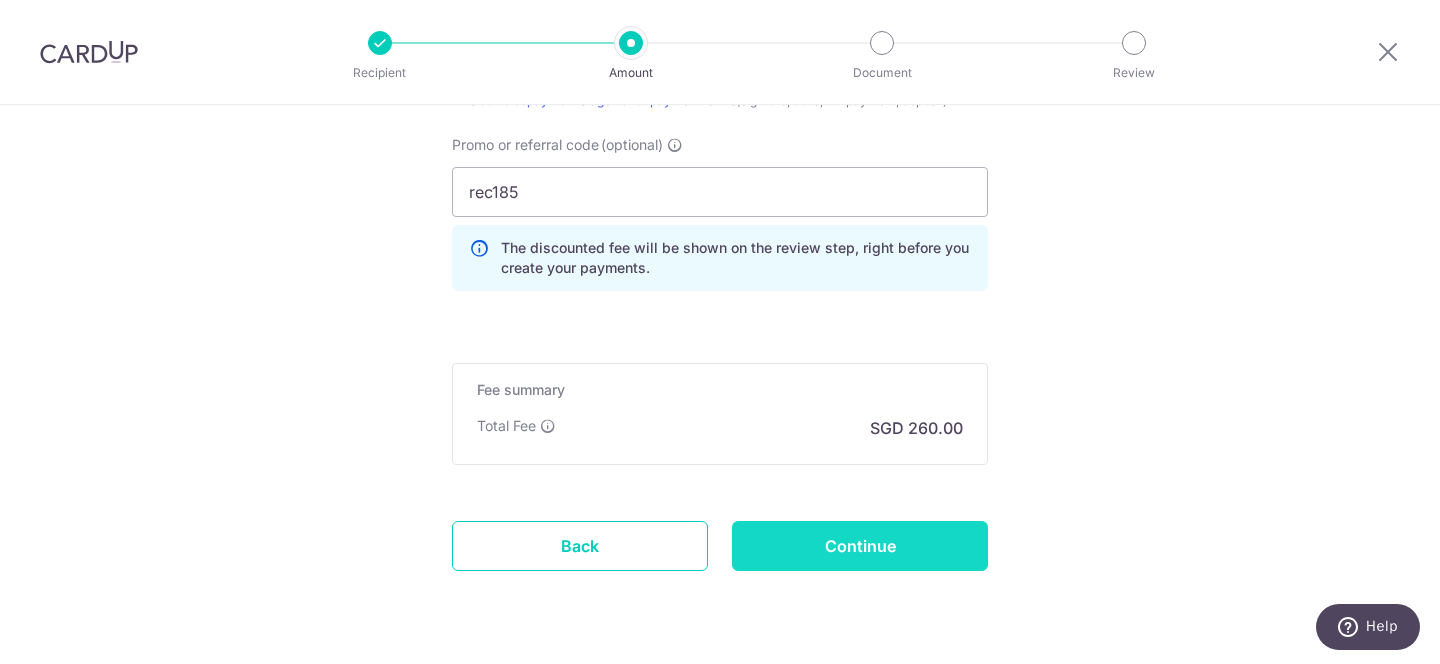 click on "Continue" at bounding box center [860, 546] 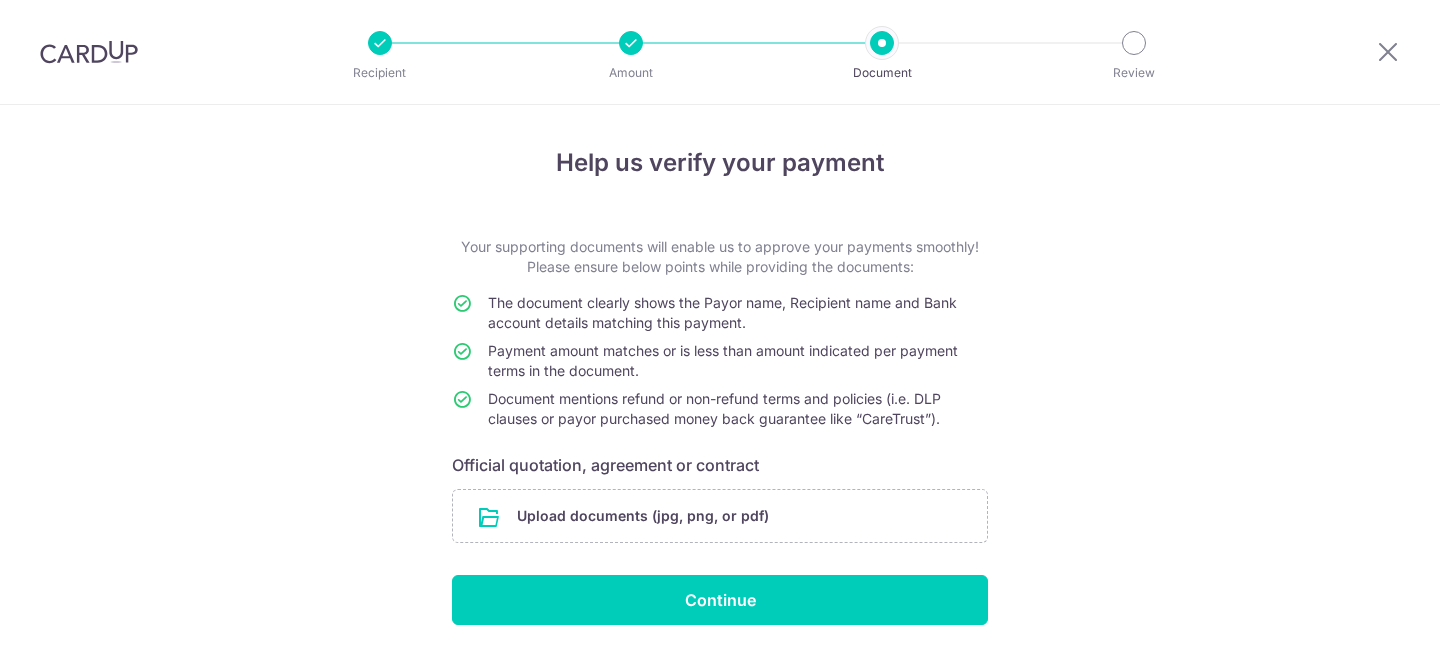 scroll, scrollTop: 0, scrollLeft: 0, axis: both 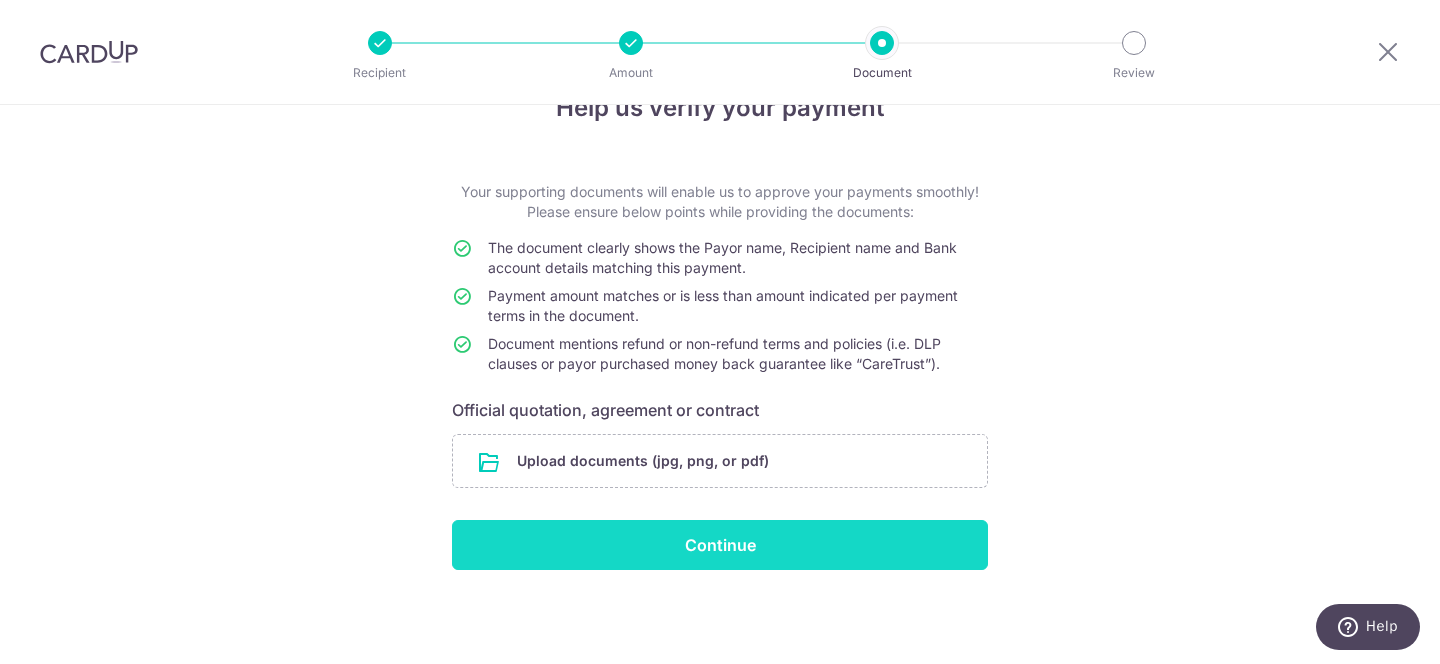 click on "Continue" at bounding box center (720, 545) 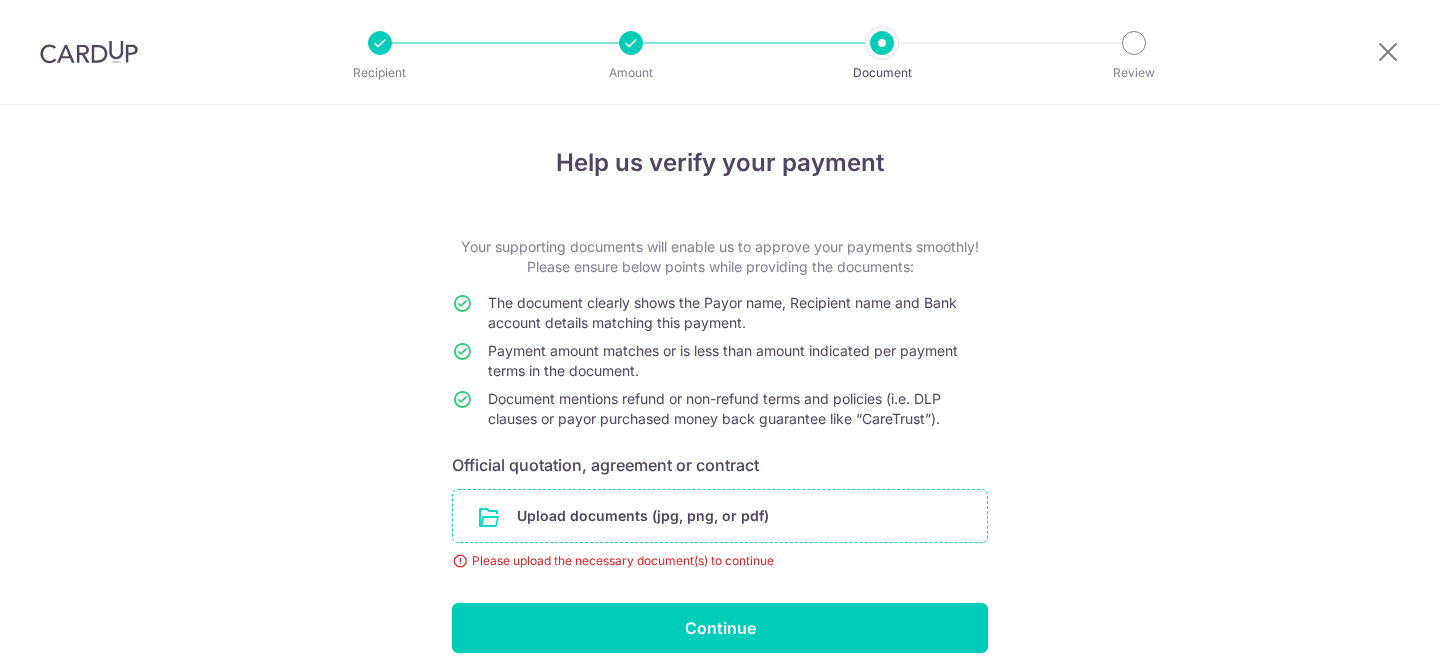 scroll, scrollTop: 0, scrollLeft: 0, axis: both 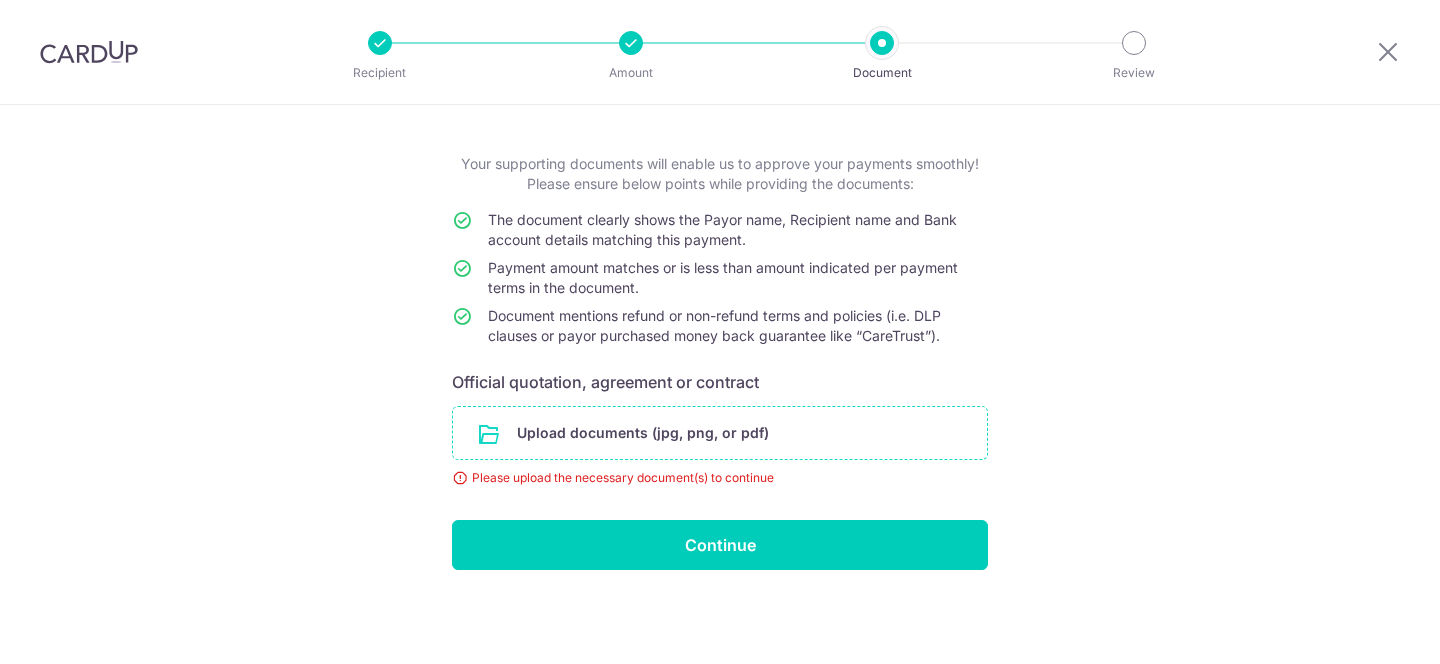 click at bounding box center (720, 433) 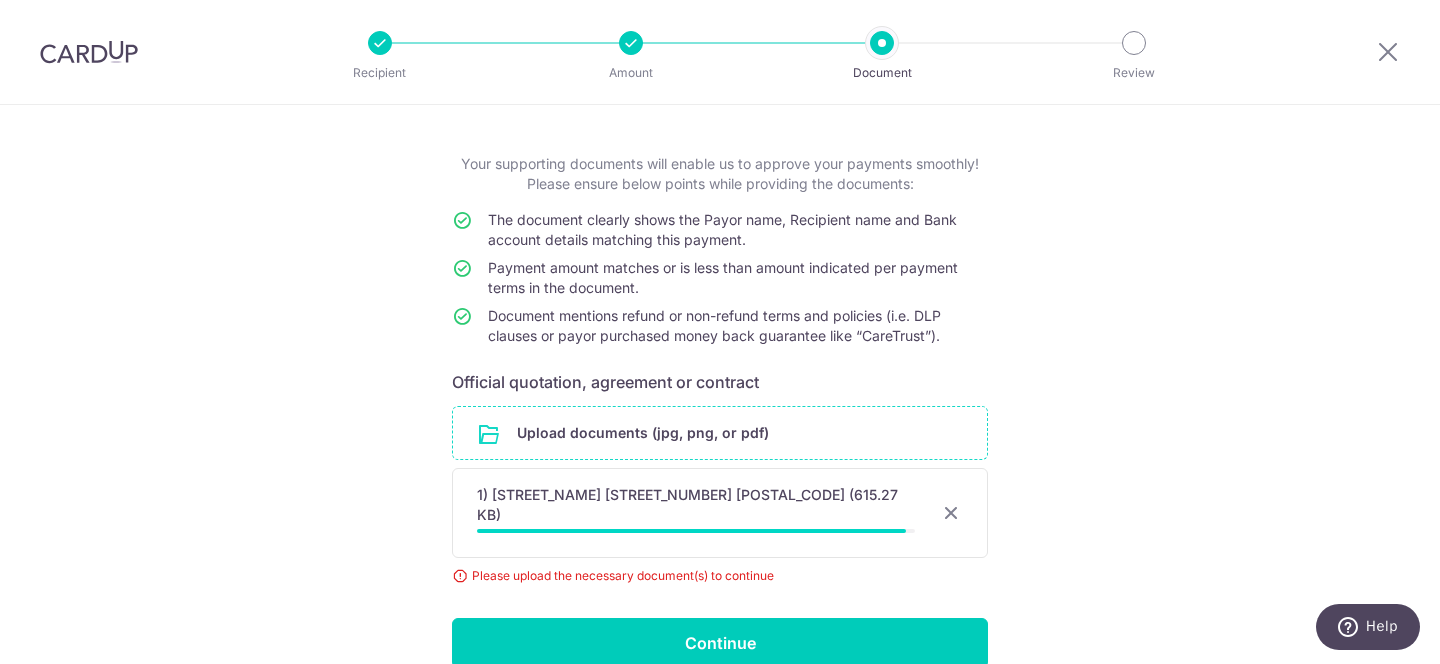 click at bounding box center [720, 433] 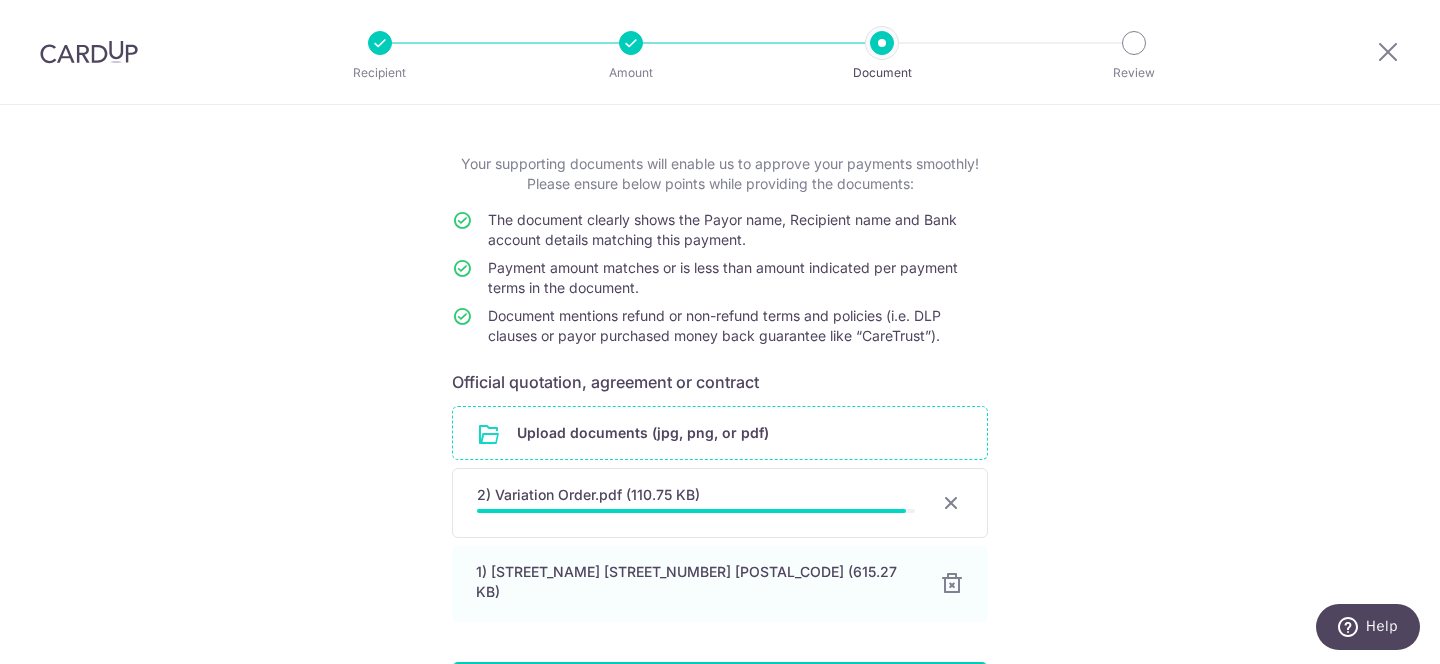 scroll, scrollTop: 211, scrollLeft: 0, axis: vertical 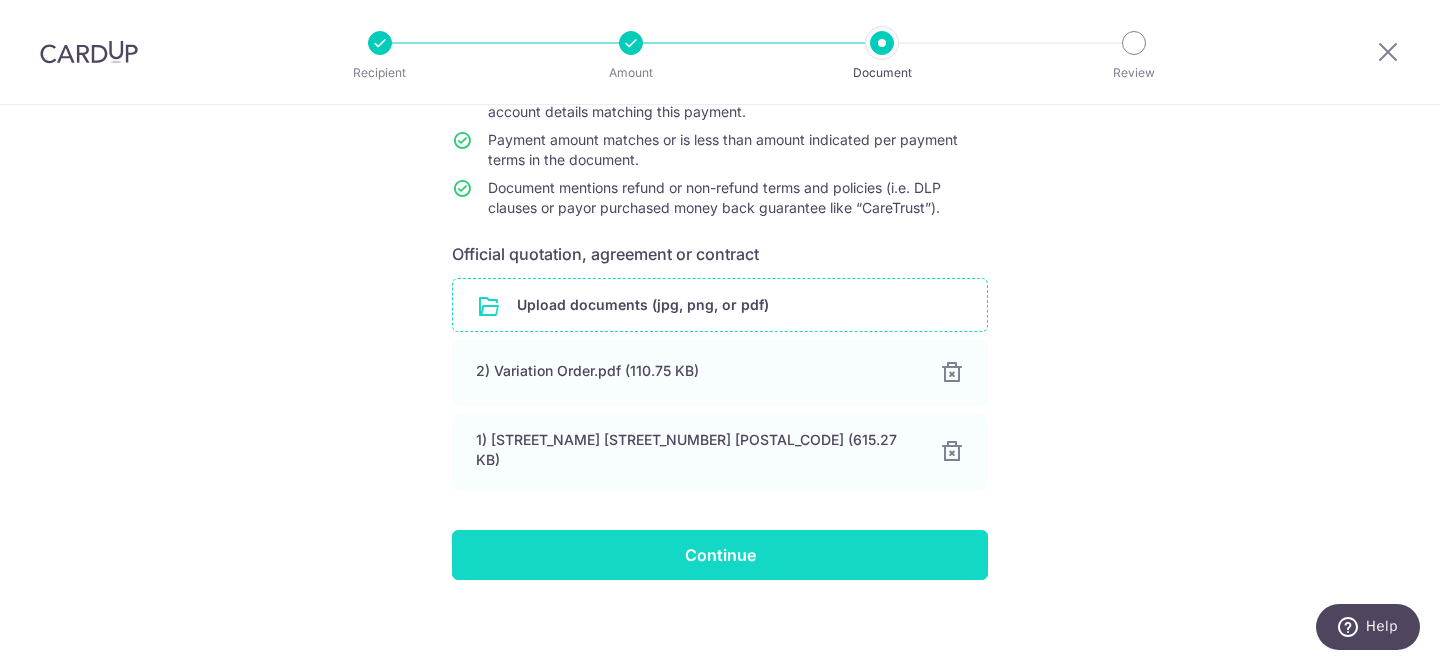 click on "Continue" at bounding box center (720, 555) 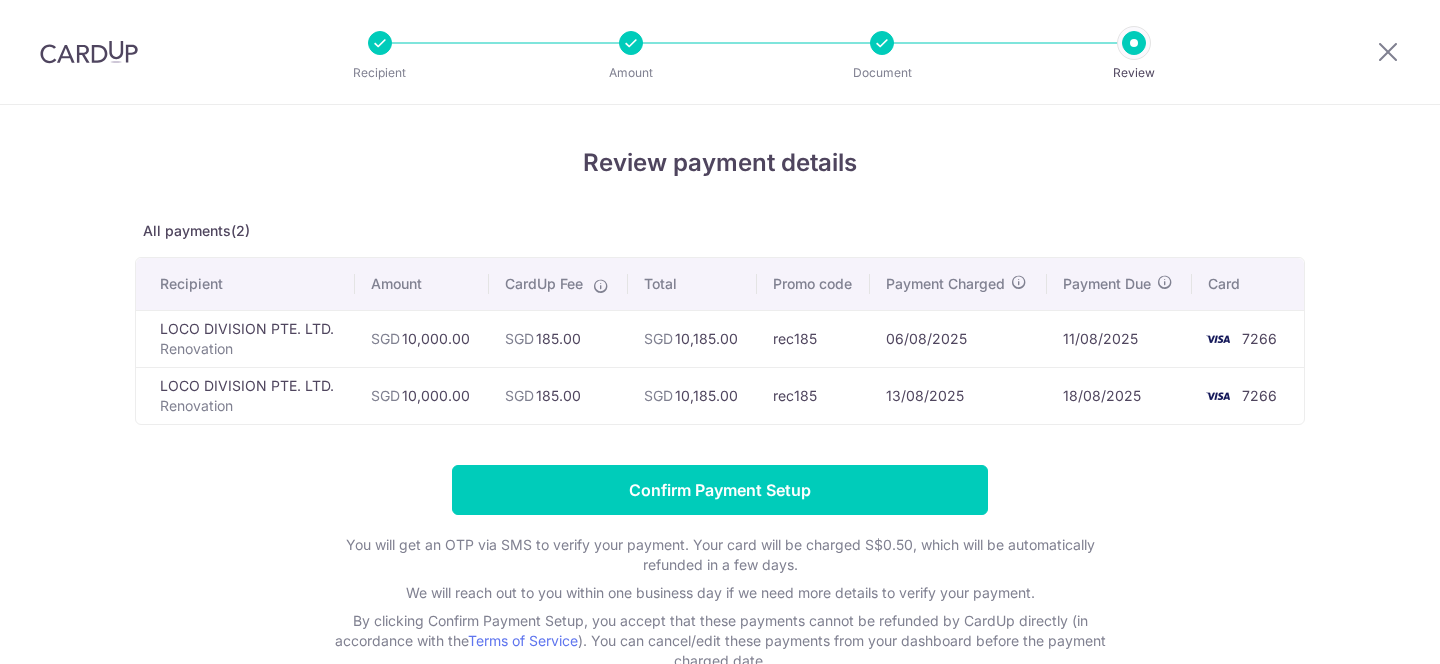 scroll, scrollTop: 0, scrollLeft: 0, axis: both 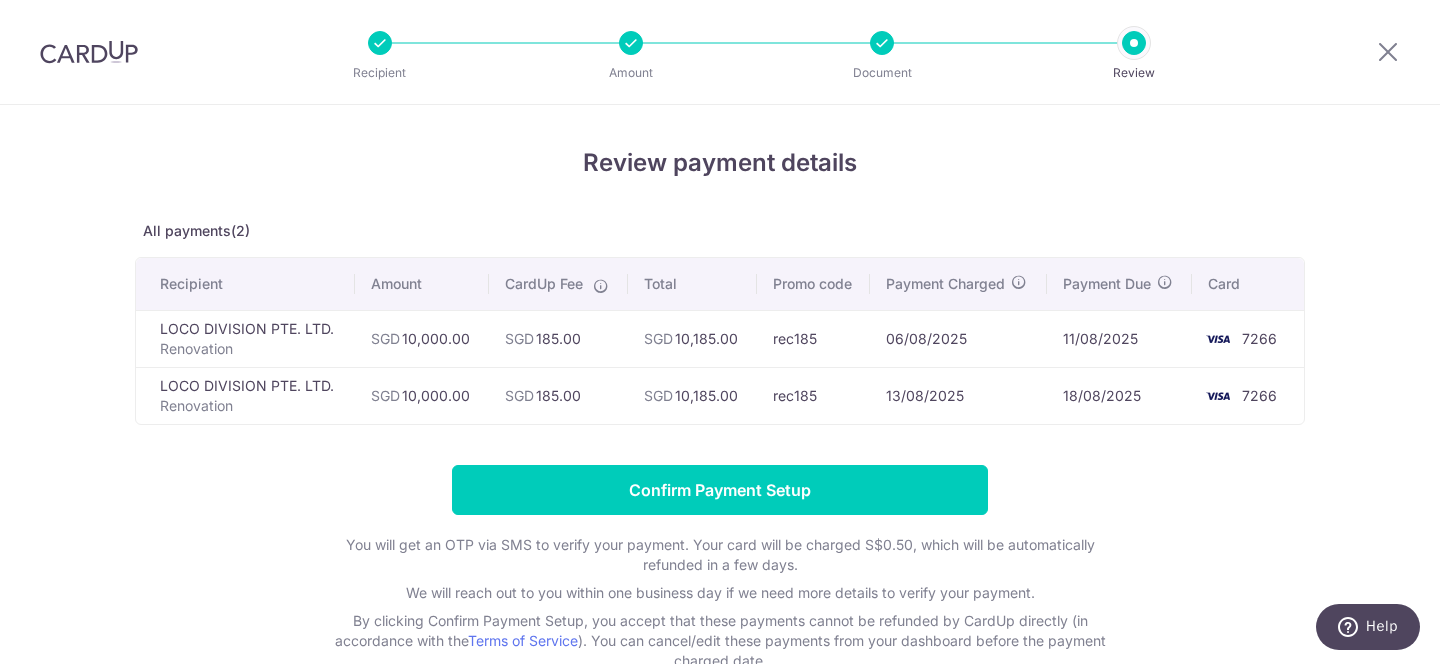 click on "Review payment details" at bounding box center (720, 163) 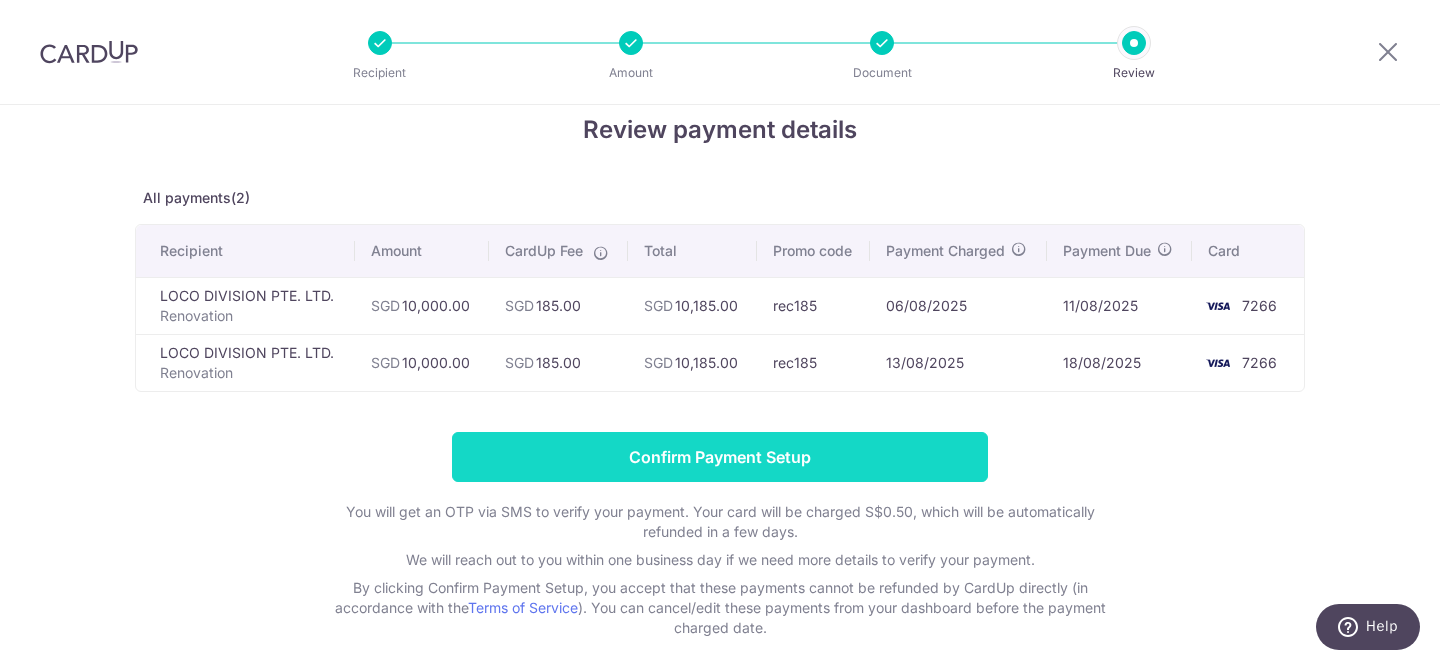 click on "Confirm Payment Setup" at bounding box center (720, 457) 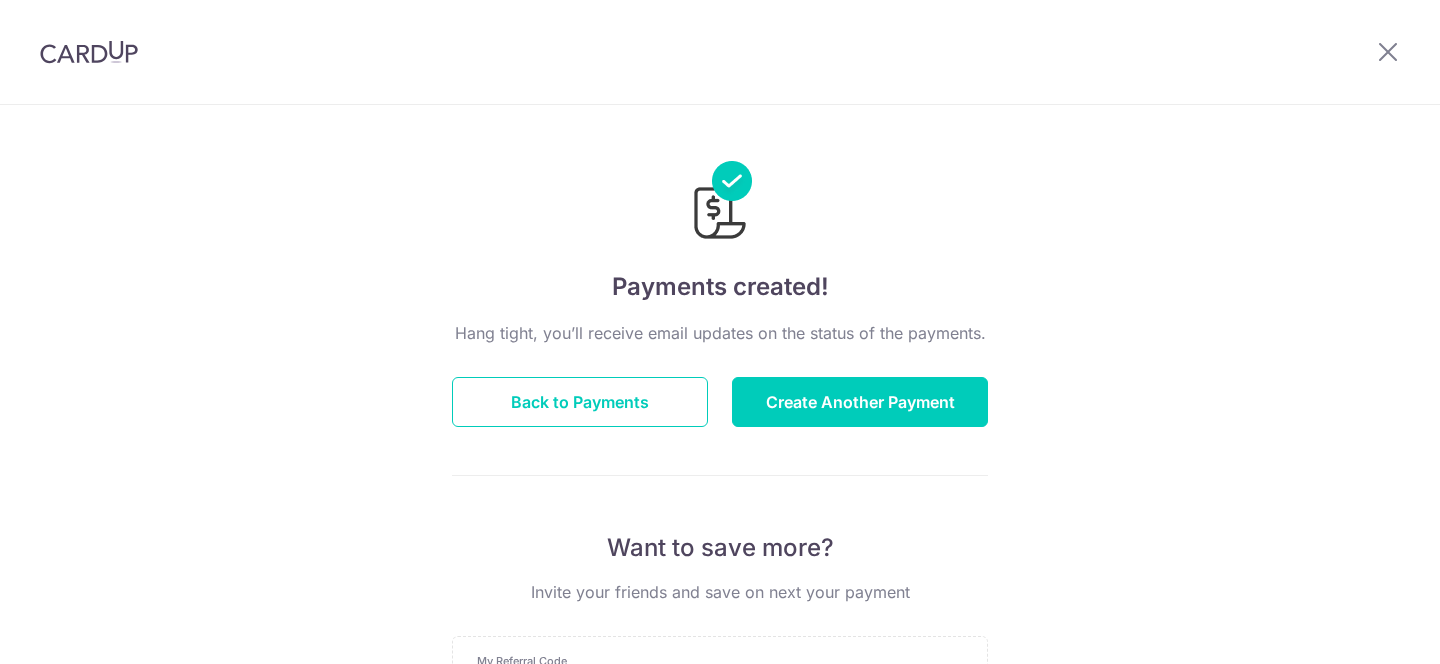 scroll, scrollTop: 0, scrollLeft: 0, axis: both 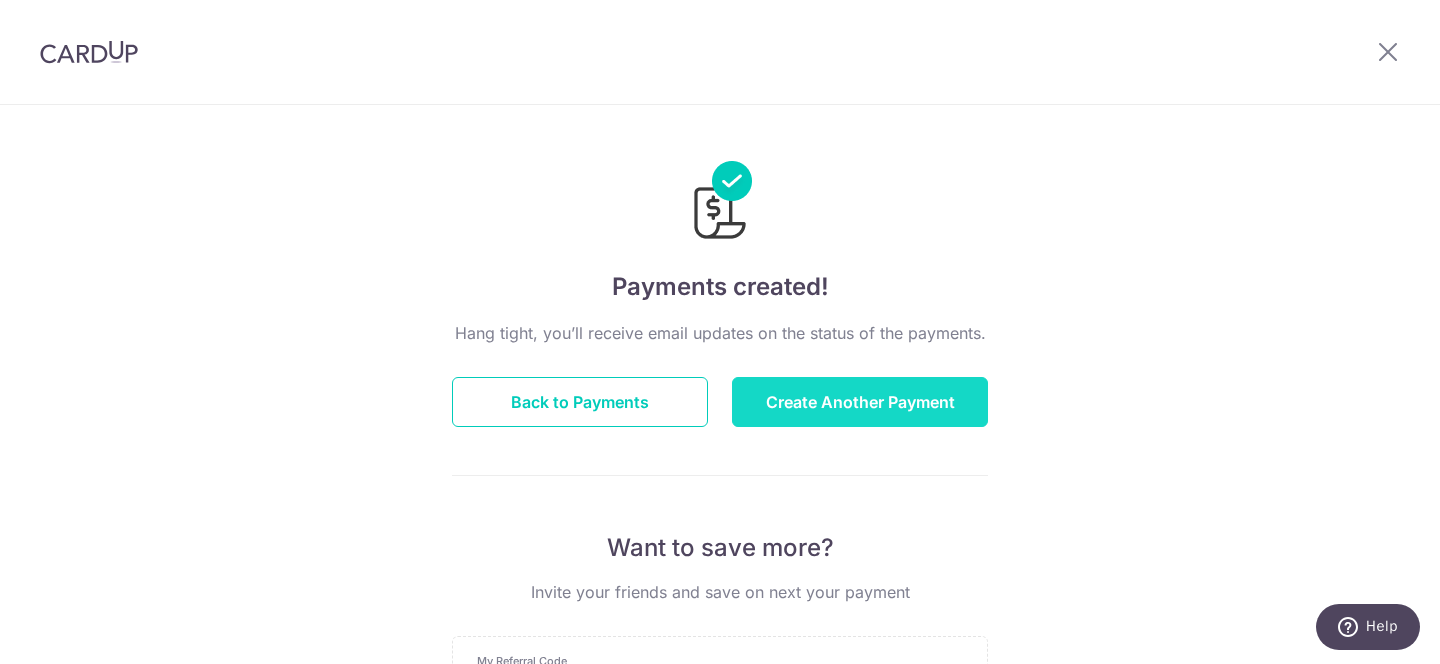 click on "Create Another Payment" at bounding box center (860, 402) 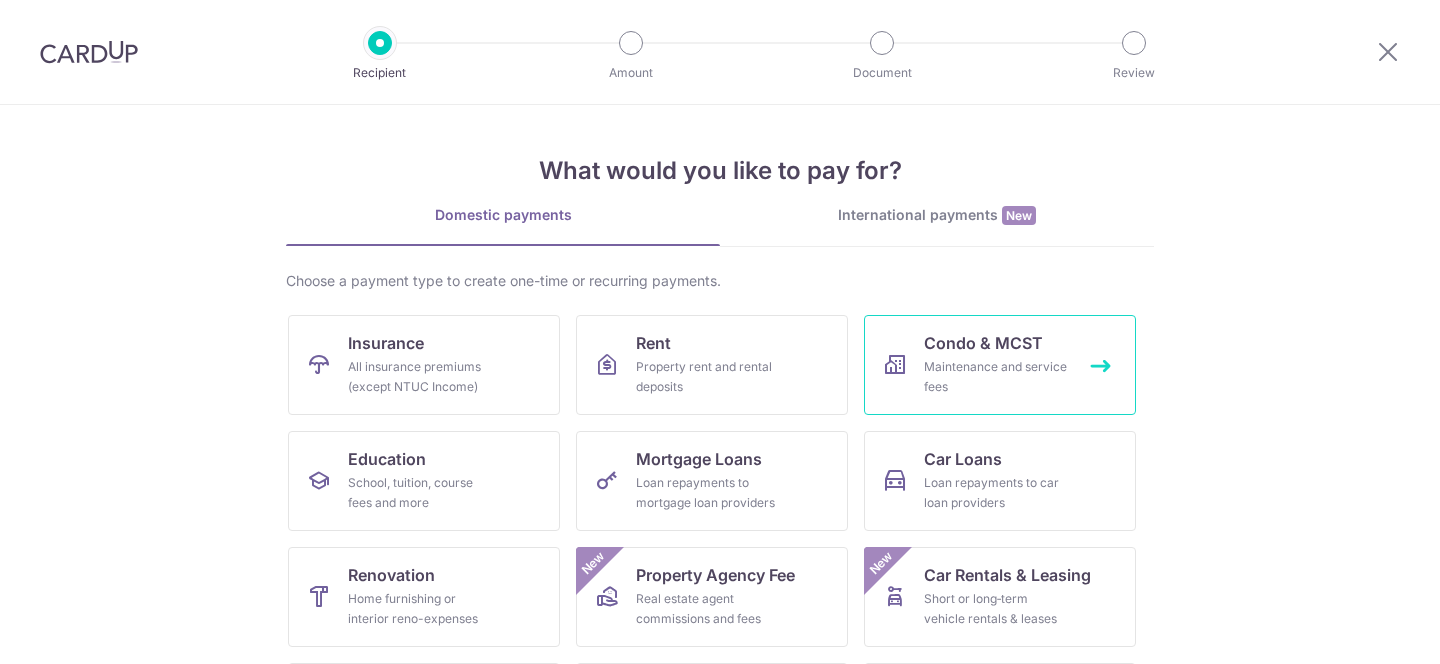 scroll, scrollTop: 0, scrollLeft: 0, axis: both 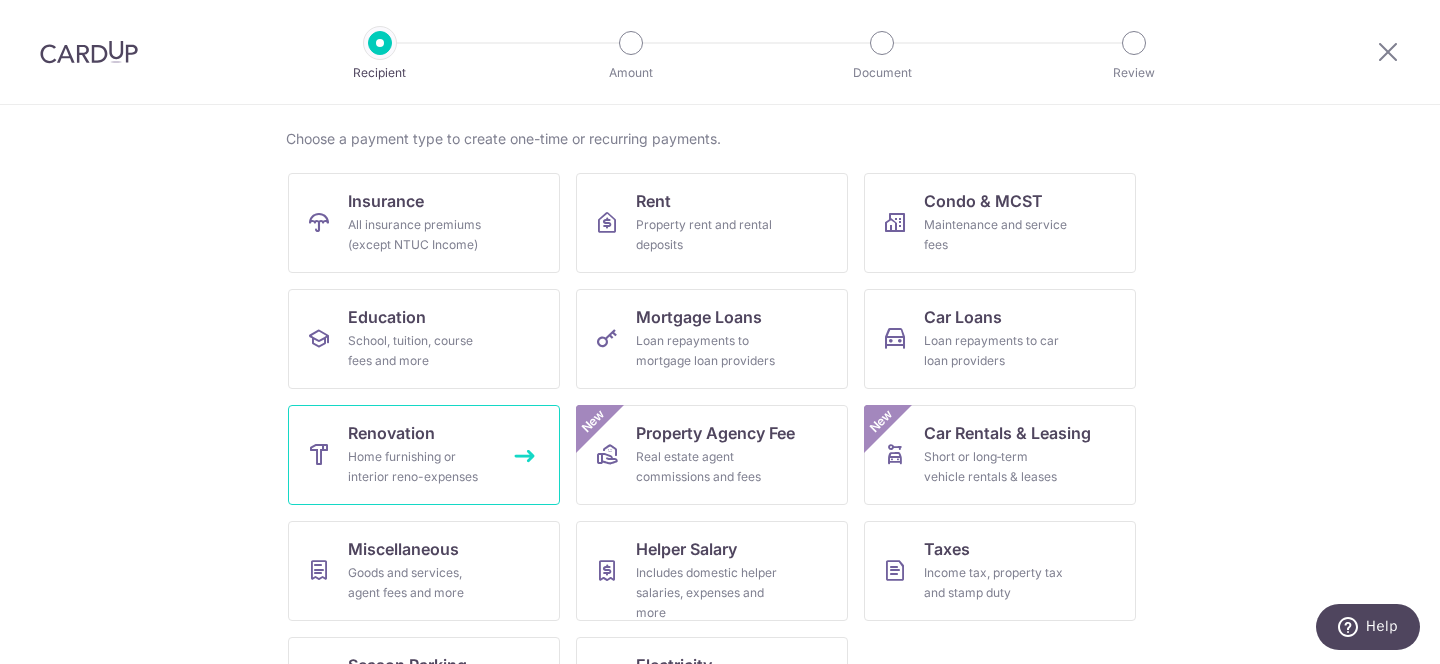 click on "Renovation Home furnishing or interior reno-expenses" at bounding box center [424, 455] 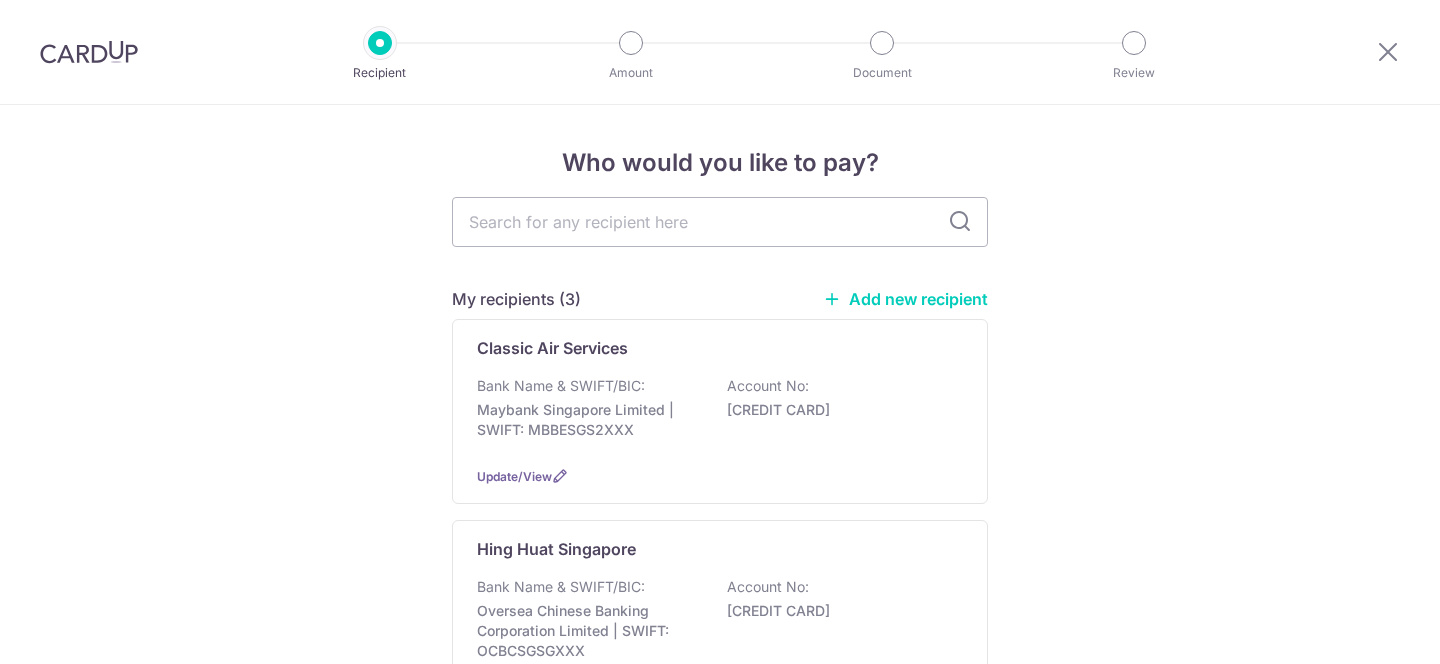 scroll, scrollTop: 0, scrollLeft: 0, axis: both 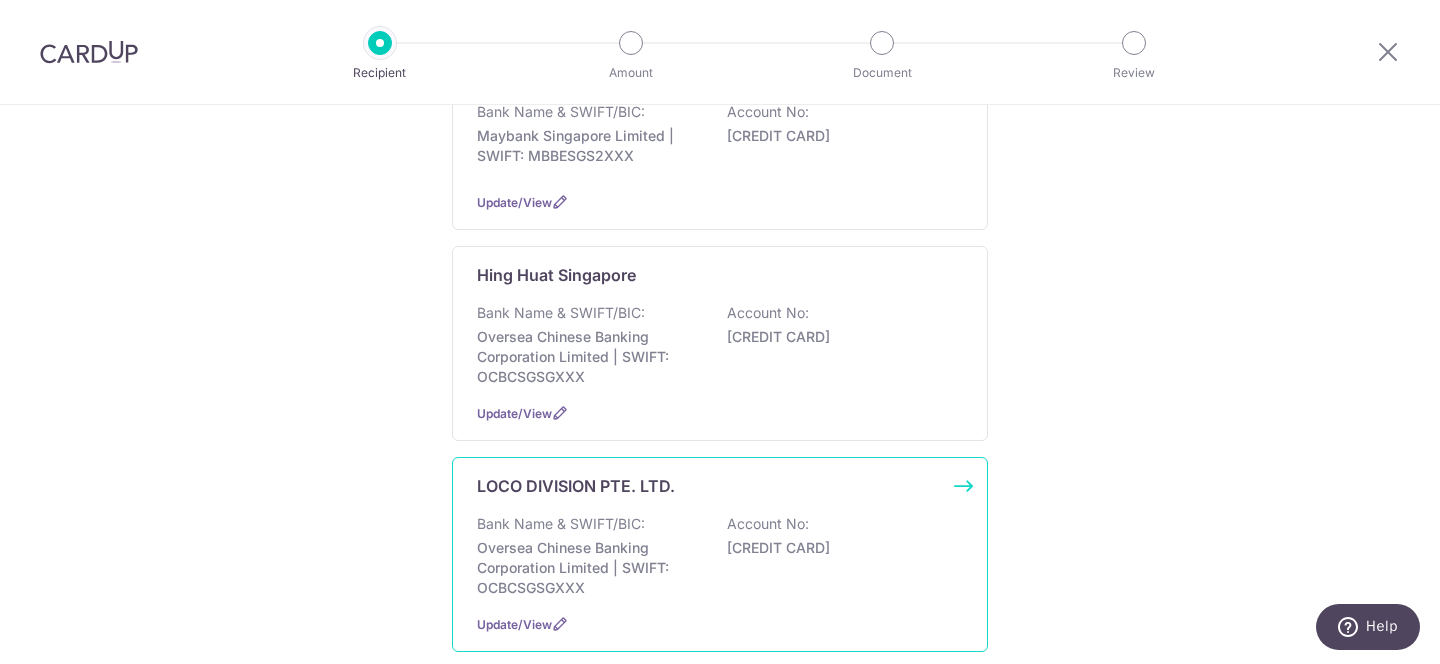 click on "Oversea Chinese Banking Corporation Limited | SWIFT: OCBCSGSGXXX" at bounding box center [589, 568] 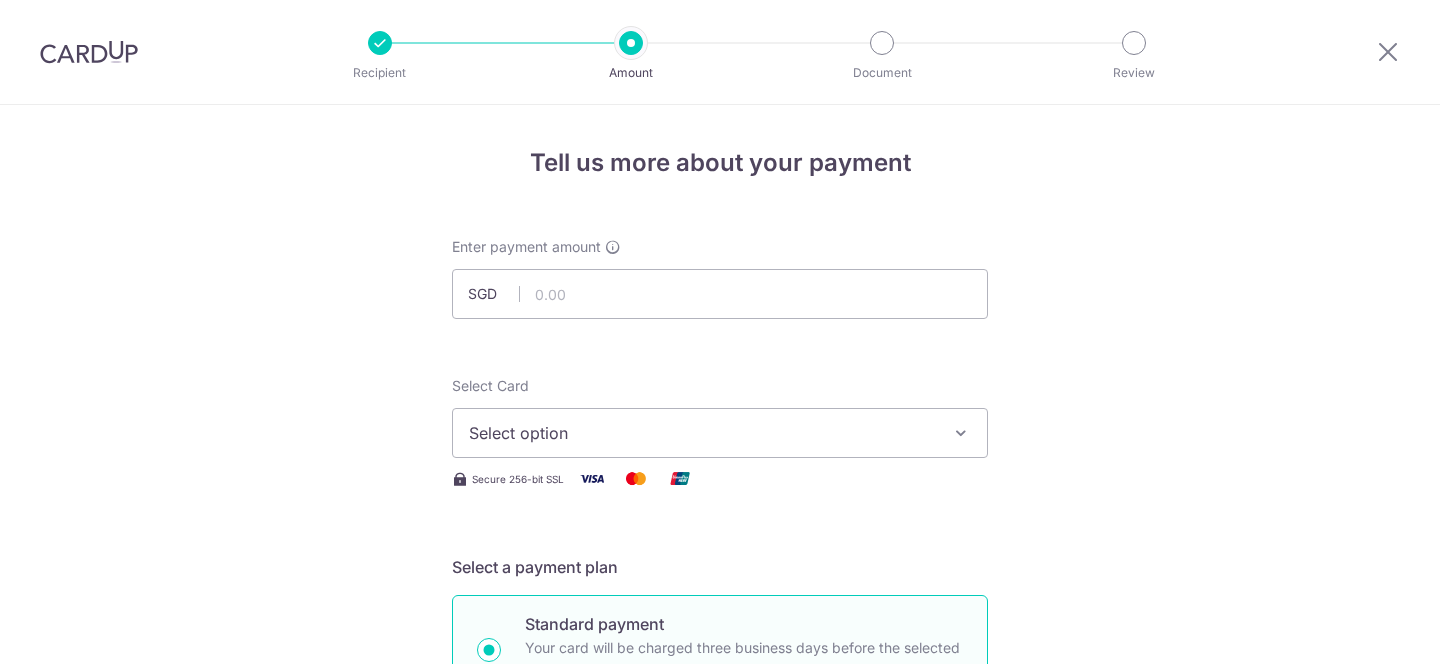 scroll, scrollTop: 0, scrollLeft: 0, axis: both 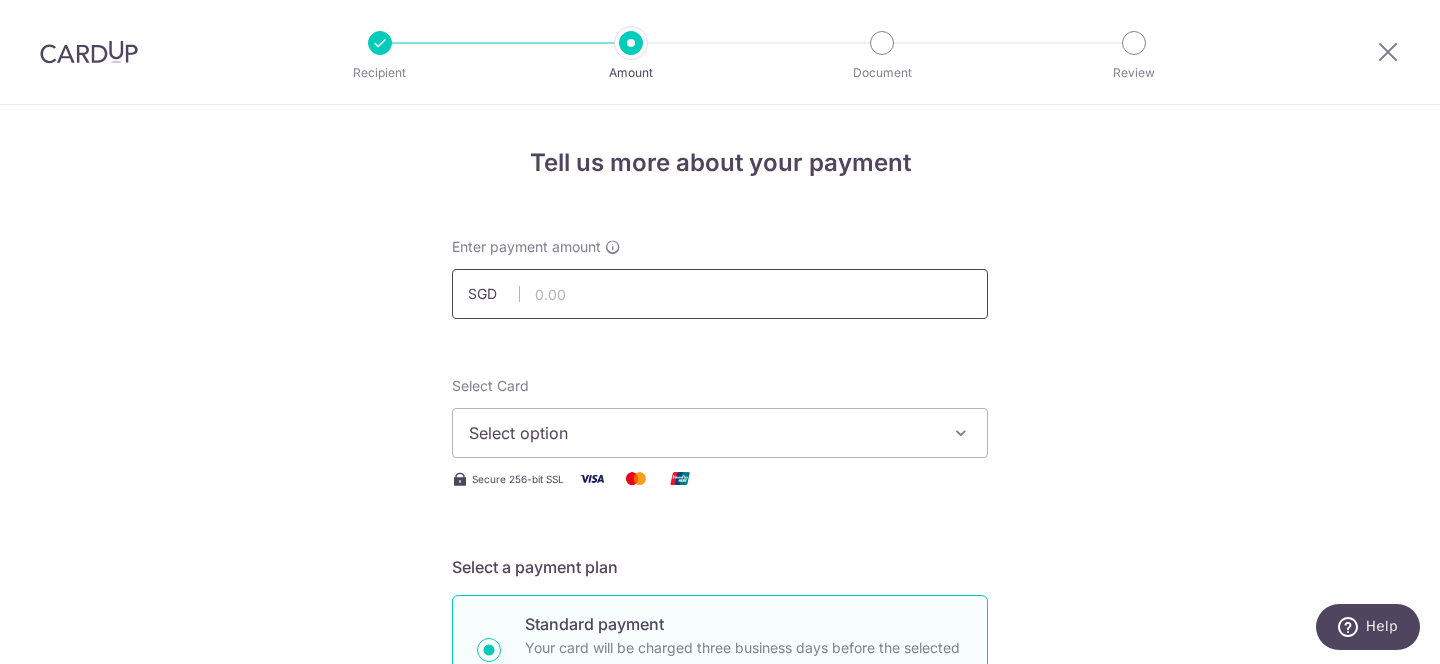 click at bounding box center (720, 294) 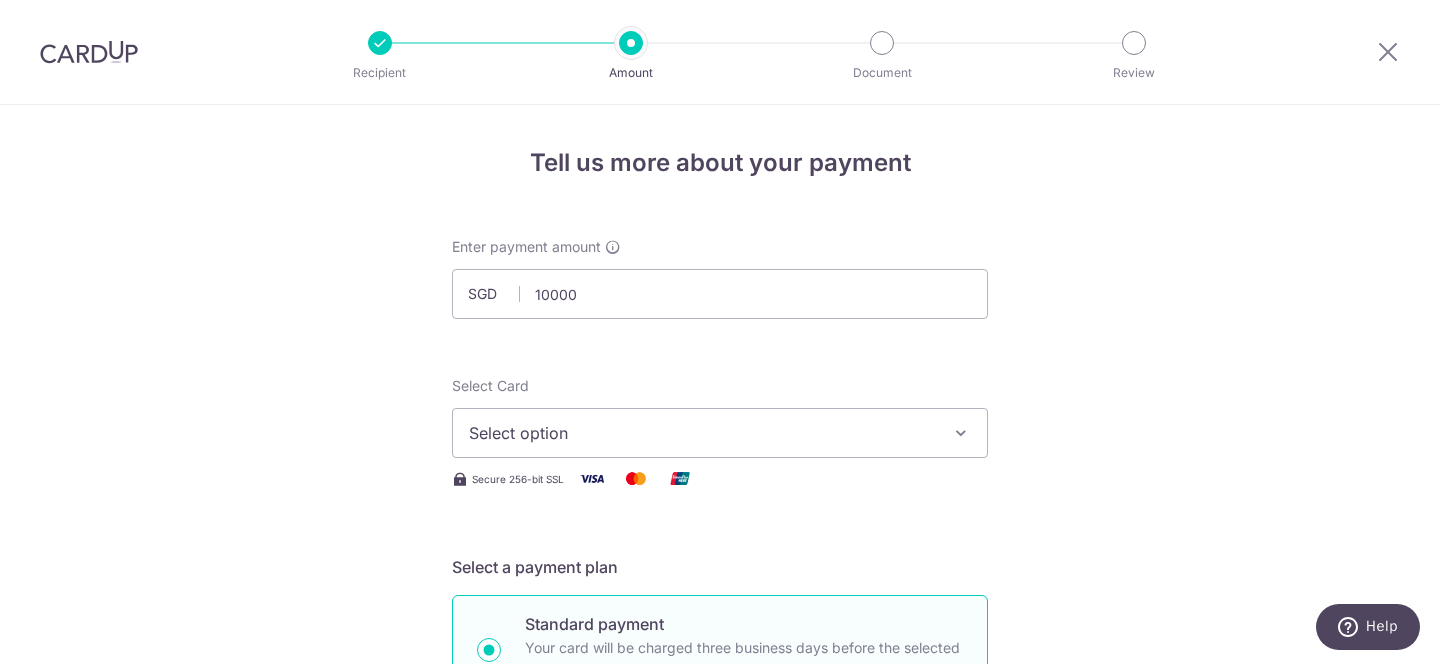 type on "10,000.00" 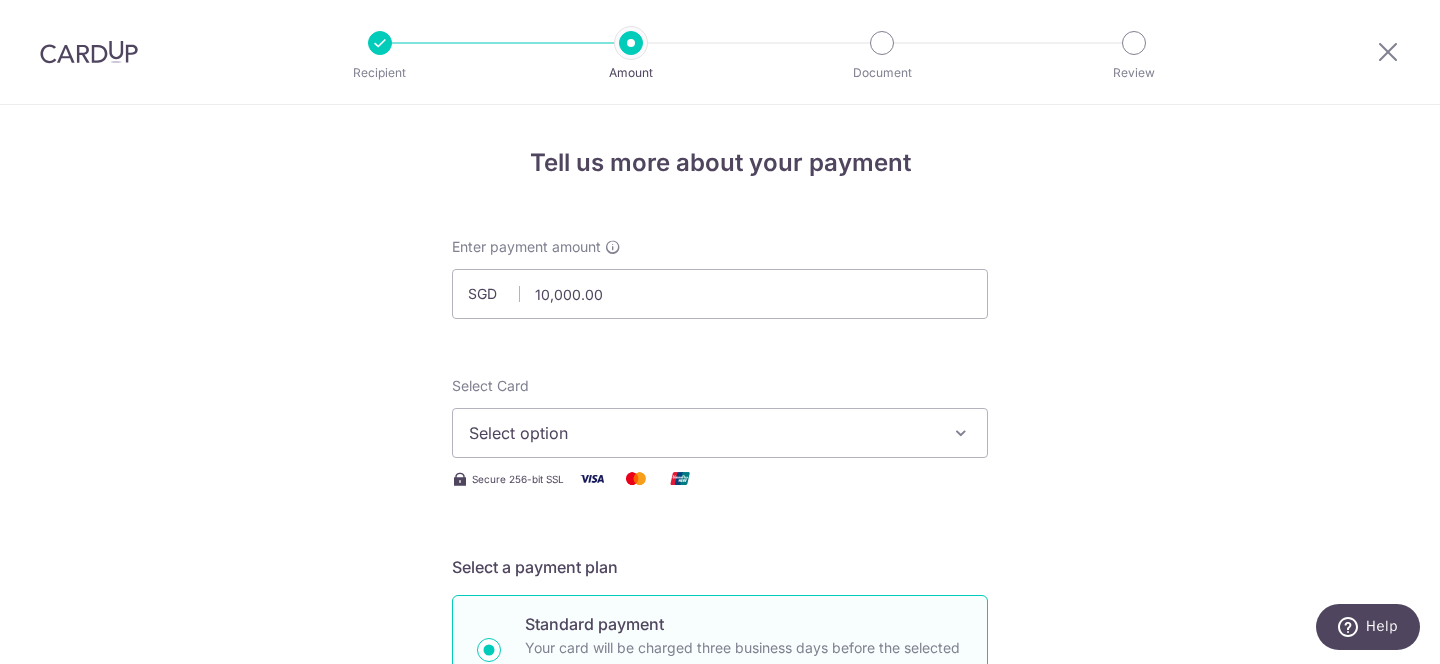 click on "Select option" at bounding box center [720, 433] 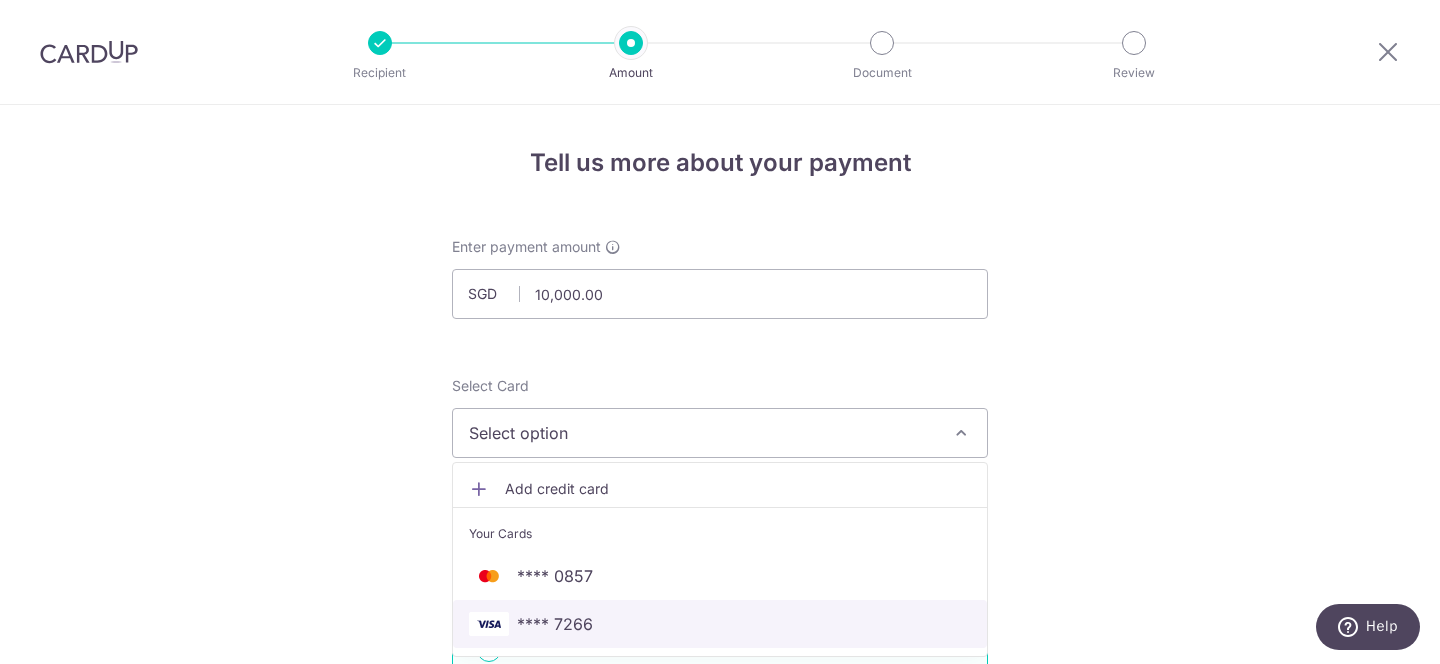 click on "**** 7266" at bounding box center [720, 624] 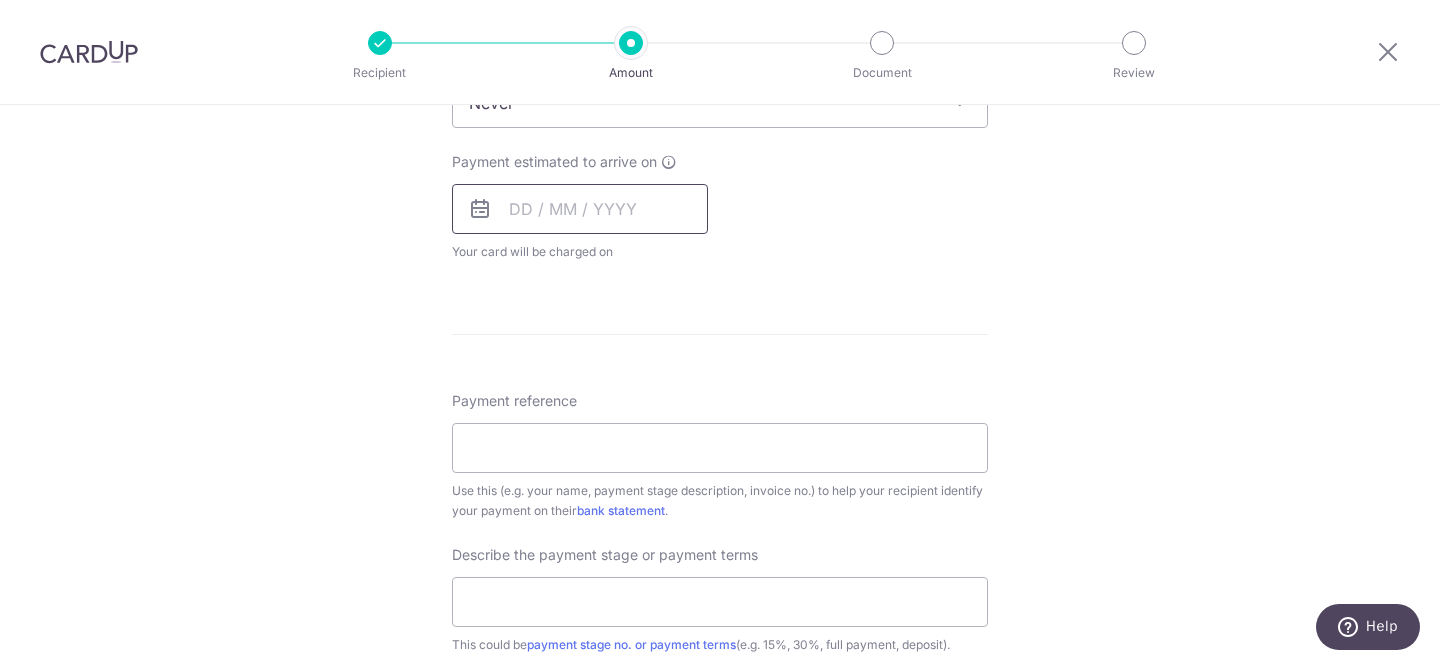 scroll, scrollTop: 877, scrollLeft: 0, axis: vertical 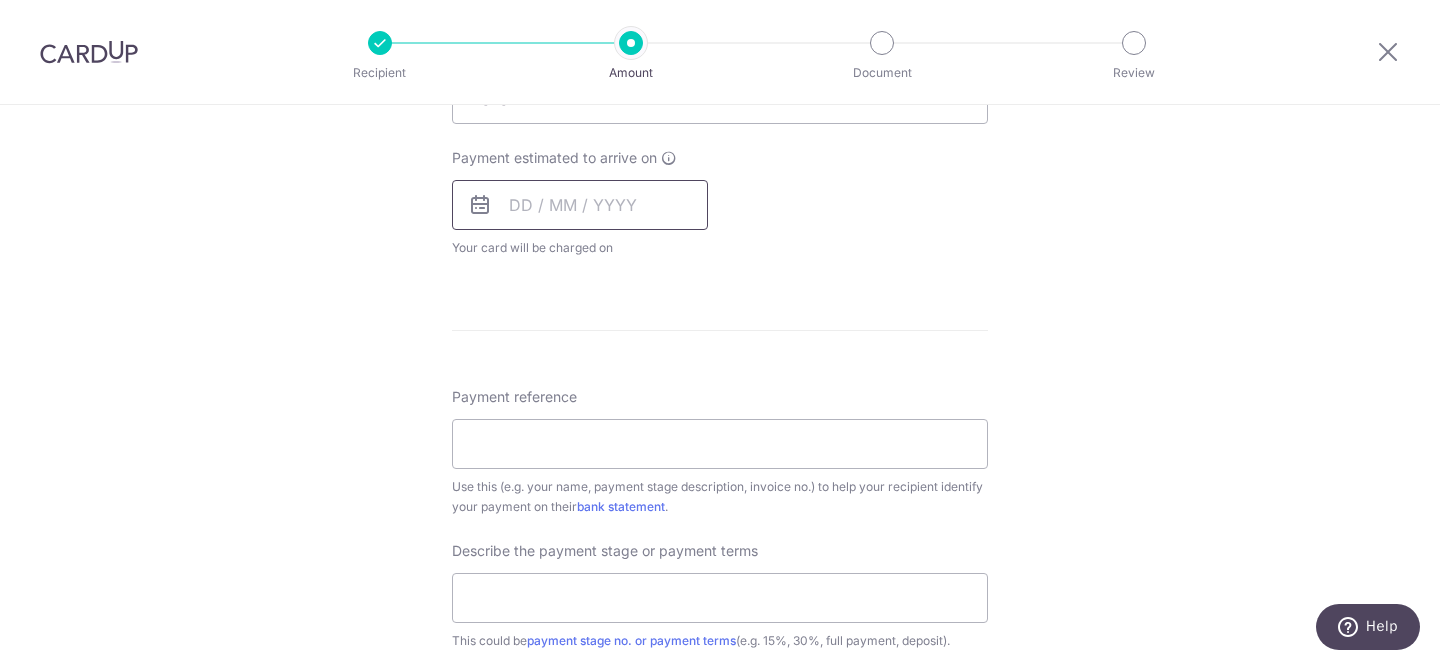 click at bounding box center [580, 205] 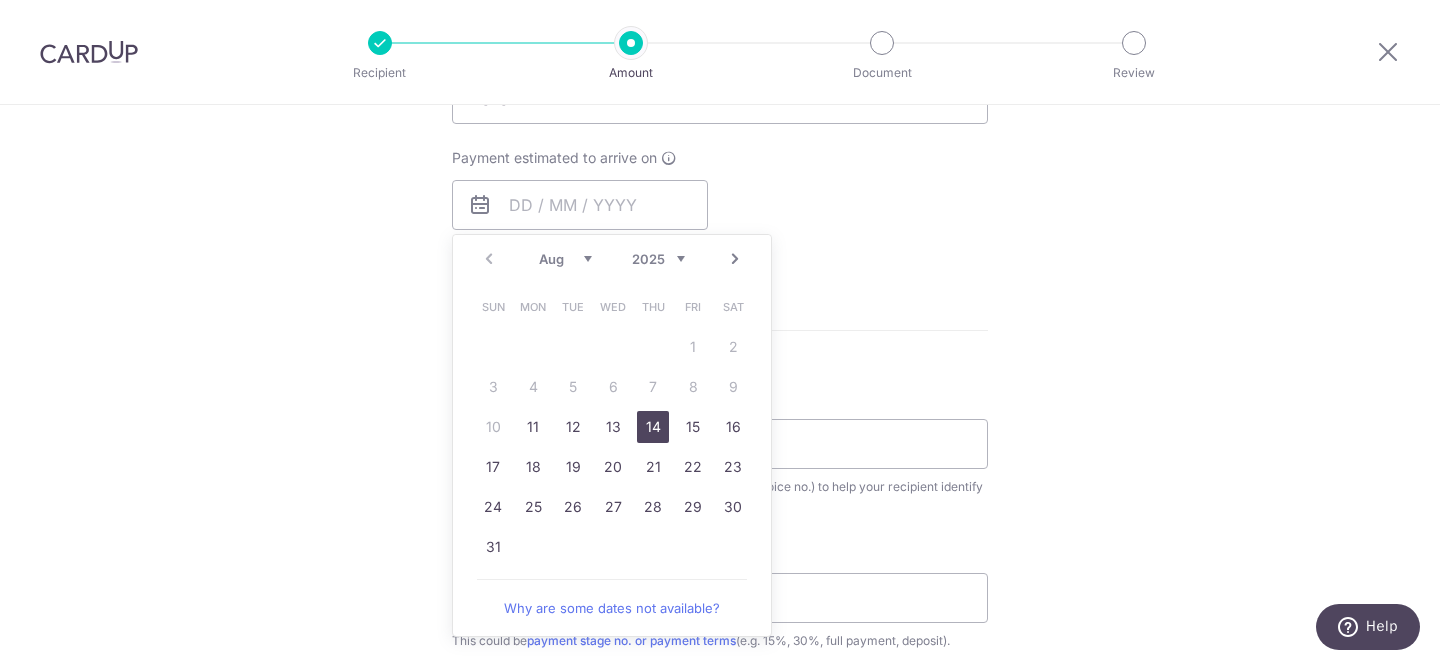 click on "14" at bounding box center (653, 427) 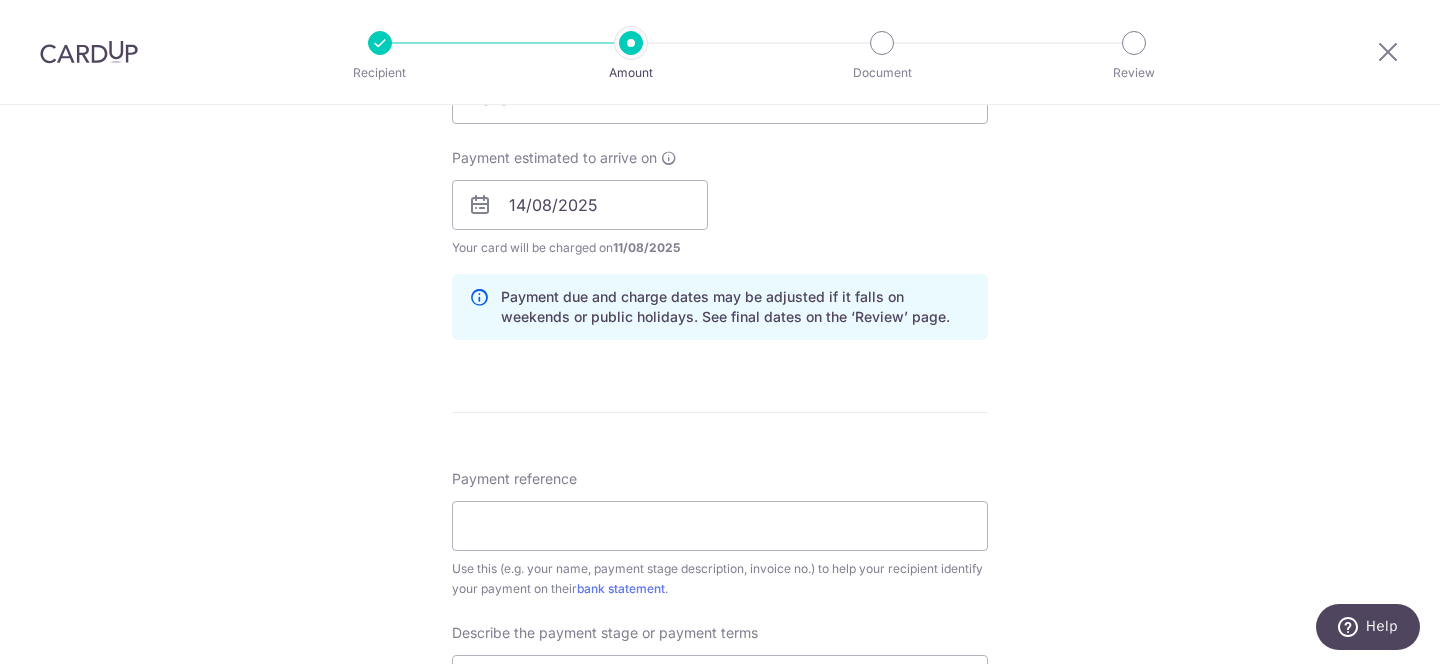 click on "Enter payment amount
SGD
10,000.00
10000.00
Select Card
**** 7266
Add credit card
Your Cards
**** 0857
**** 7266
Secure 256-bit SSL
Text
New card details
Card
Secure 256-bit SSL" at bounding box center (720, 259) 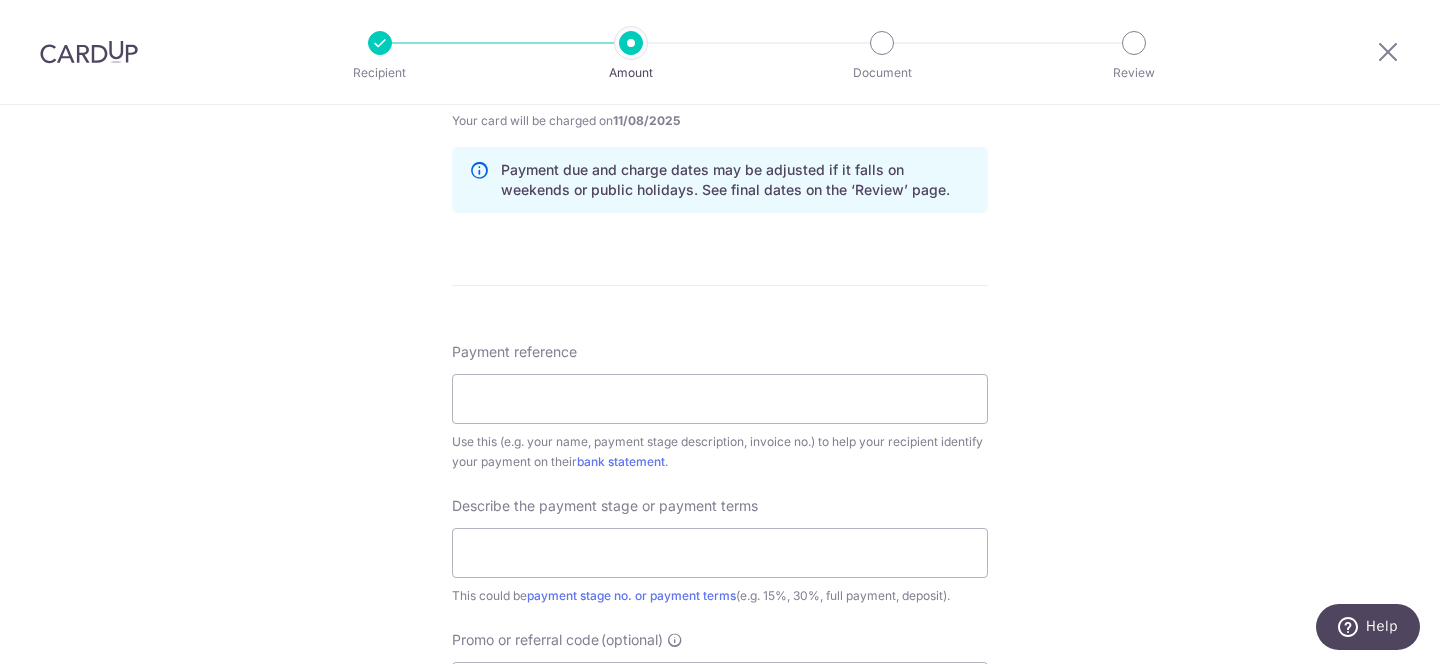 scroll, scrollTop: 1034, scrollLeft: 0, axis: vertical 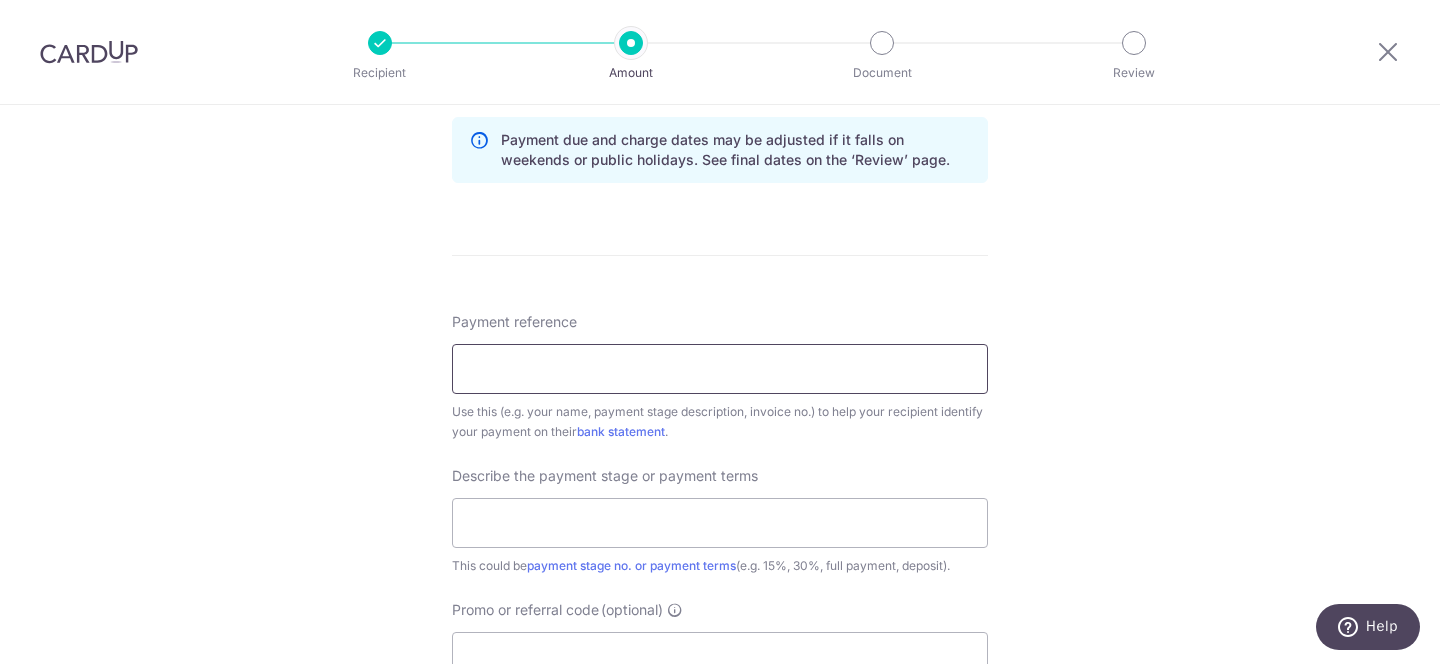 click on "Payment reference" at bounding box center [720, 369] 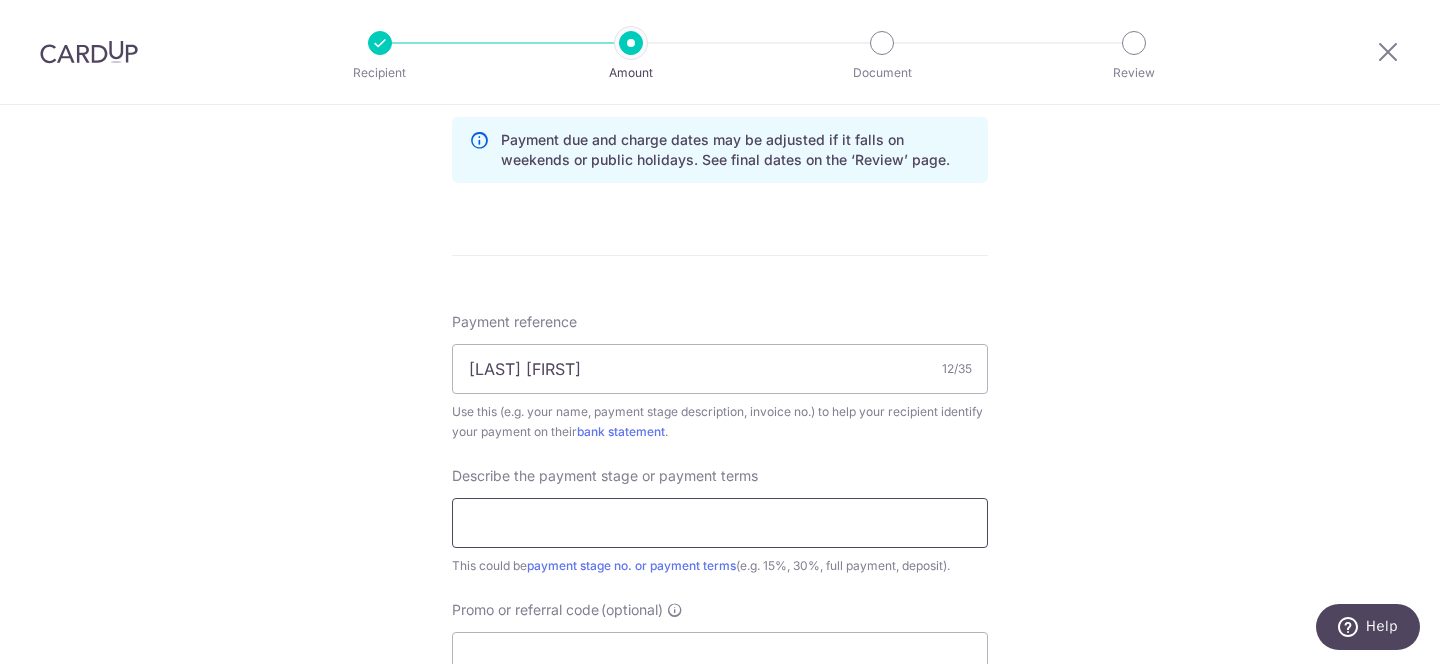 click at bounding box center [720, 523] 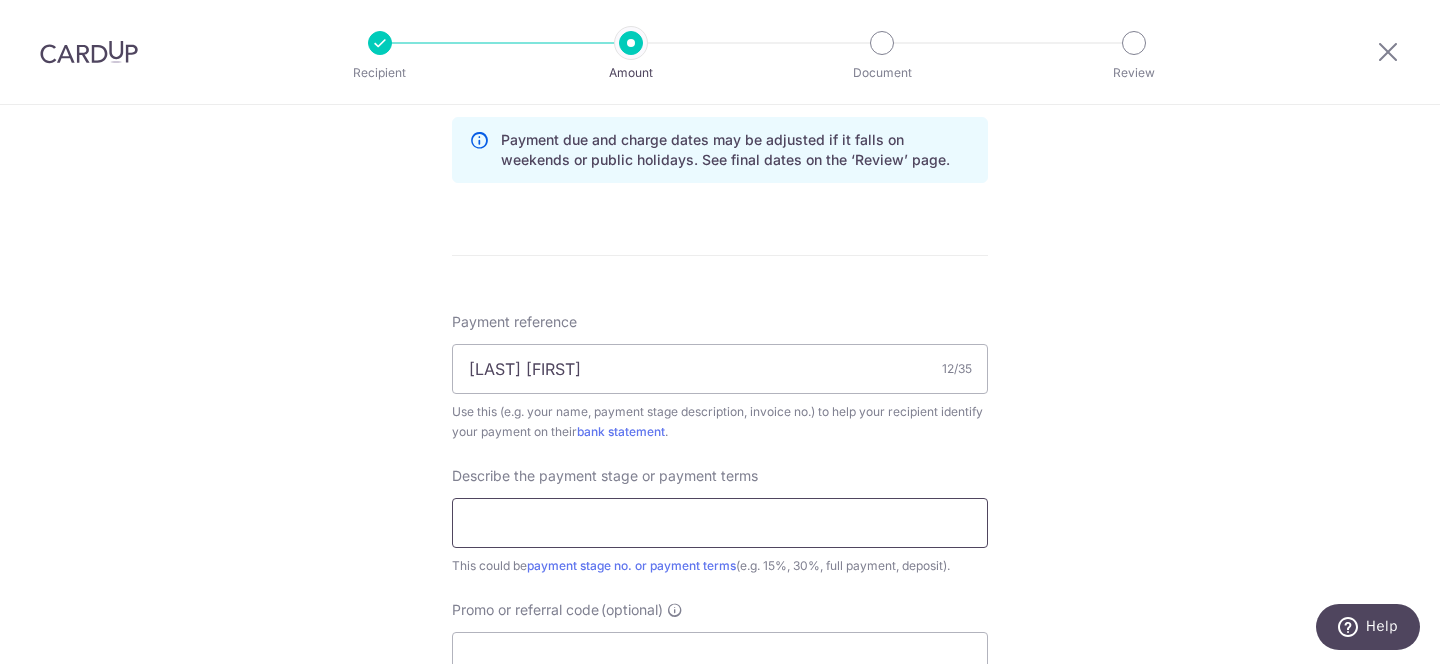 type on "40% carpentry" 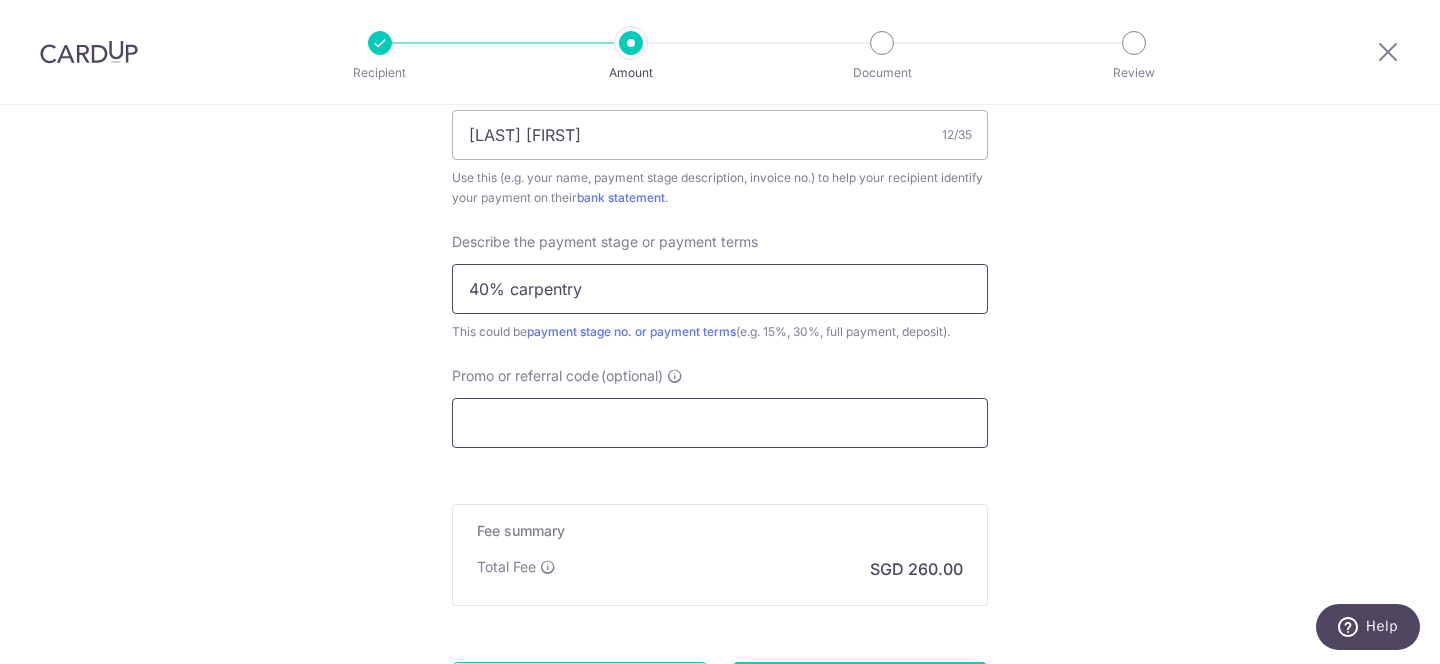 scroll, scrollTop: 1304, scrollLeft: 0, axis: vertical 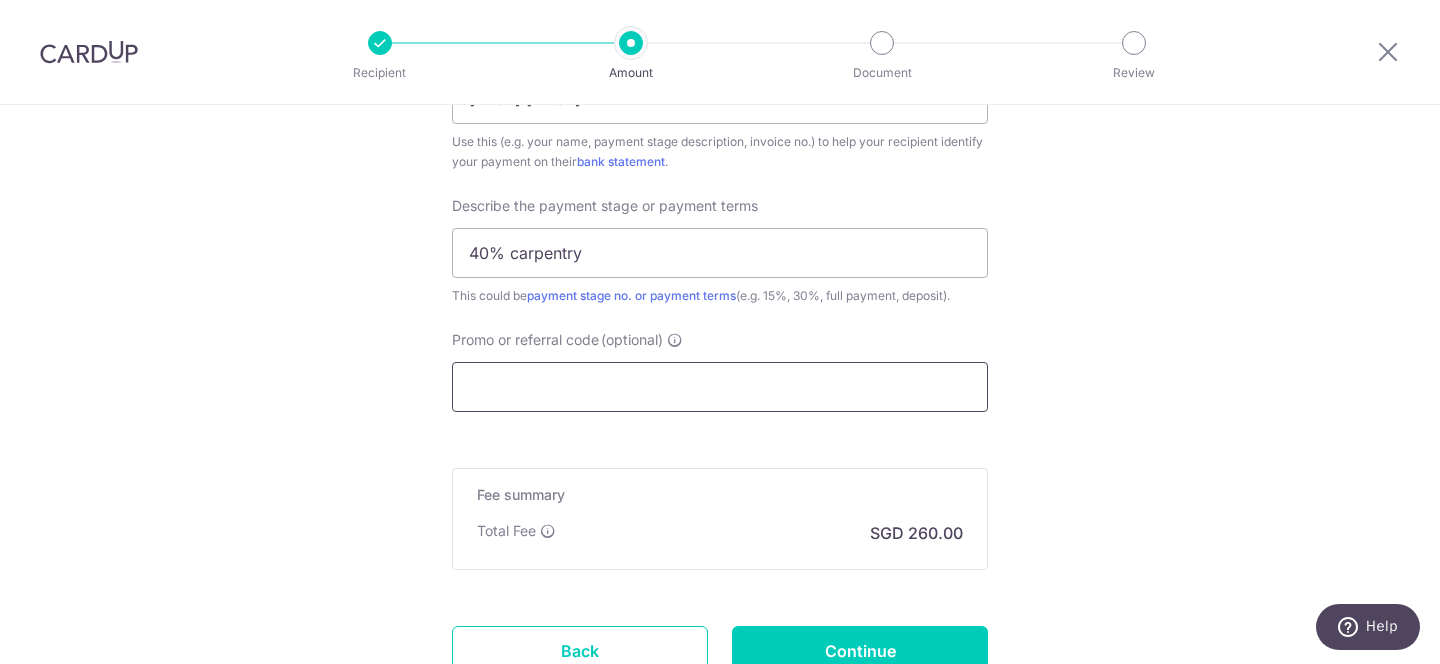 drag, startPoint x: 619, startPoint y: 431, endPoint x: 620, endPoint y: 406, distance: 25.019993 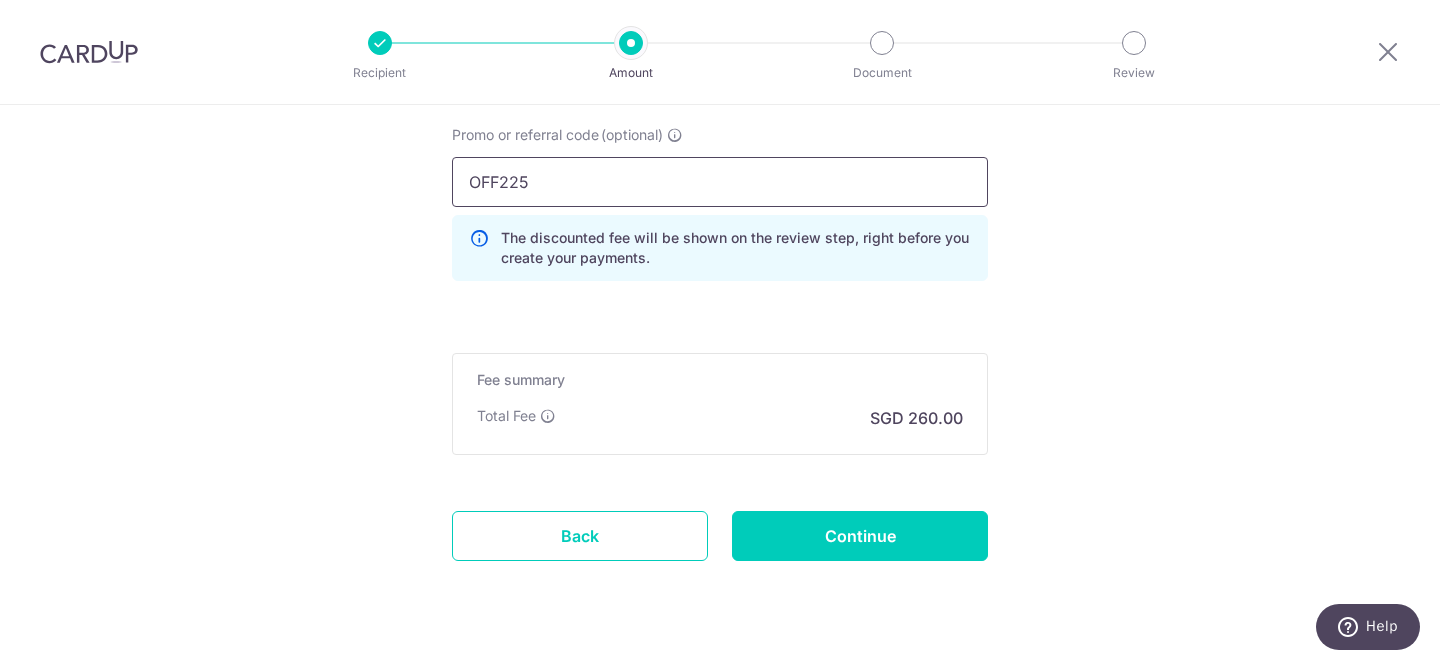 scroll, scrollTop: 1530, scrollLeft: 0, axis: vertical 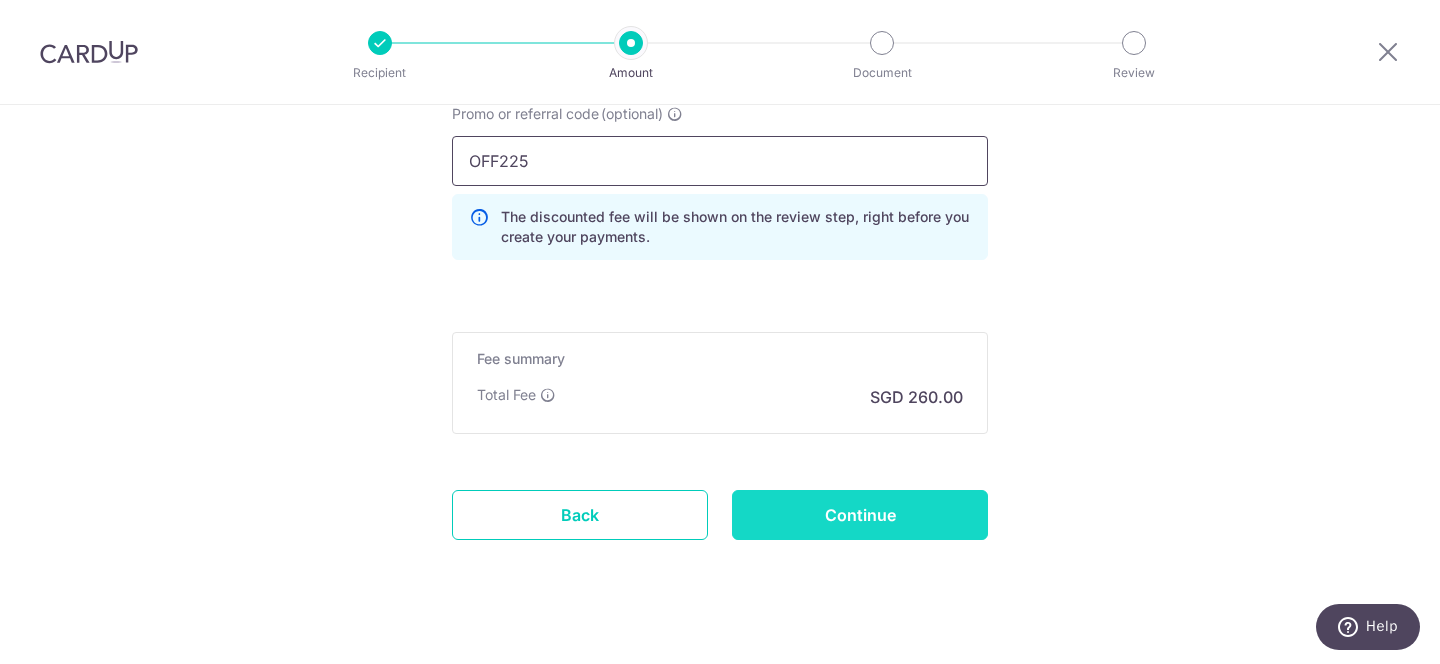 type on "OFF225" 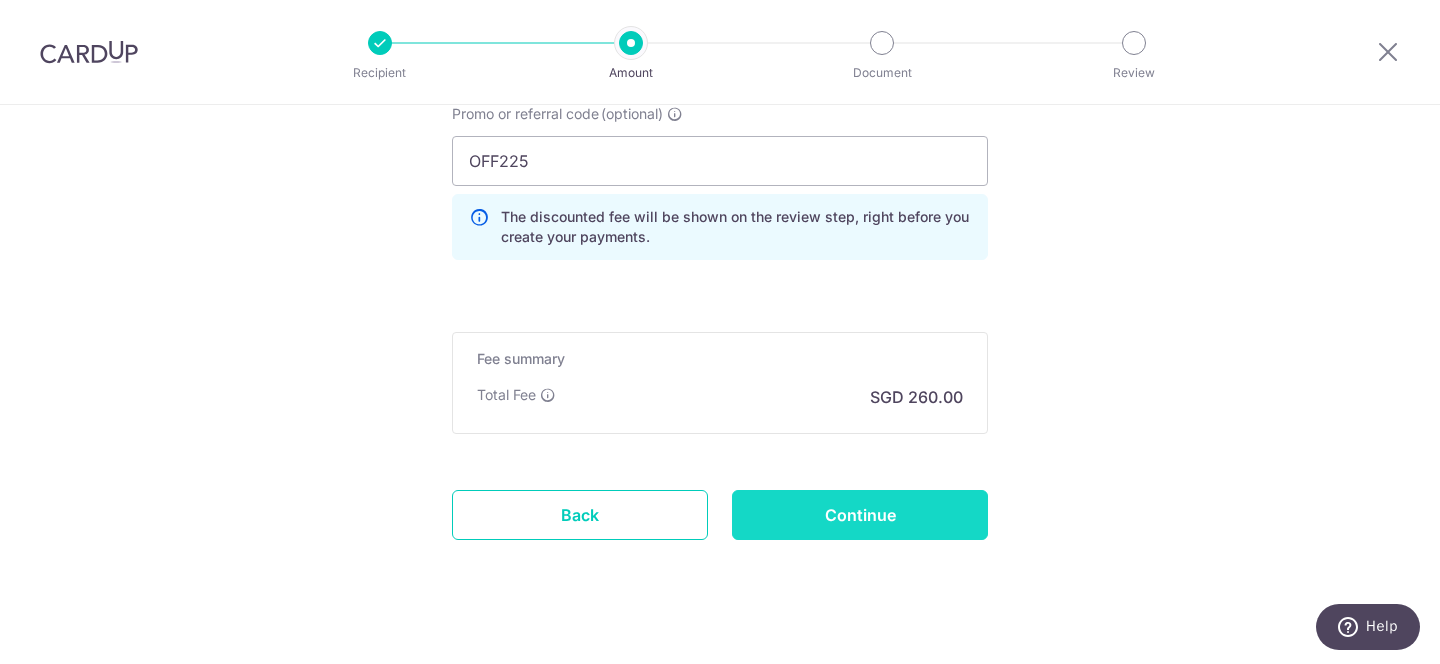 click on "Continue" at bounding box center (860, 515) 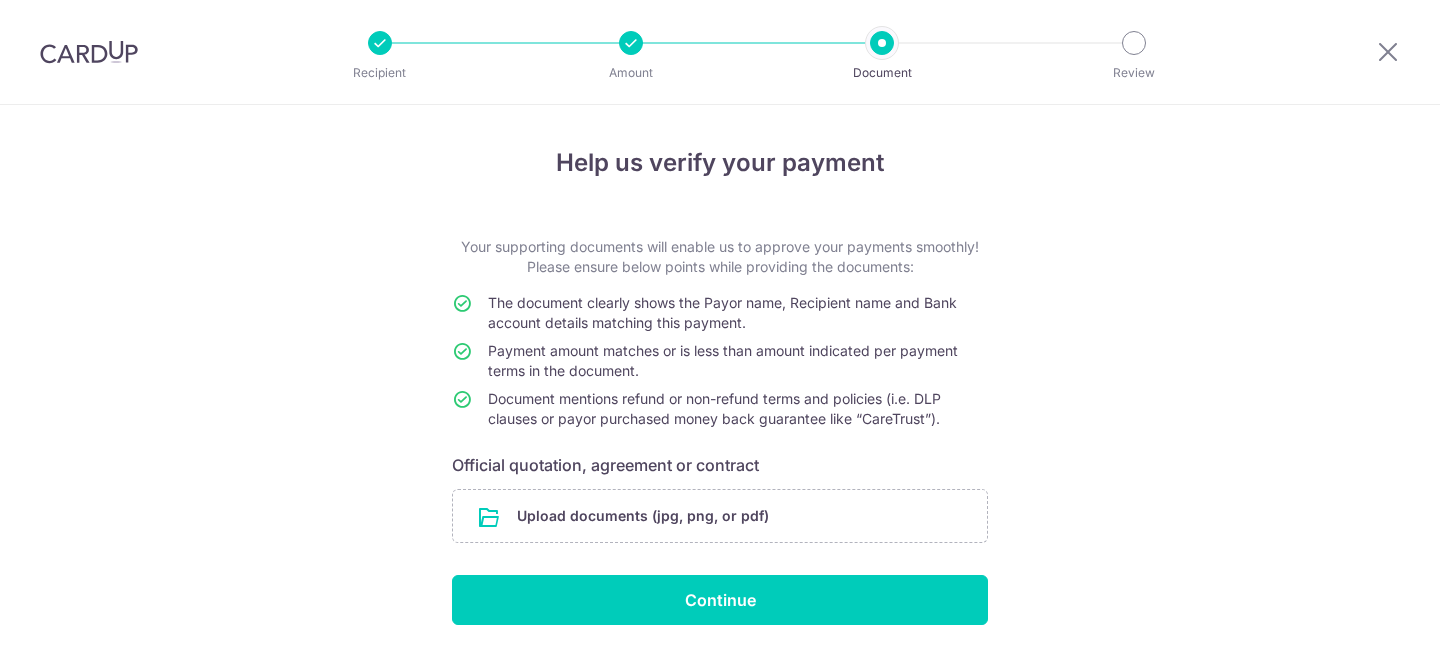 scroll, scrollTop: 0, scrollLeft: 0, axis: both 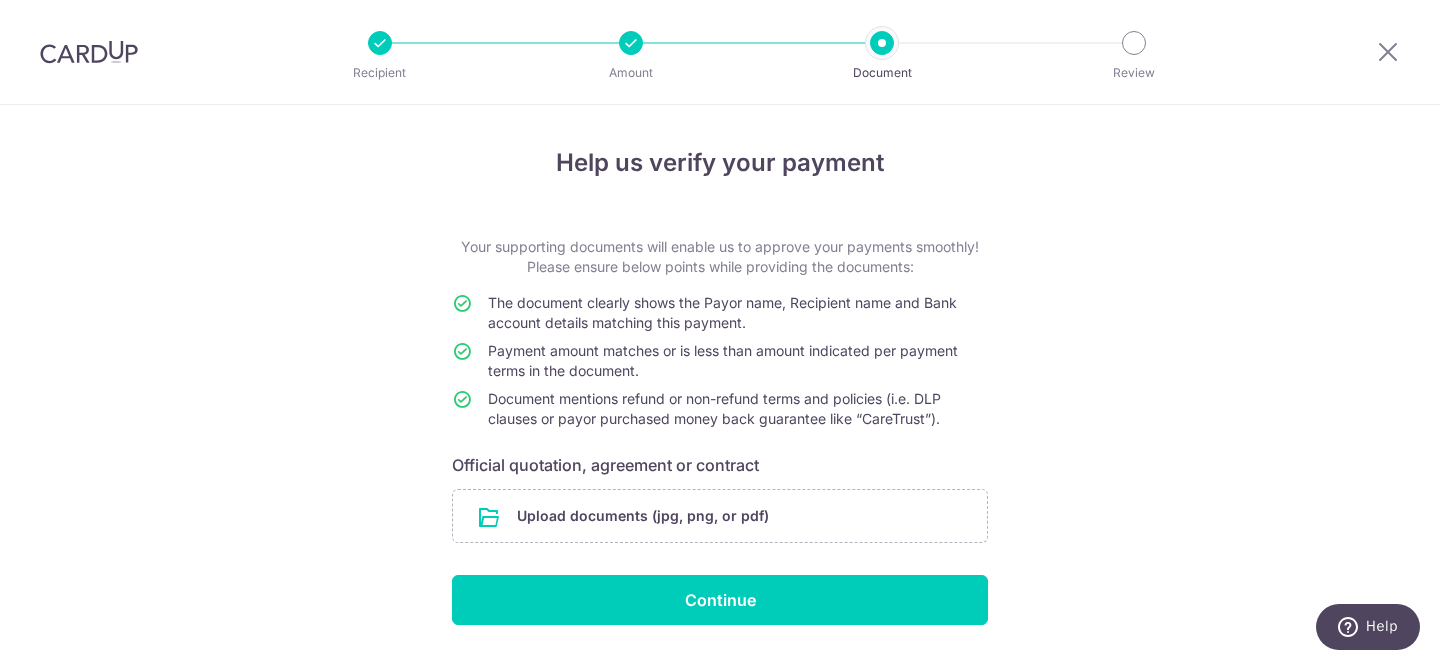 click at bounding box center [720, 516] 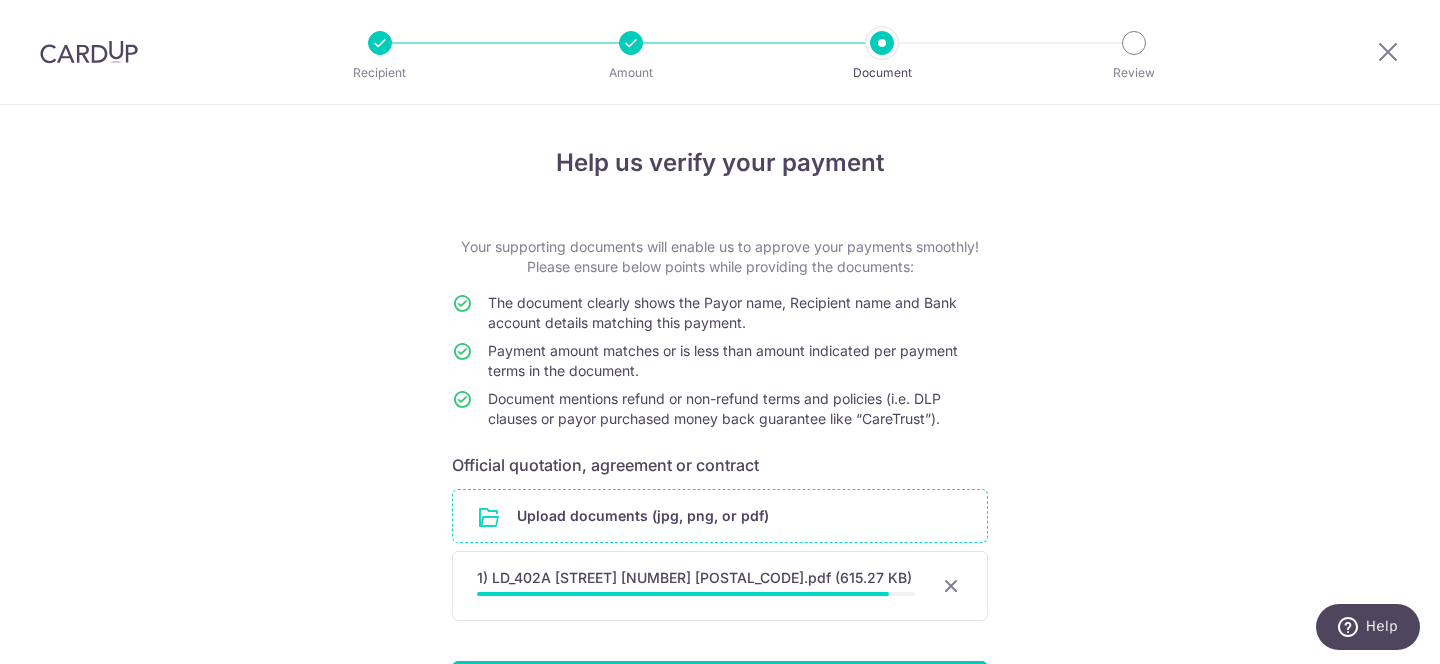 click at bounding box center (720, 516) 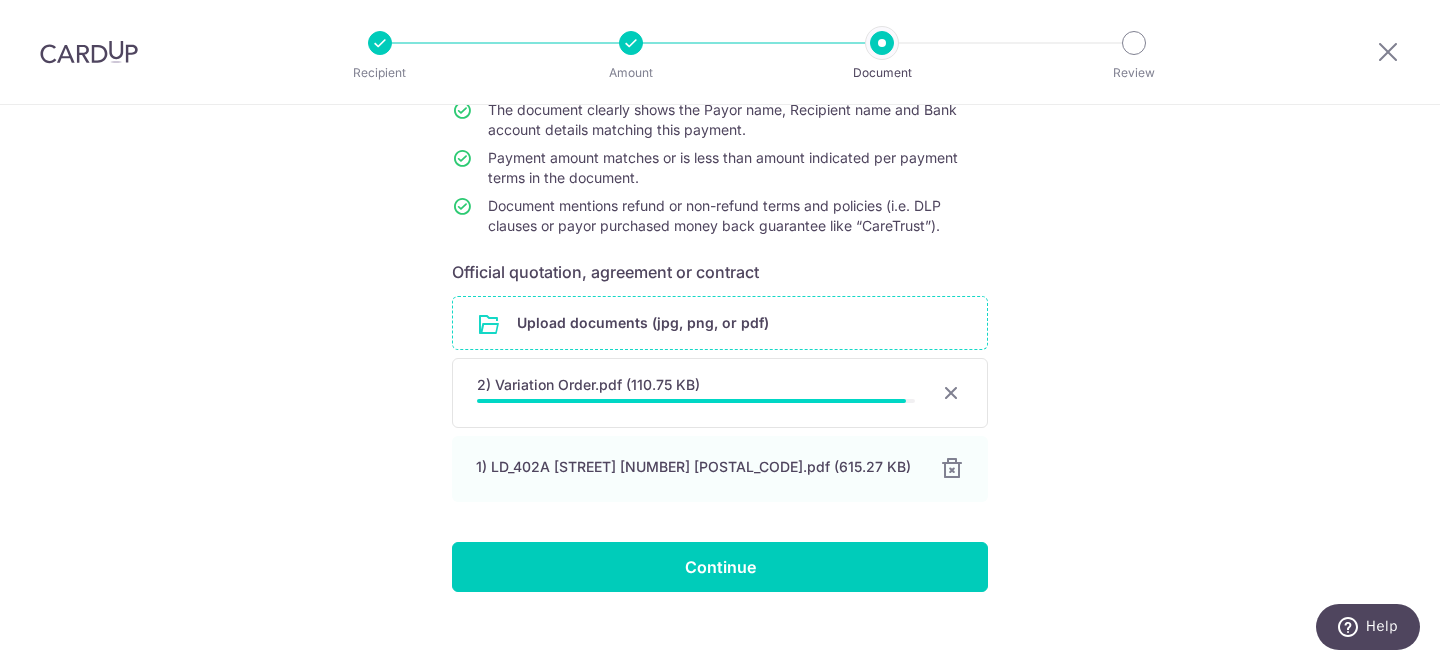 scroll, scrollTop: 195, scrollLeft: 0, axis: vertical 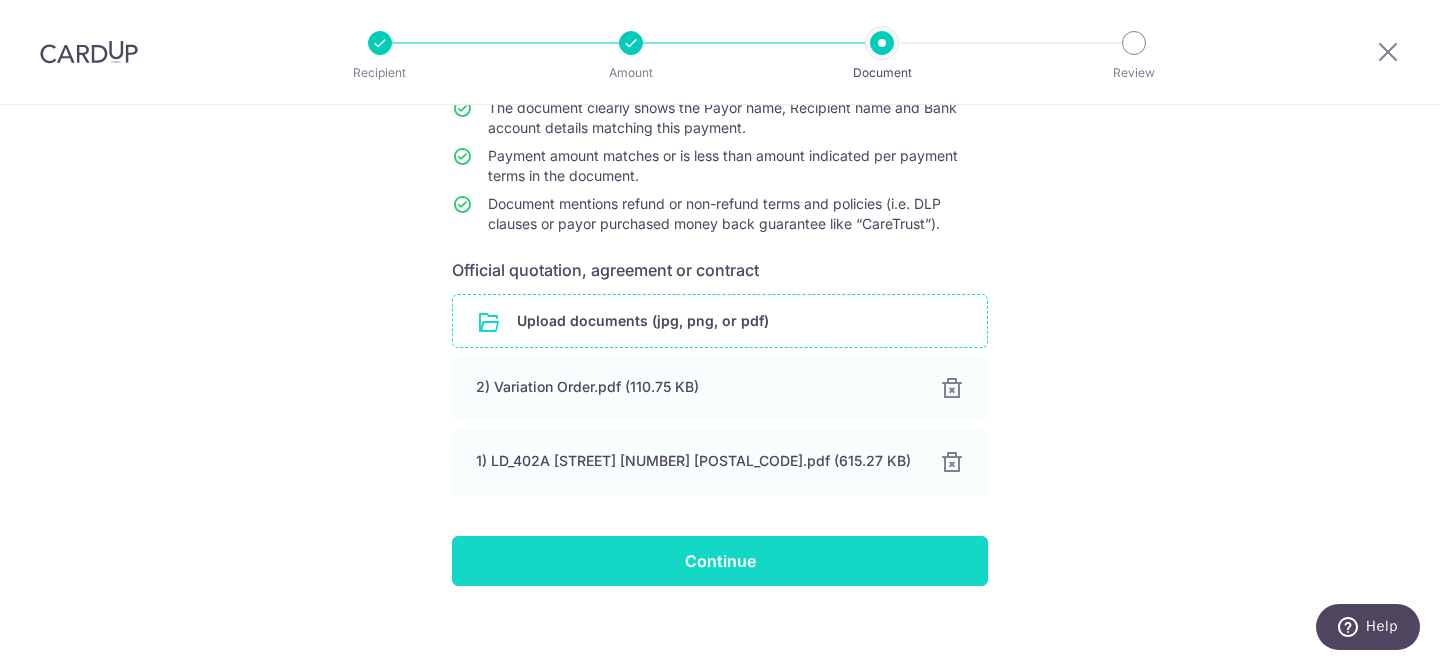 click on "Continue" at bounding box center (720, 561) 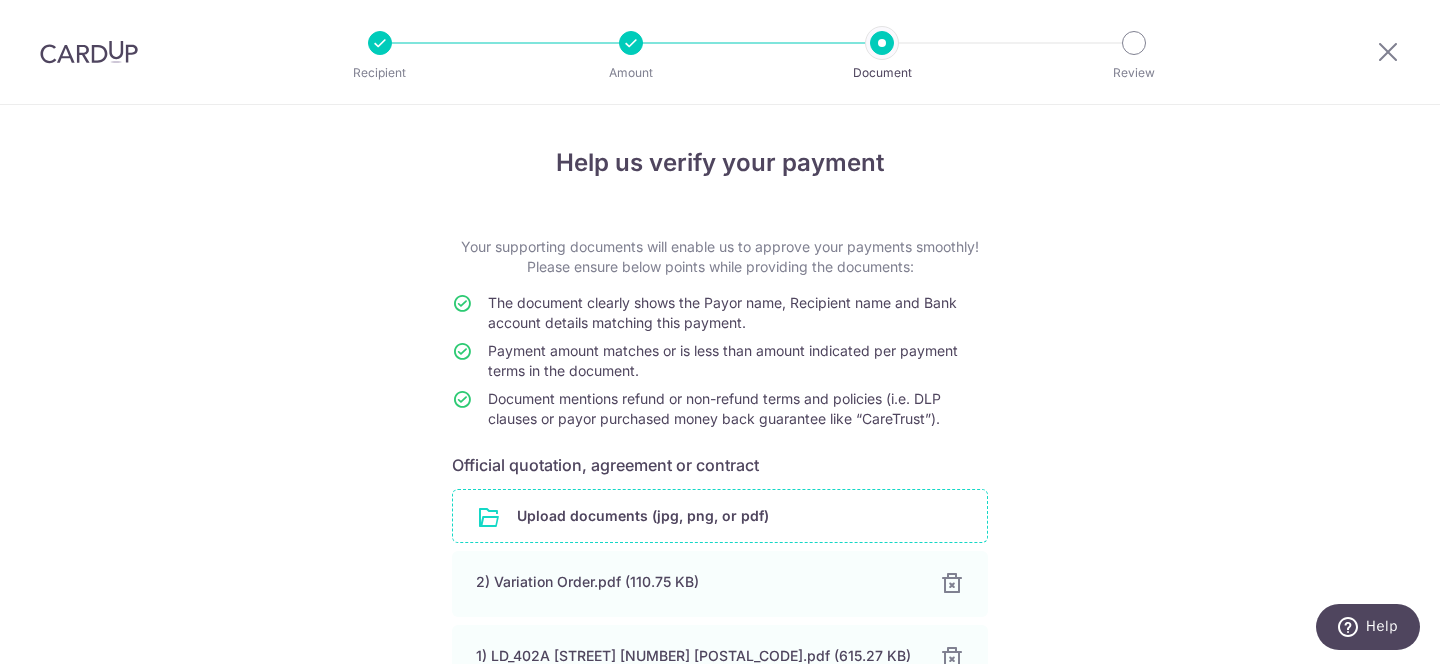 scroll, scrollTop: 26, scrollLeft: 0, axis: vertical 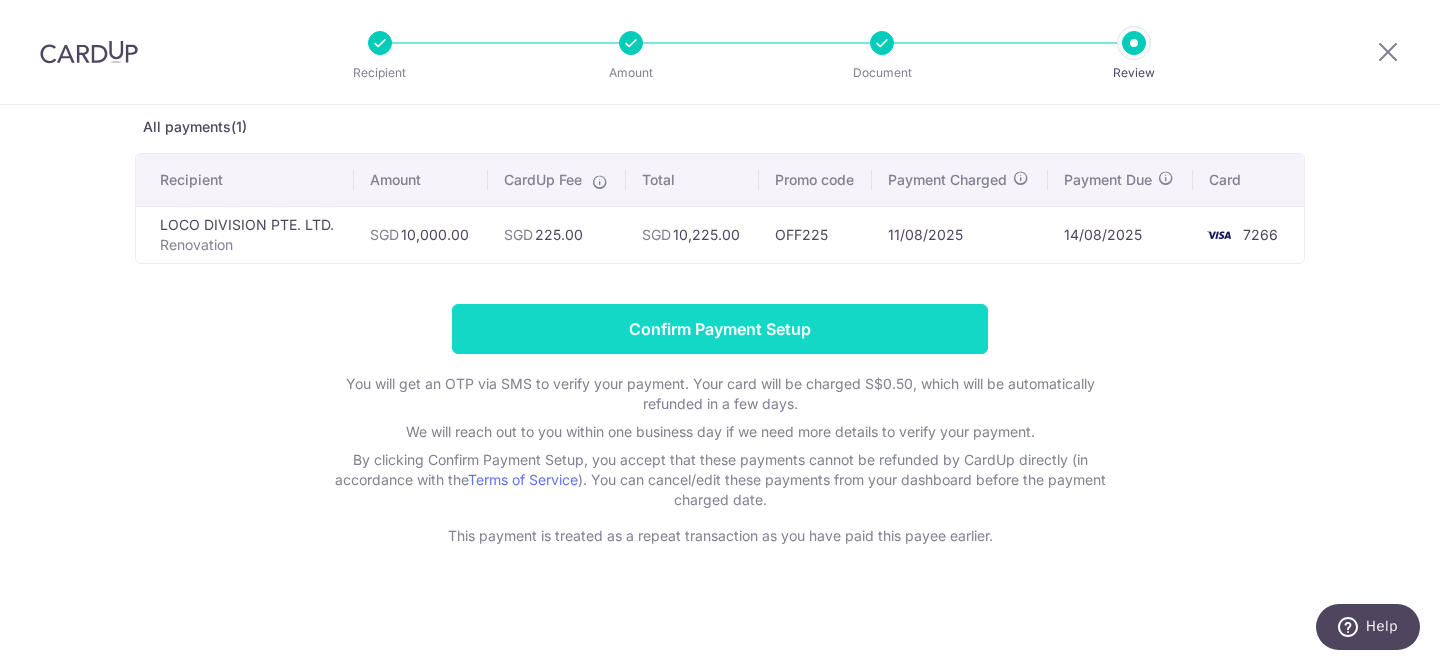 click on "Confirm Payment Setup" at bounding box center [720, 329] 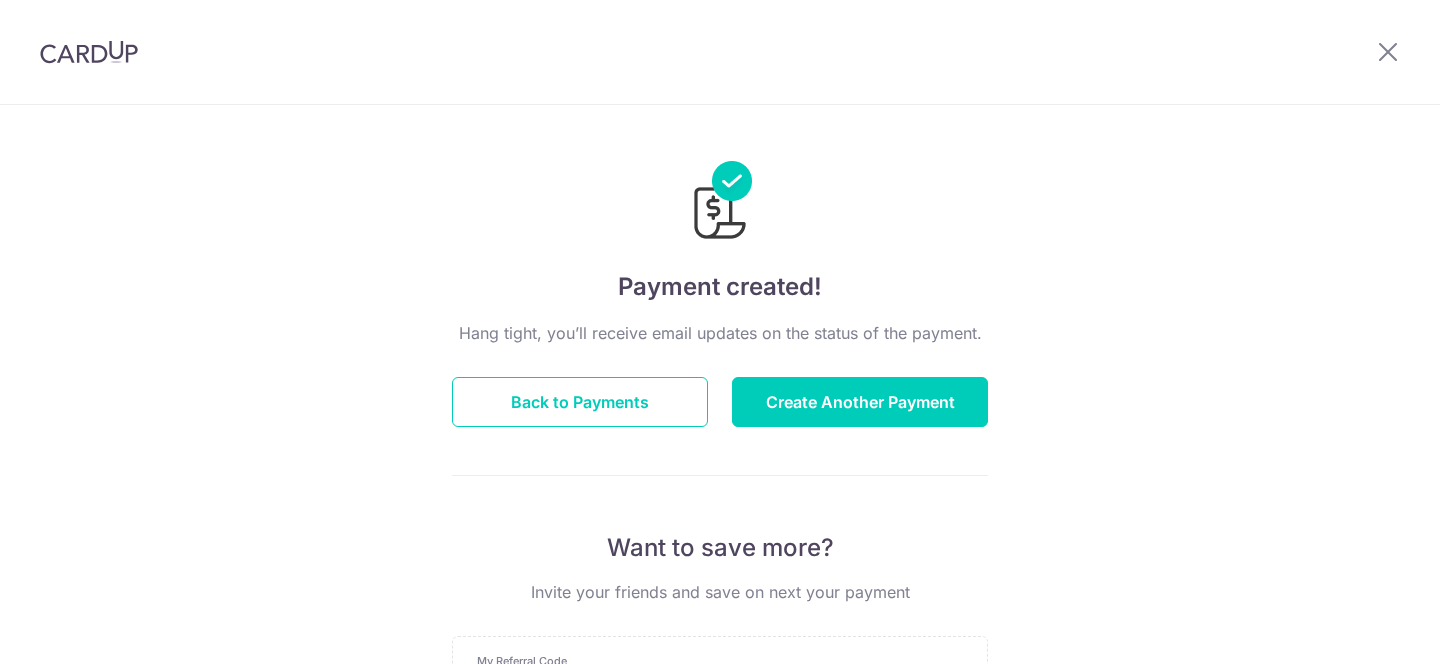 scroll, scrollTop: 0, scrollLeft: 0, axis: both 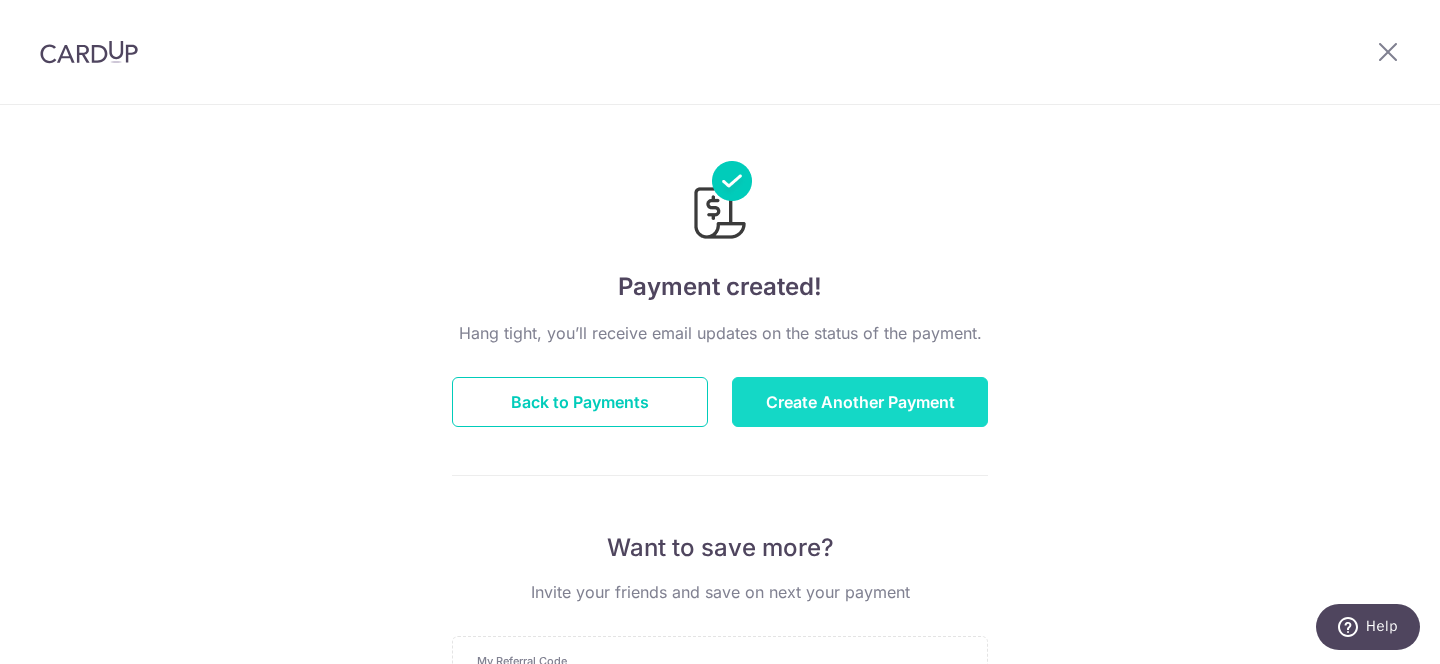 click on "Create Another Payment" at bounding box center (860, 402) 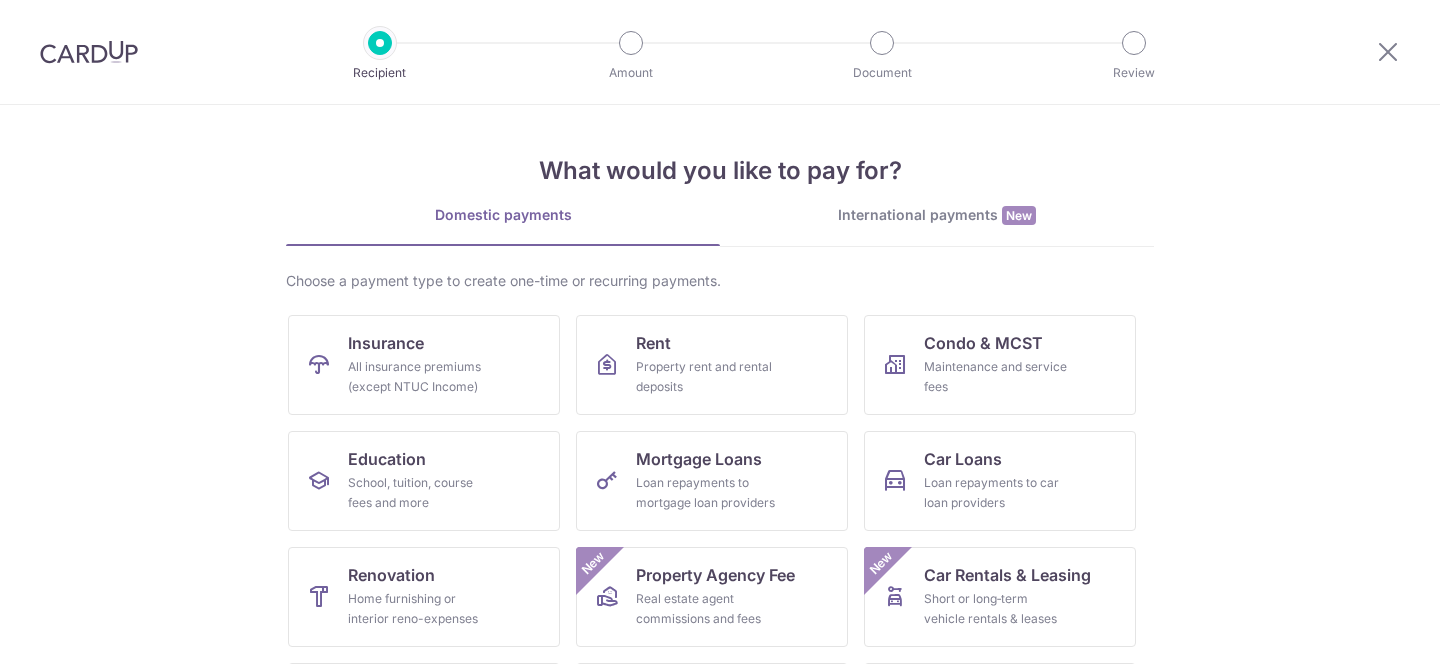 scroll, scrollTop: 0, scrollLeft: 0, axis: both 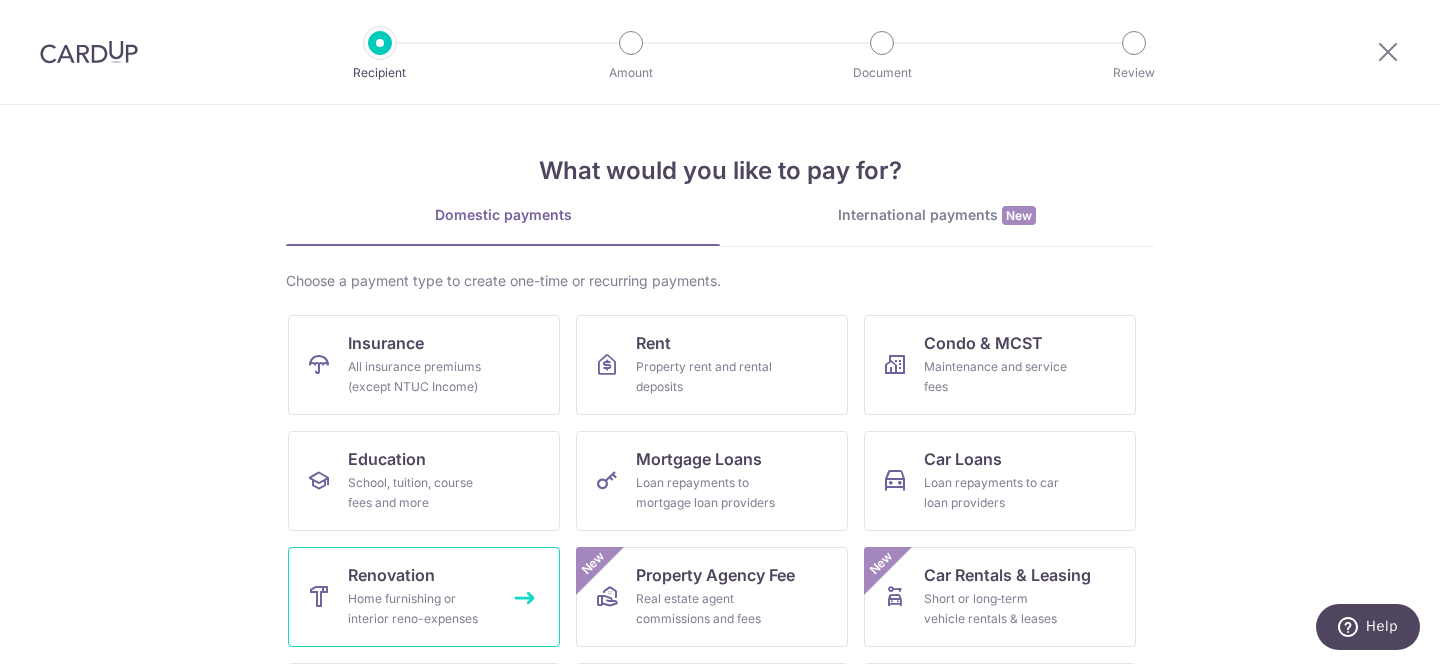 click on "Renovation Home furnishing or interior reno-expenses" at bounding box center (424, 597) 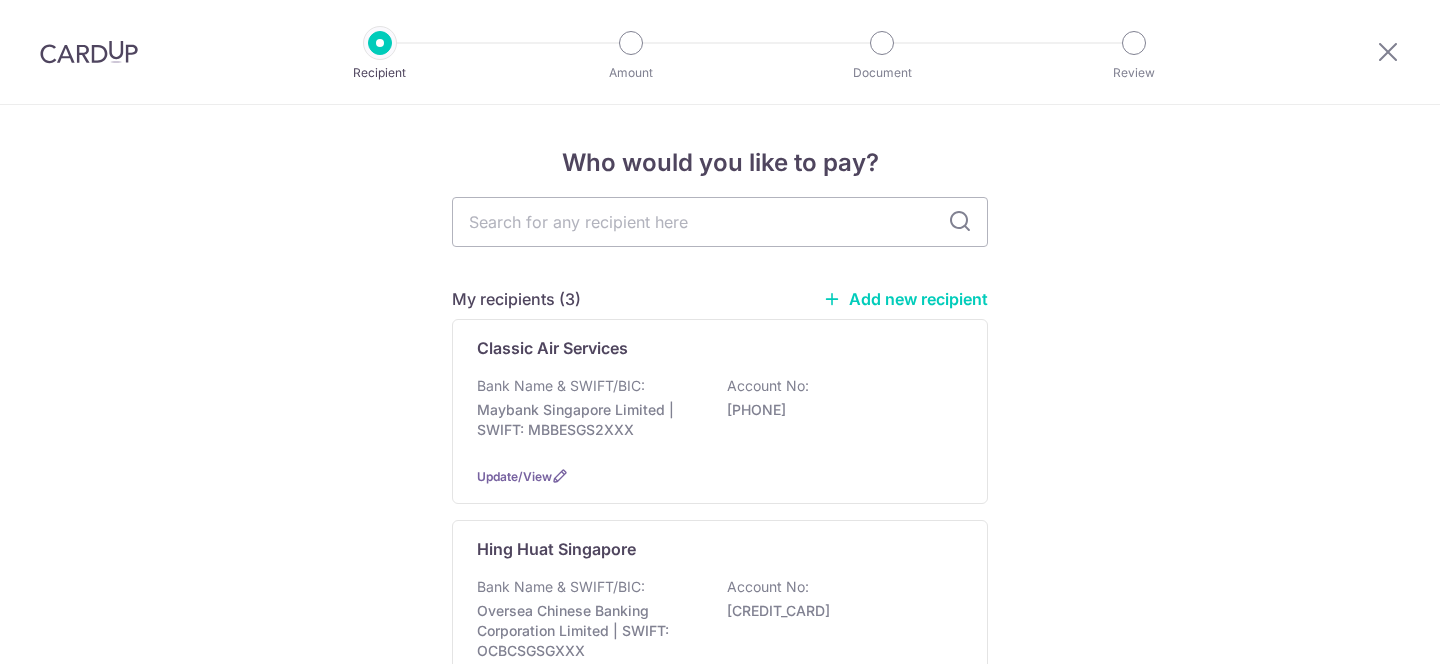 scroll, scrollTop: 0, scrollLeft: 0, axis: both 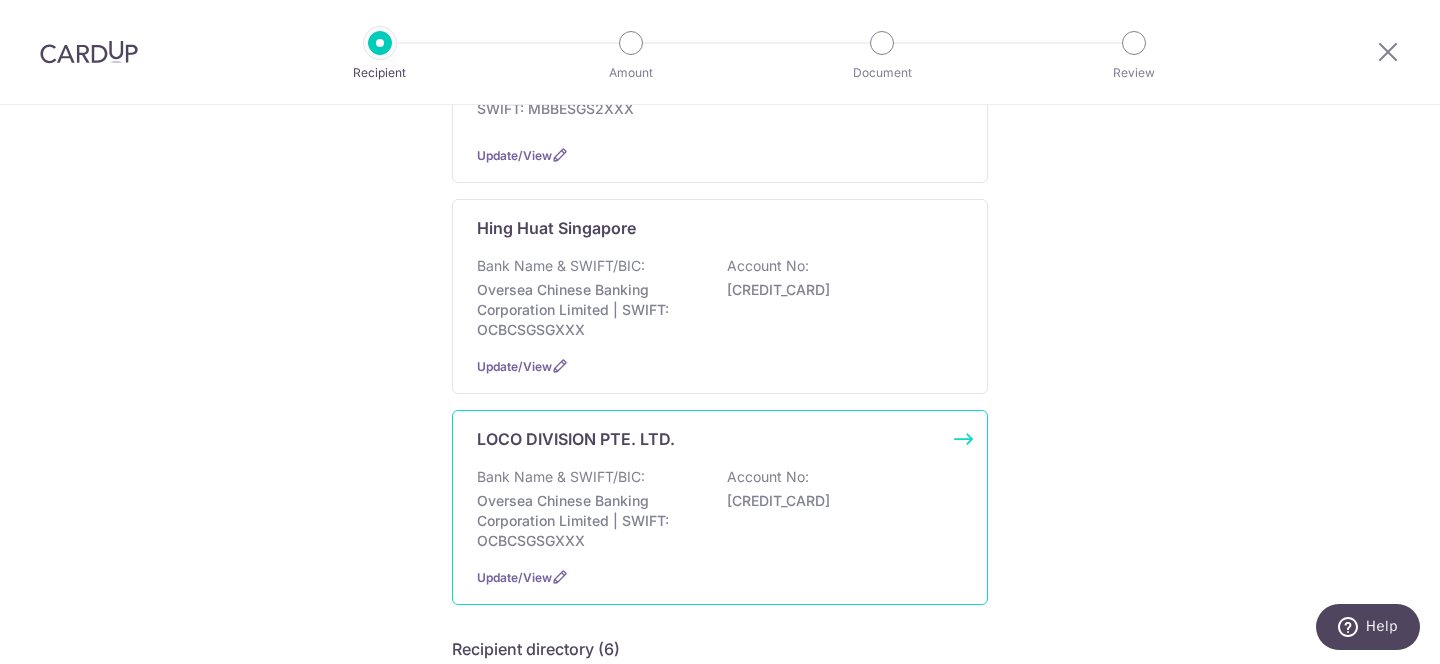 click on "Oversea Chinese Banking Corporation Limited | SWIFT: OCBCSGSGXXX" at bounding box center [589, 521] 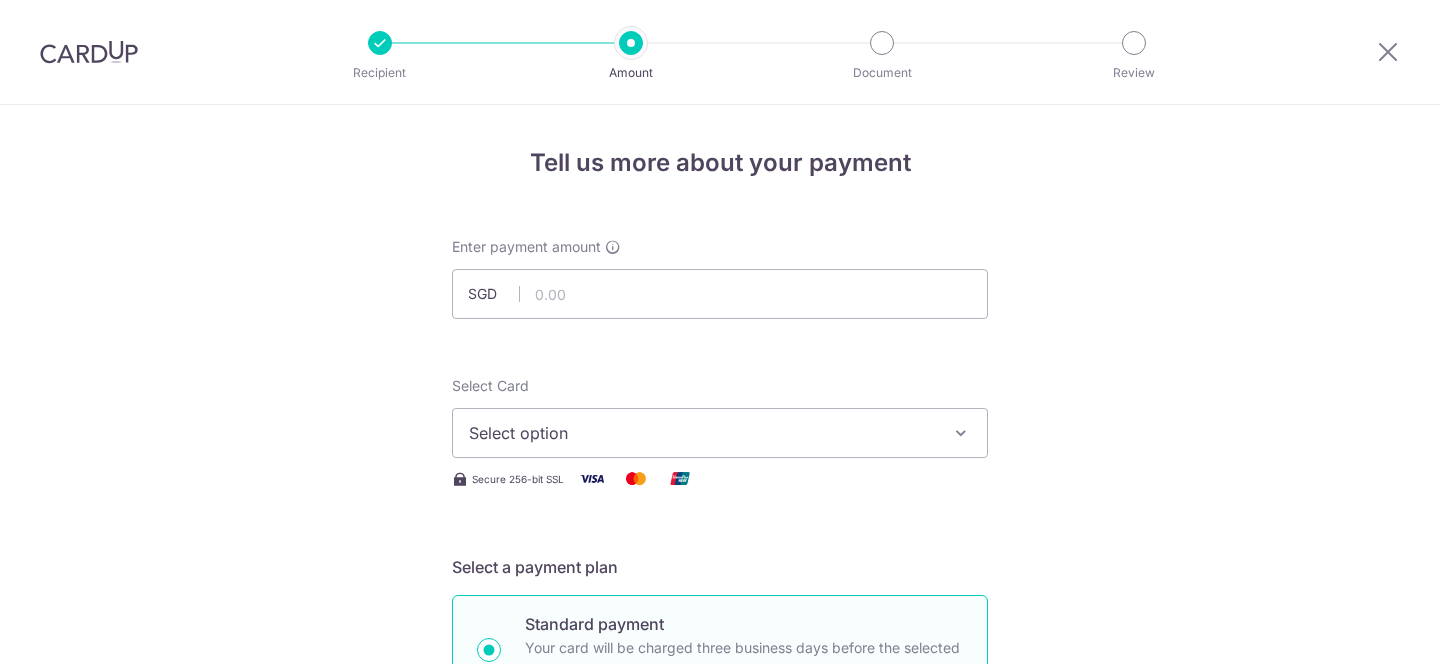 scroll, scrollTop: 0, scrollLeft: 0, axis: both 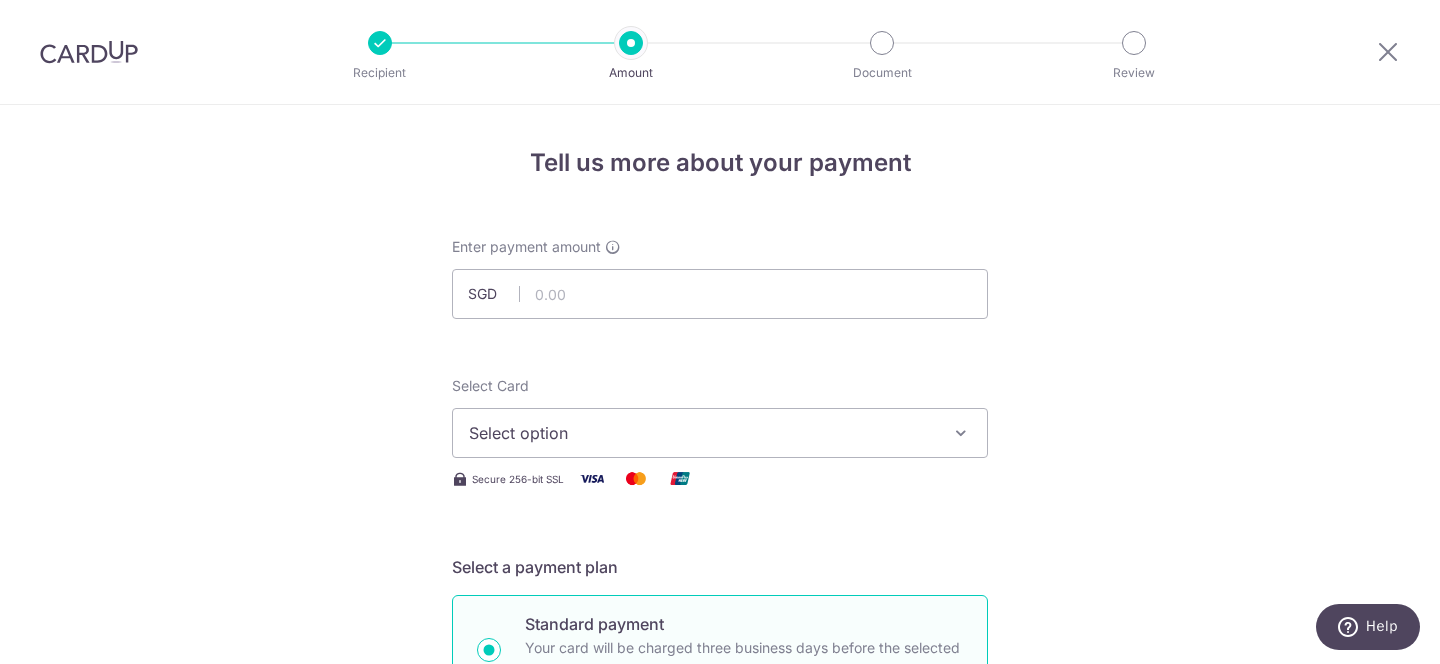 click on "Select option" at bounding box center (702, 433) 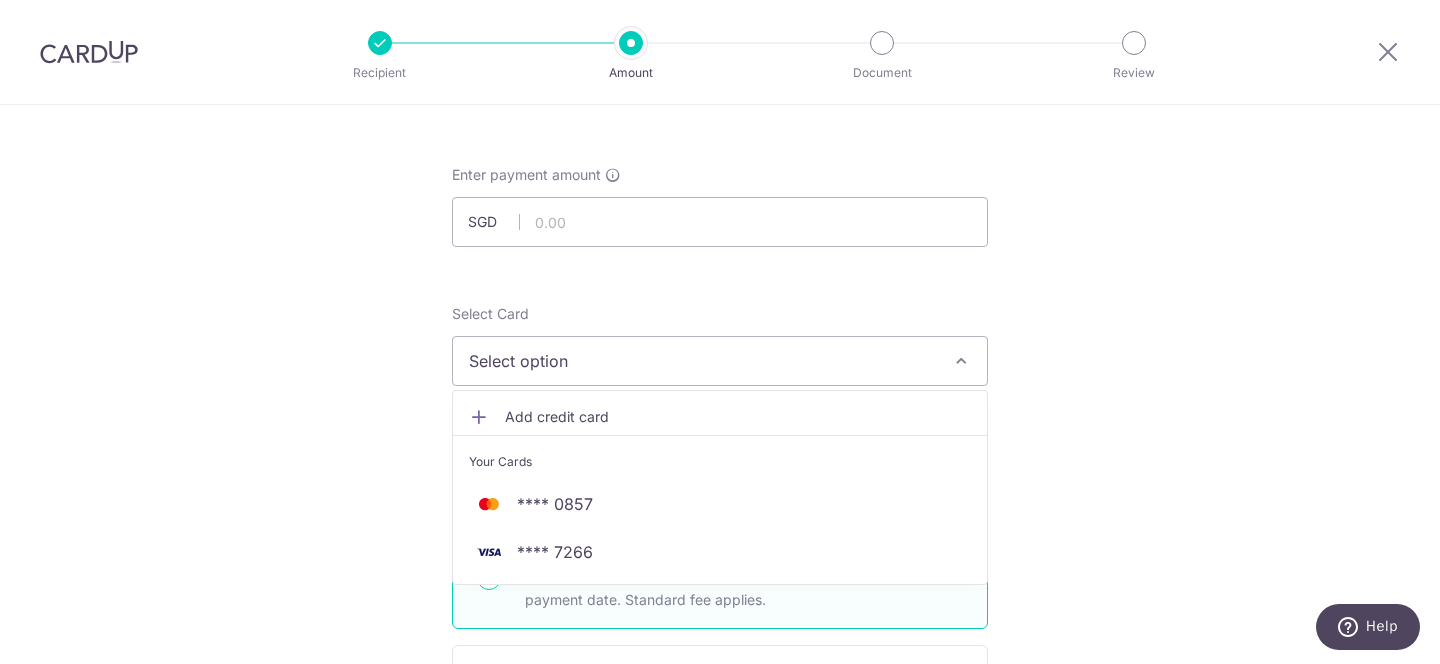 scroll, scrollTop: 93, scrollLeft: 0, axis: vertical 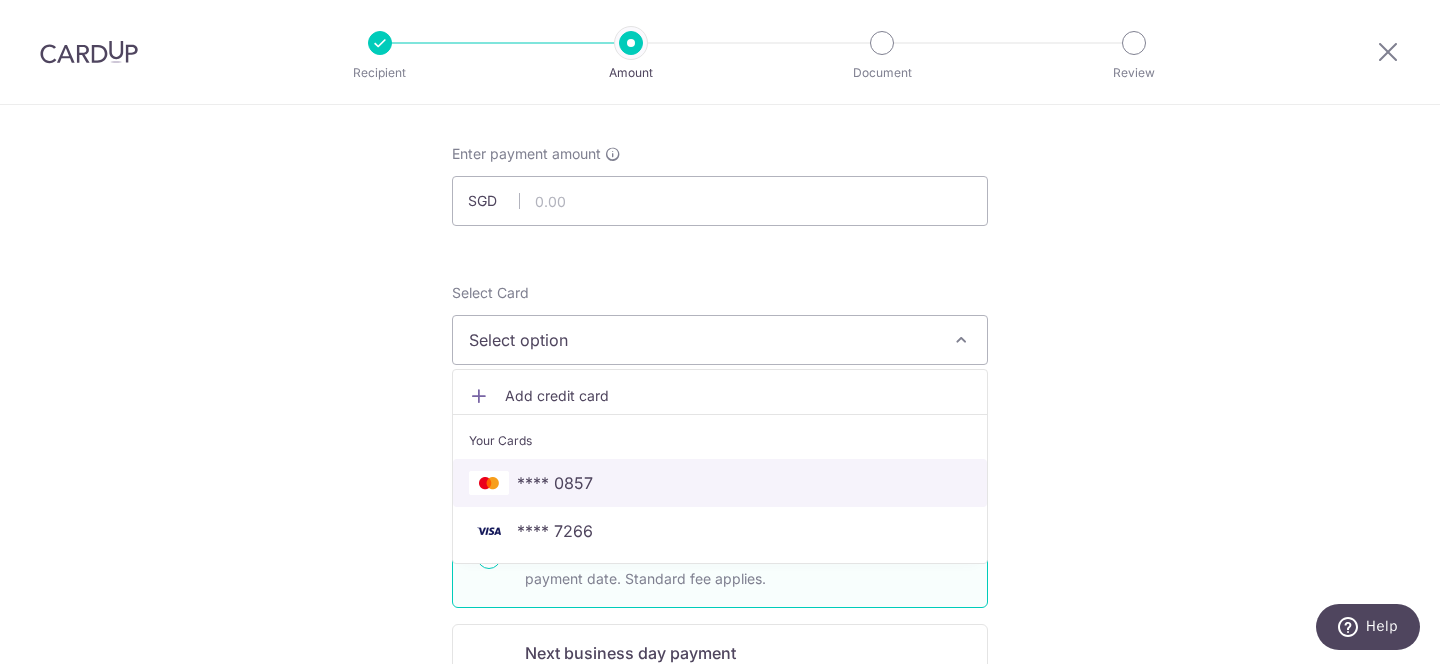 click on "**** 0857" at bounding box center [720, 483] 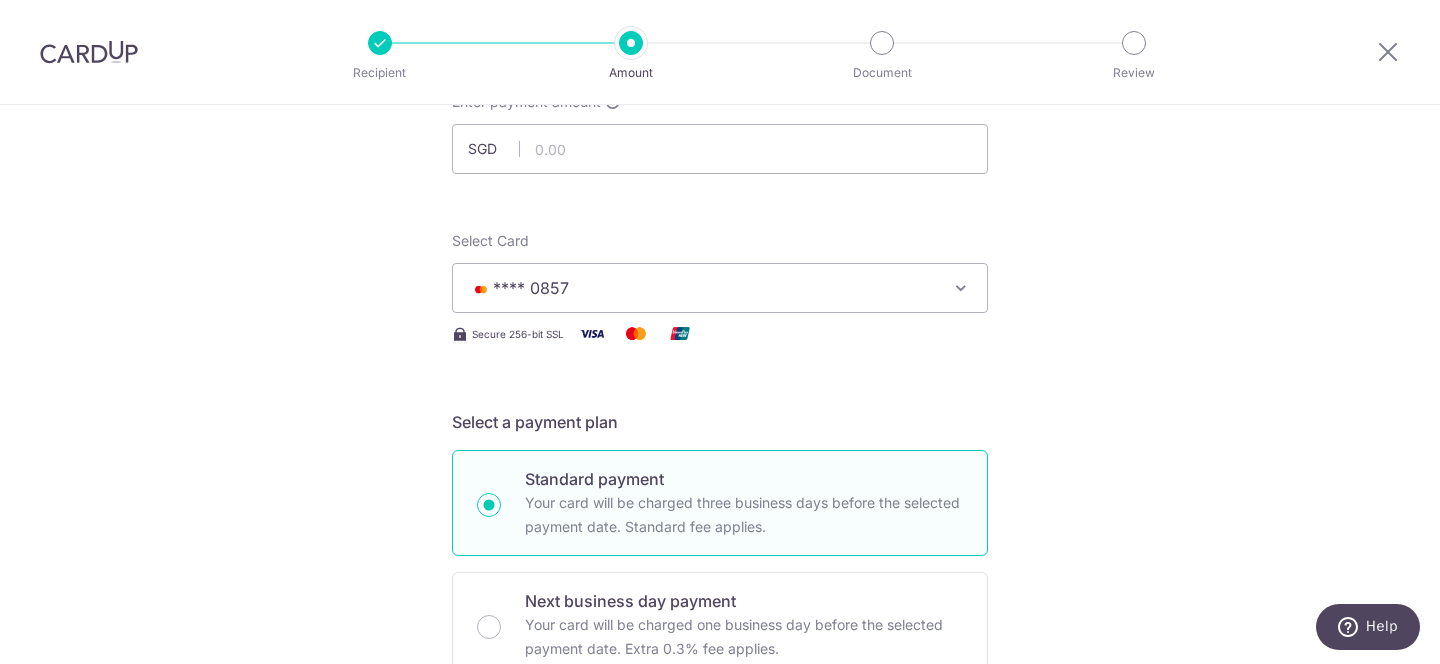 scroll, scrollTop: 148, scrollLeft: 0, axis: vertical 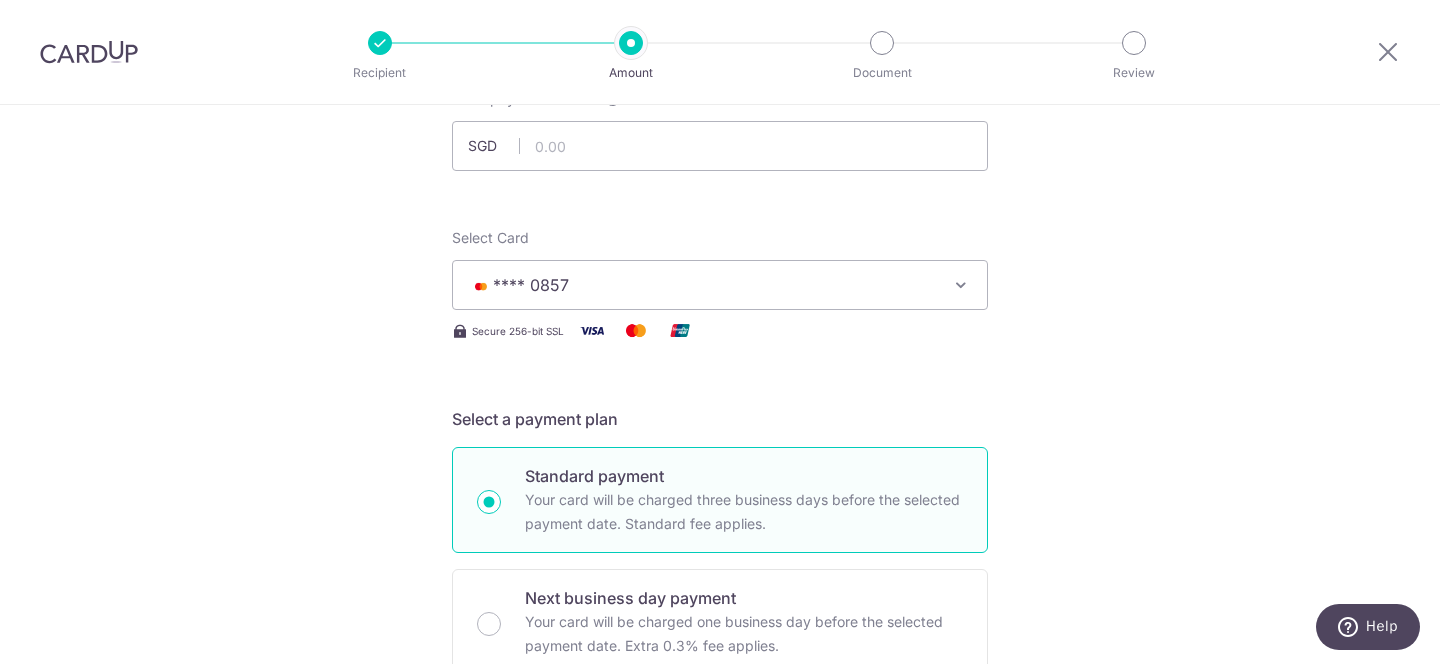 click on "Enter payment amount
SGD
Select Card
**** 0857
Add credit card
Your Cards
**** 0857
**** 7266
Secure 256-bit SSL
Text
New card details
Card
Secure 256-bit SSL" at bounding box center [720, 947] 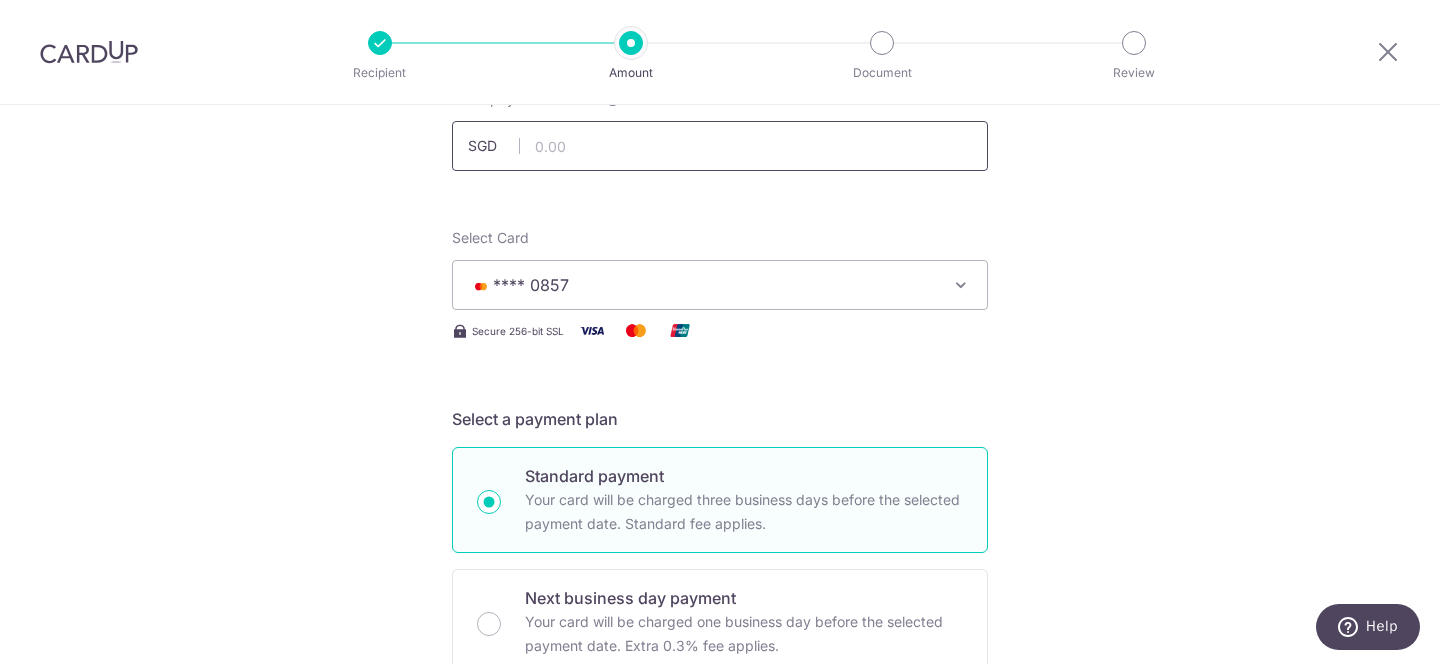 click at bounding box center [720, 146] 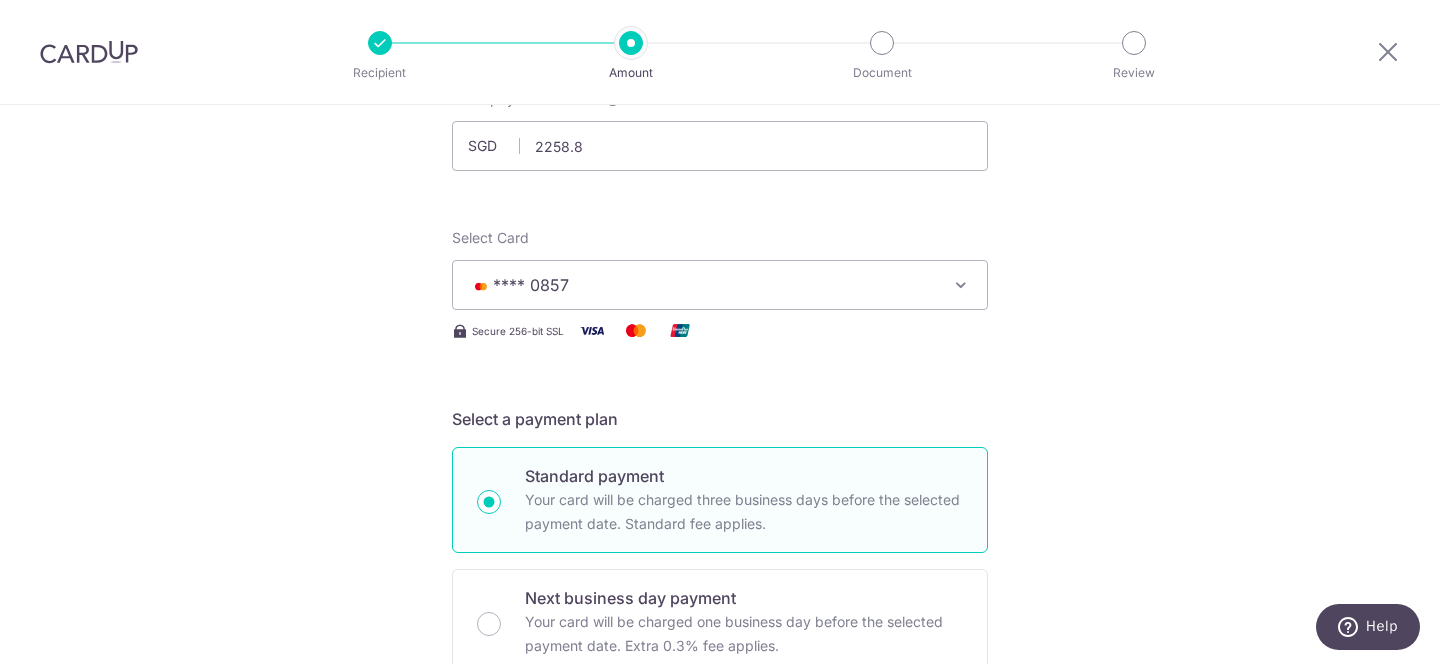 click on "Enter payment amount
SGD
2258.8
Select Card
**** 0857
Add credit card
Your Cards
**** 0857
**** 7266
Secure 256-bit SSL
Text
New card details
Card
Secure 256-bit SSL" at bounding box center [720, 947] 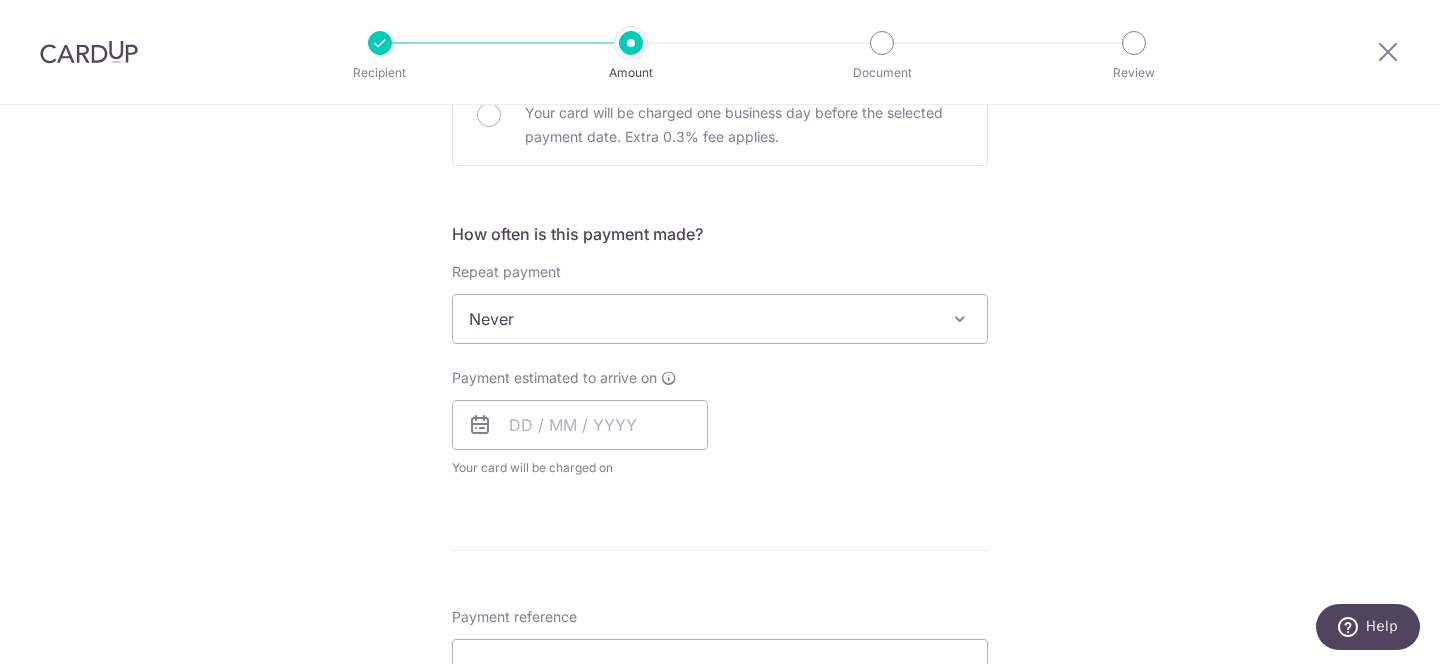 scroll, scrollTop: 713, scrollLeft: 0, axis: vertical 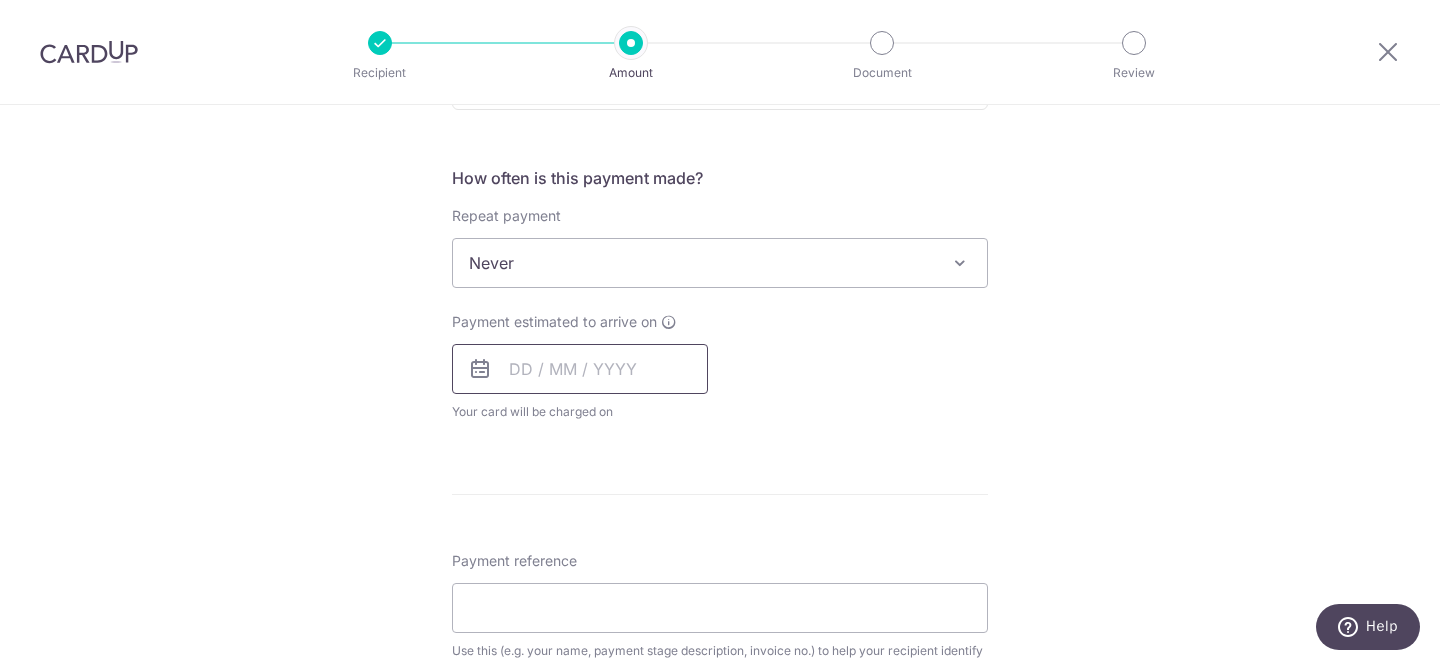 click at bounding box center (580, 369) 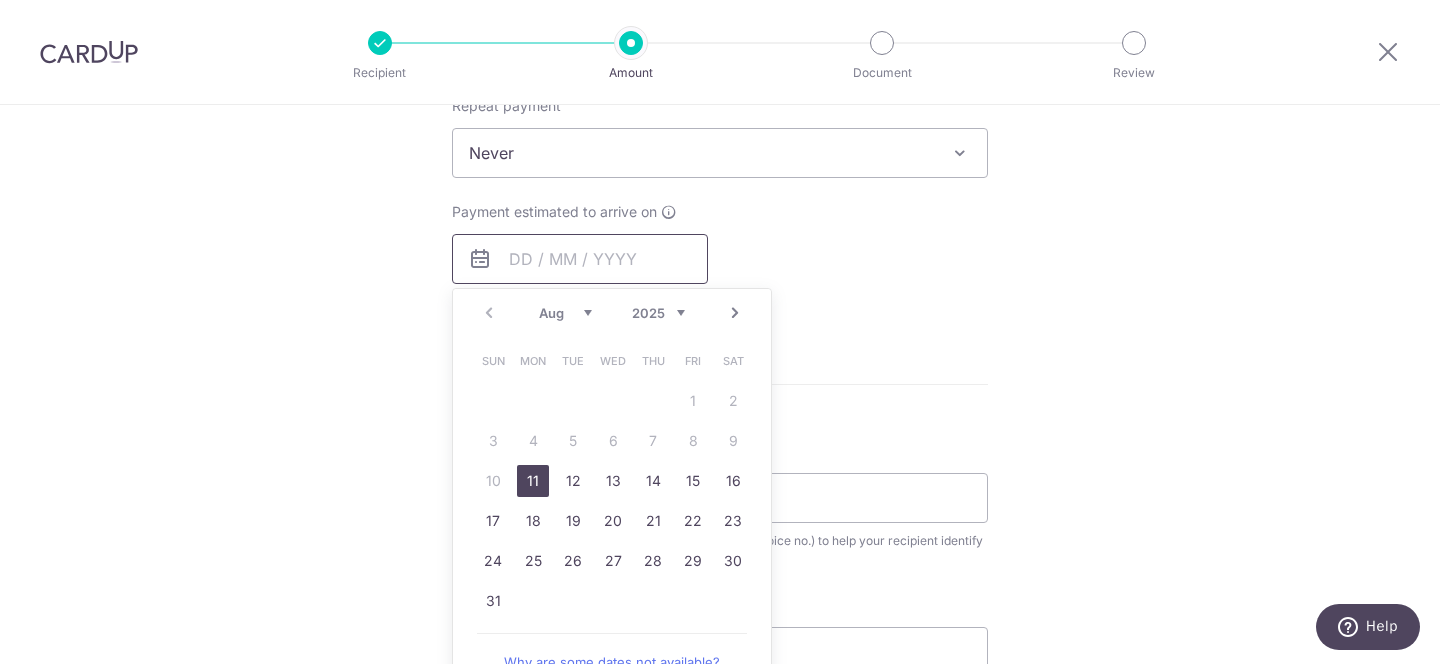 scroll, scrollTop: 837, scrollLeft: 0, axis: vertical 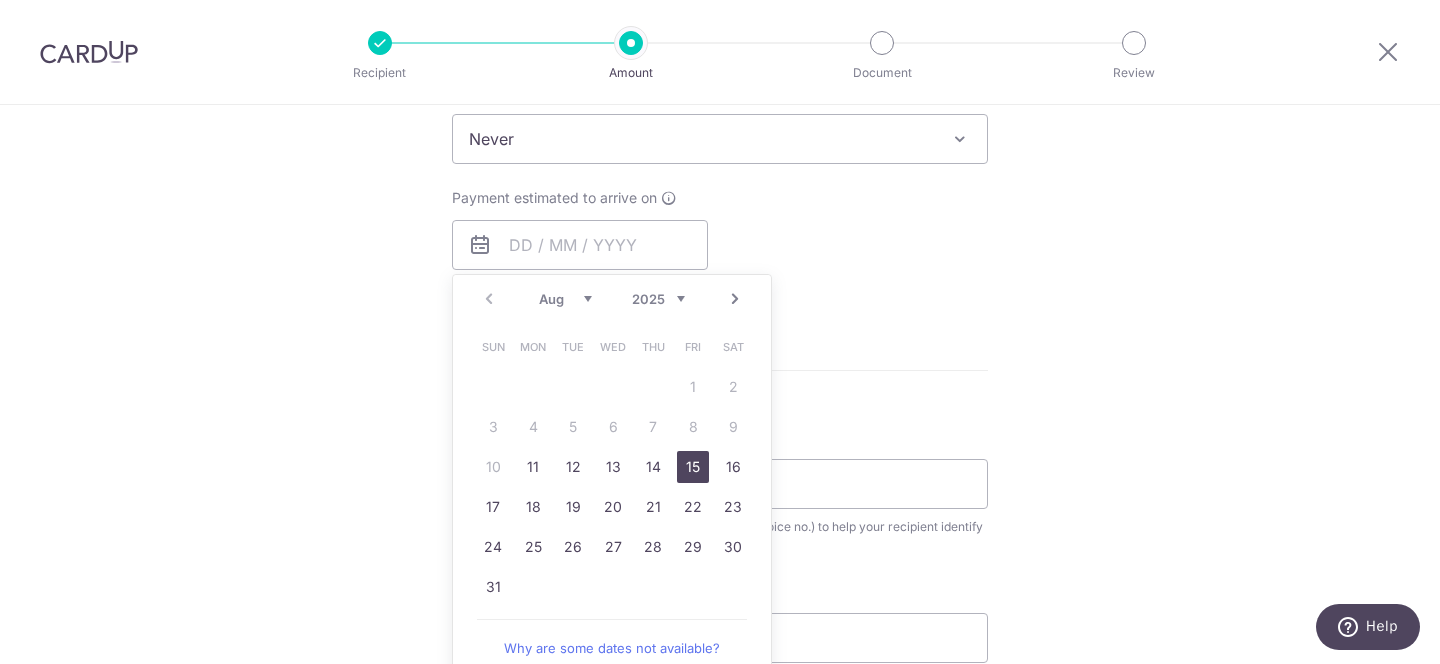 click on "15" at bounding box center [693, 467] 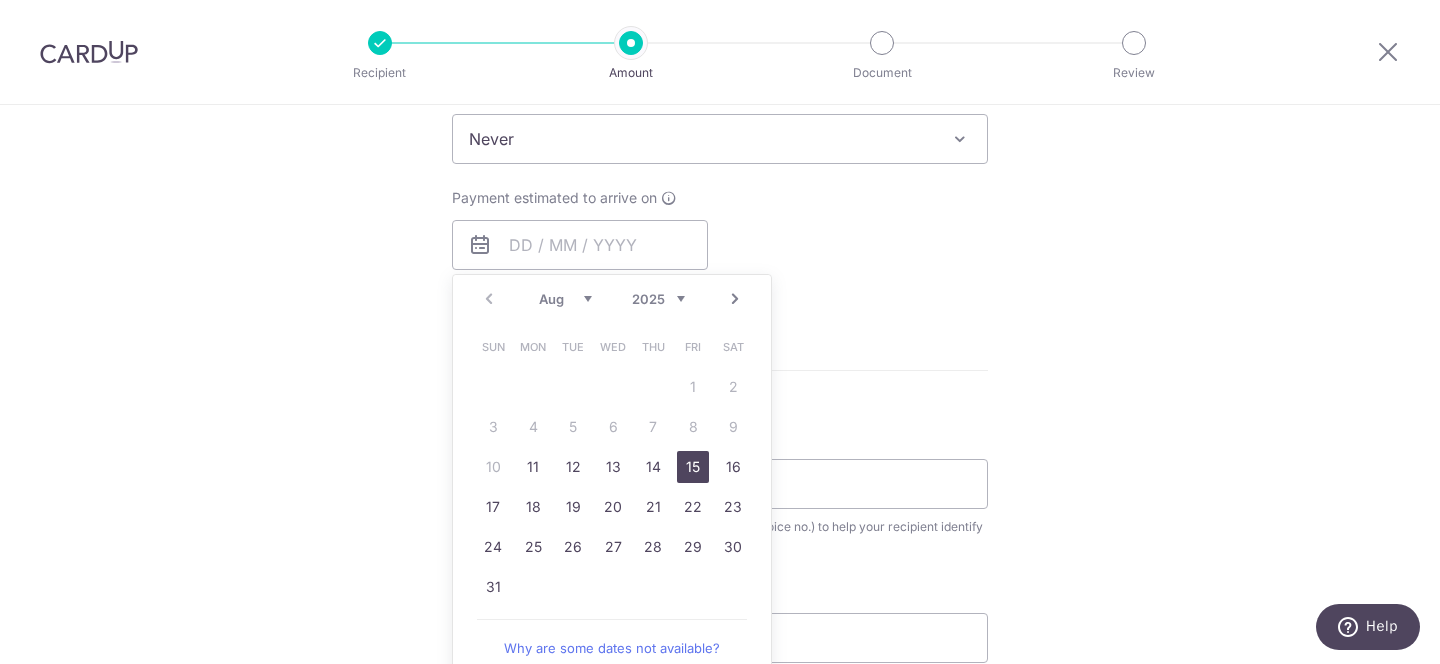 type on "15/08/2025" 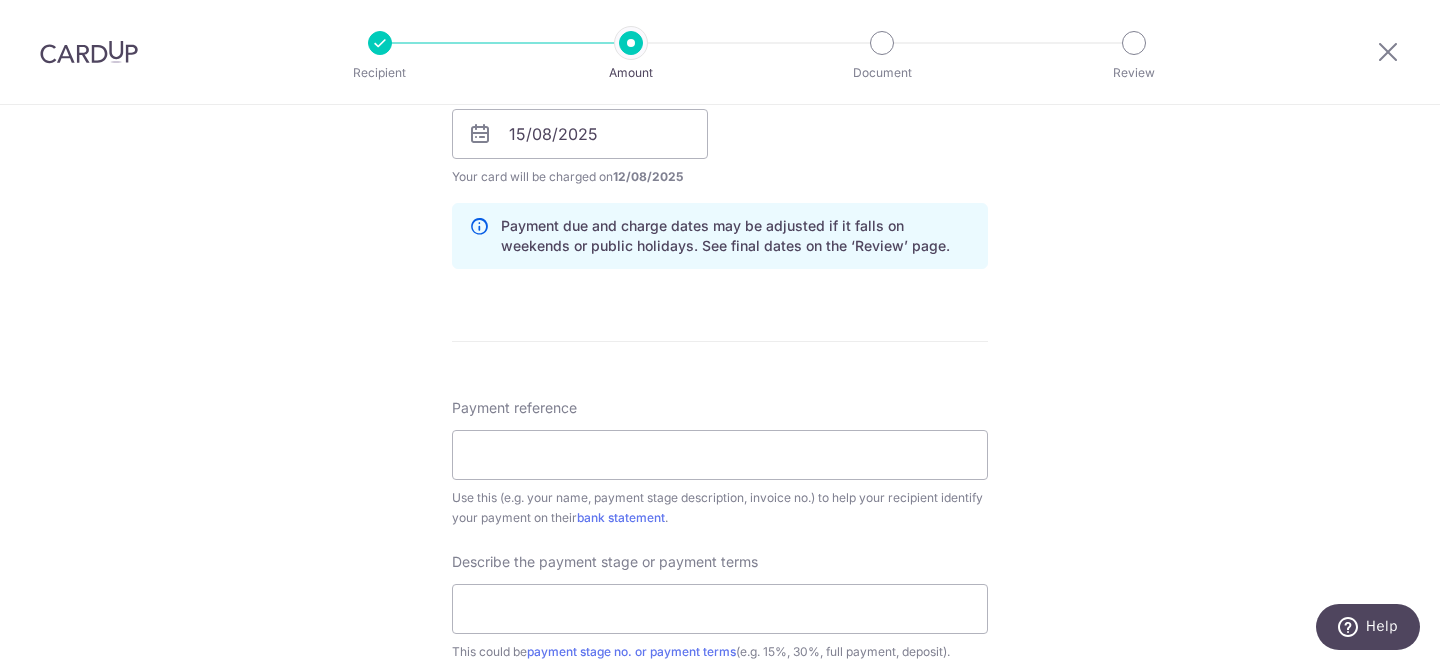 scroll, scrollTop: 976, scrollLeft: 0, axis: vertical 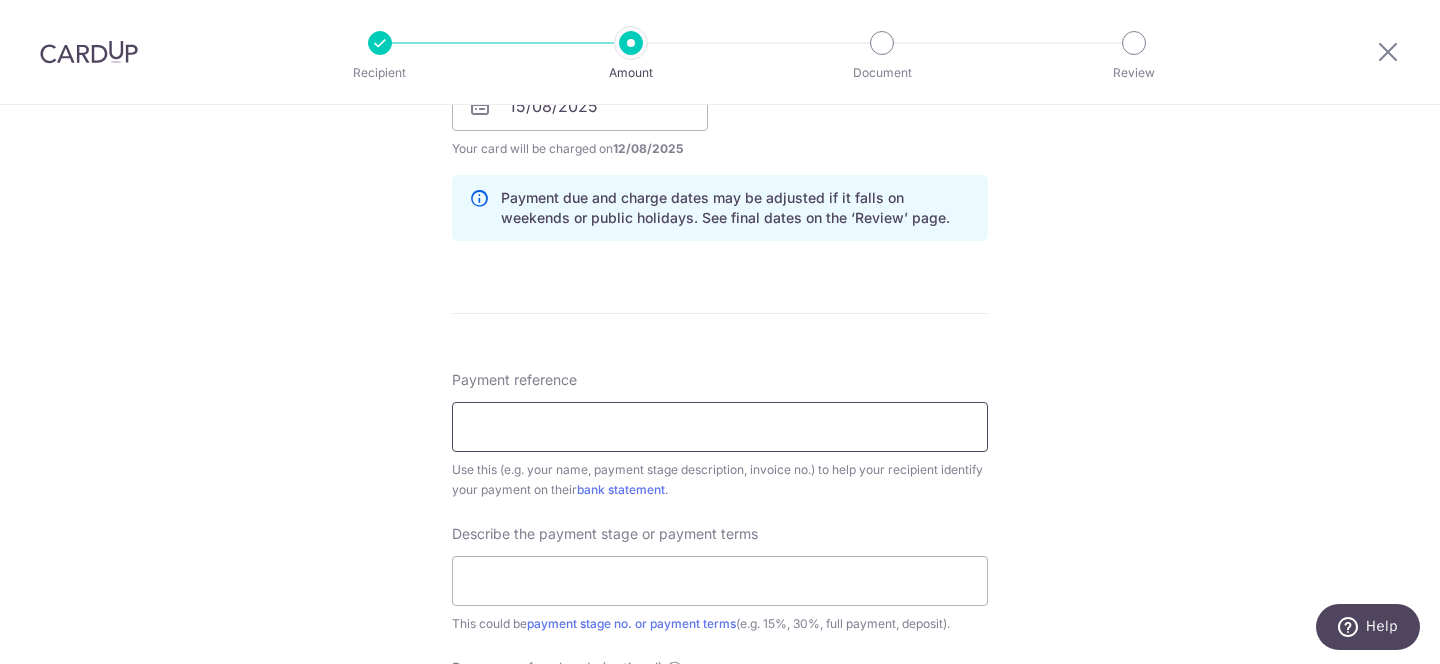 click on "Payment reference" at bounding box center [720, 427] 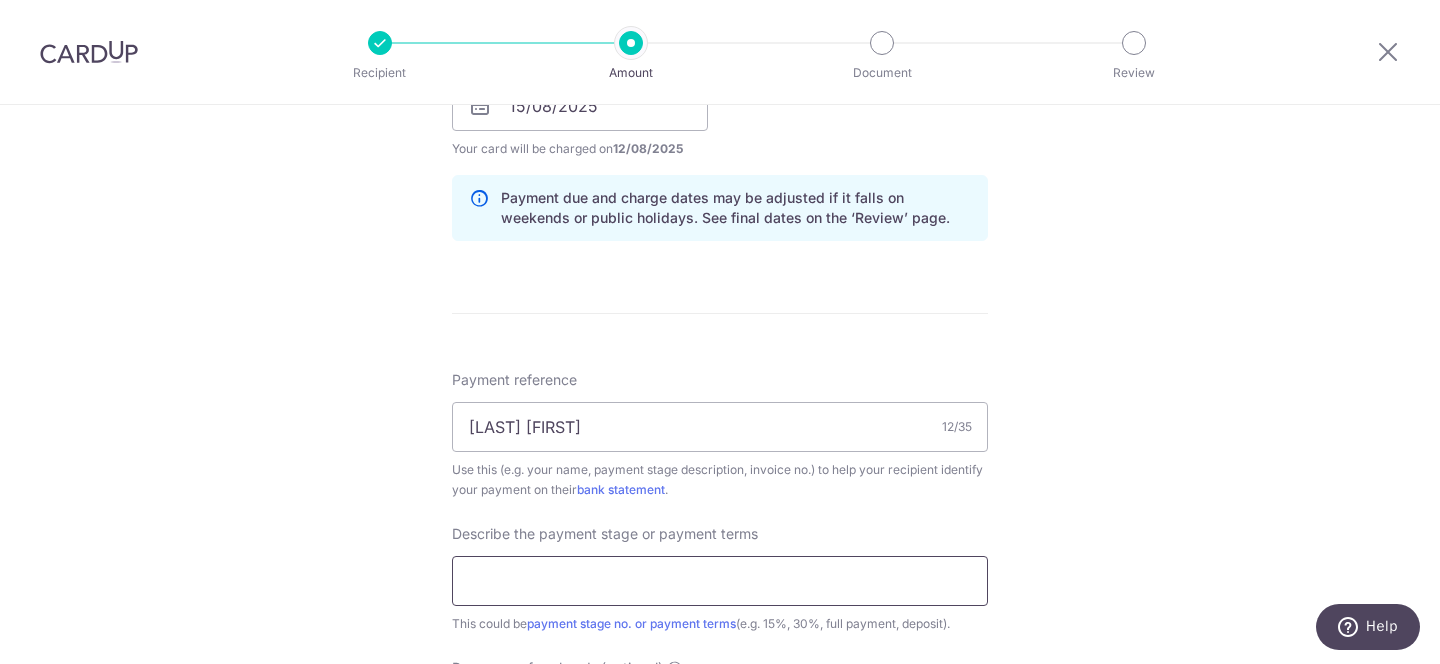 click at bounding box center [720, 581] 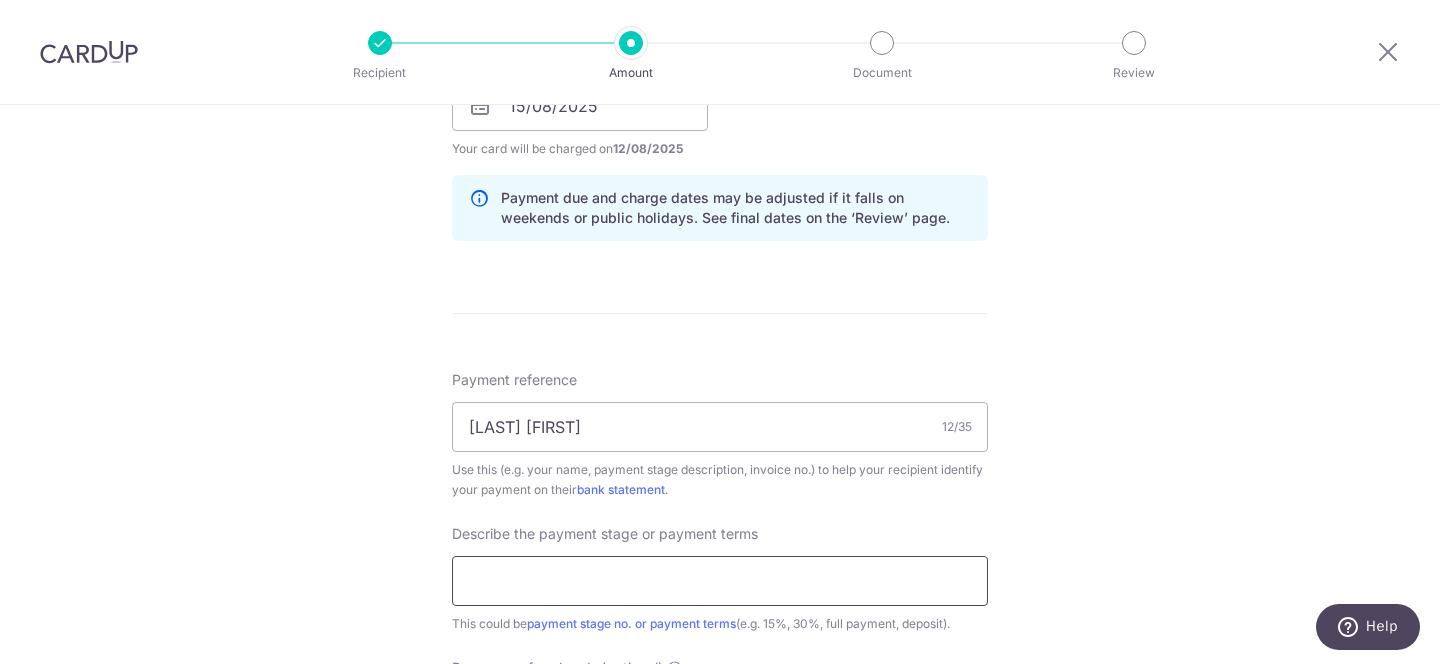 type on "40% carpentry" 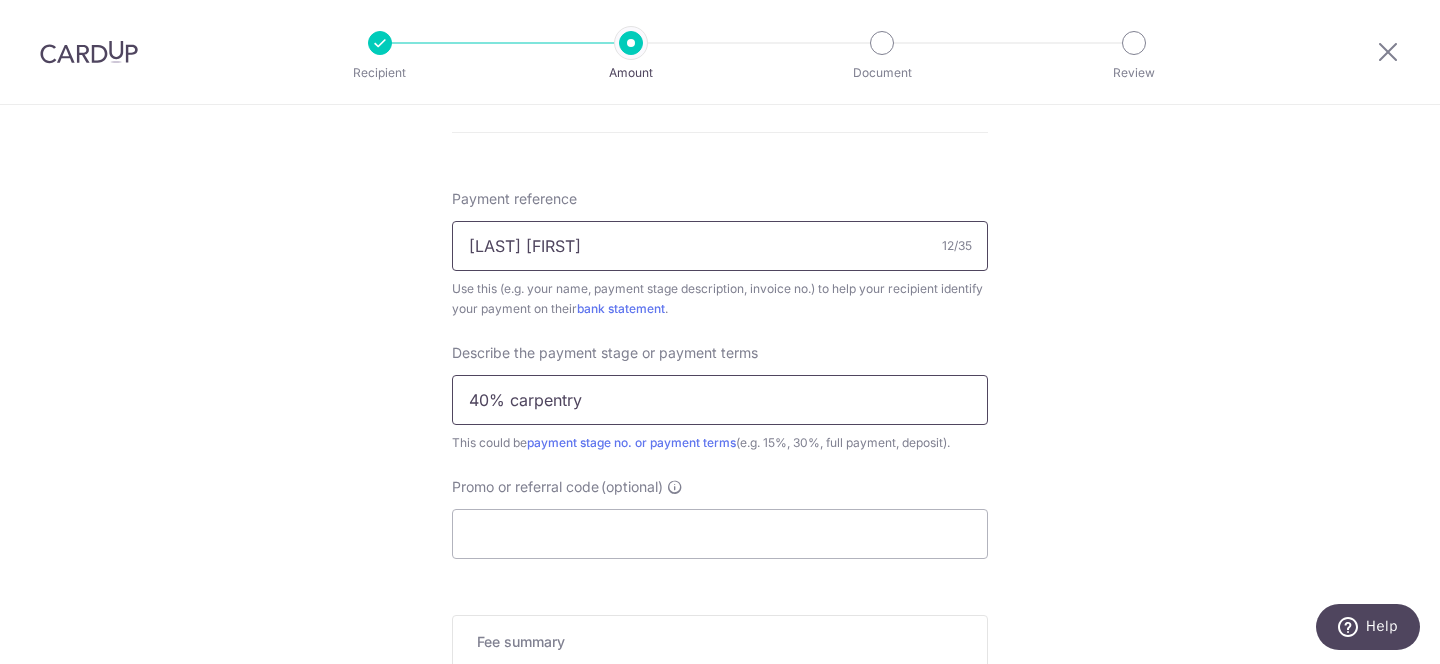 scroll, scrollTop: 1255, scrollLeft: 0, axis: vertical 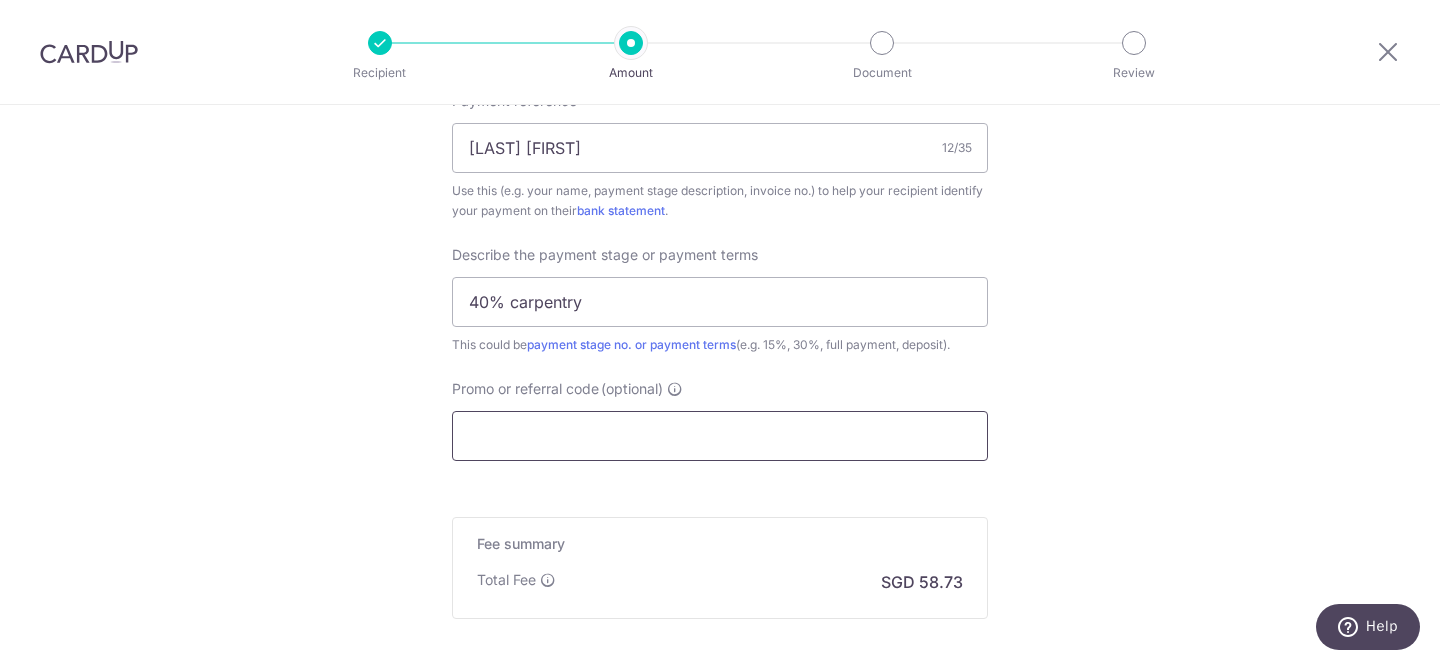 click on "Promo or referral code
(optional)" at bounding box center (720, 436) 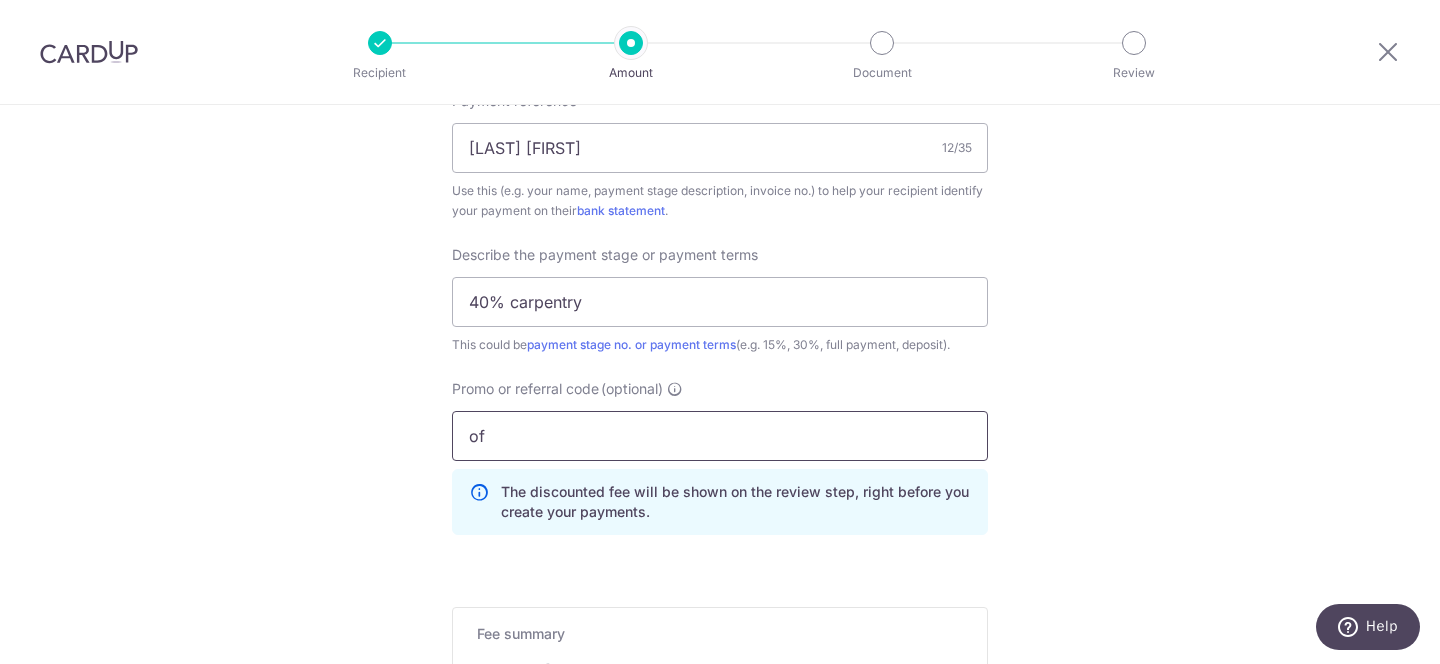 type on "o" 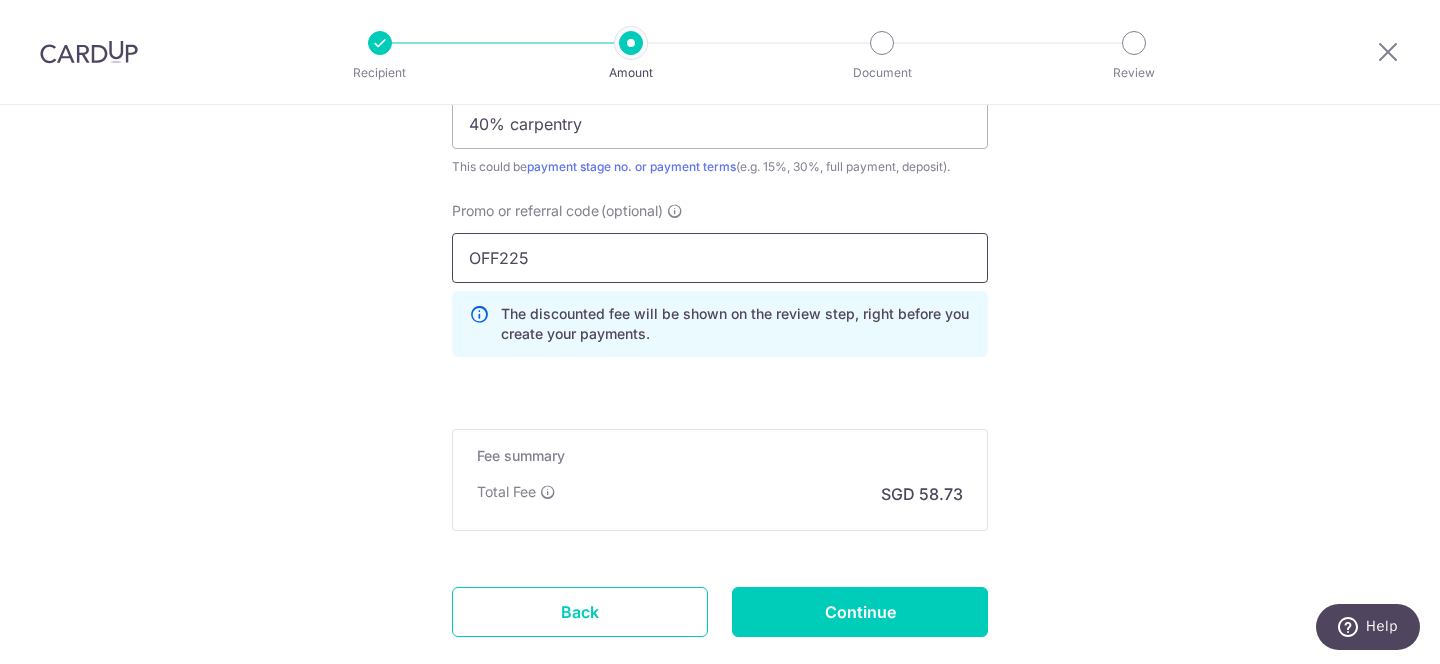 scroll, scrollTop: 1447, scrollLeft: 0, axis: vertical 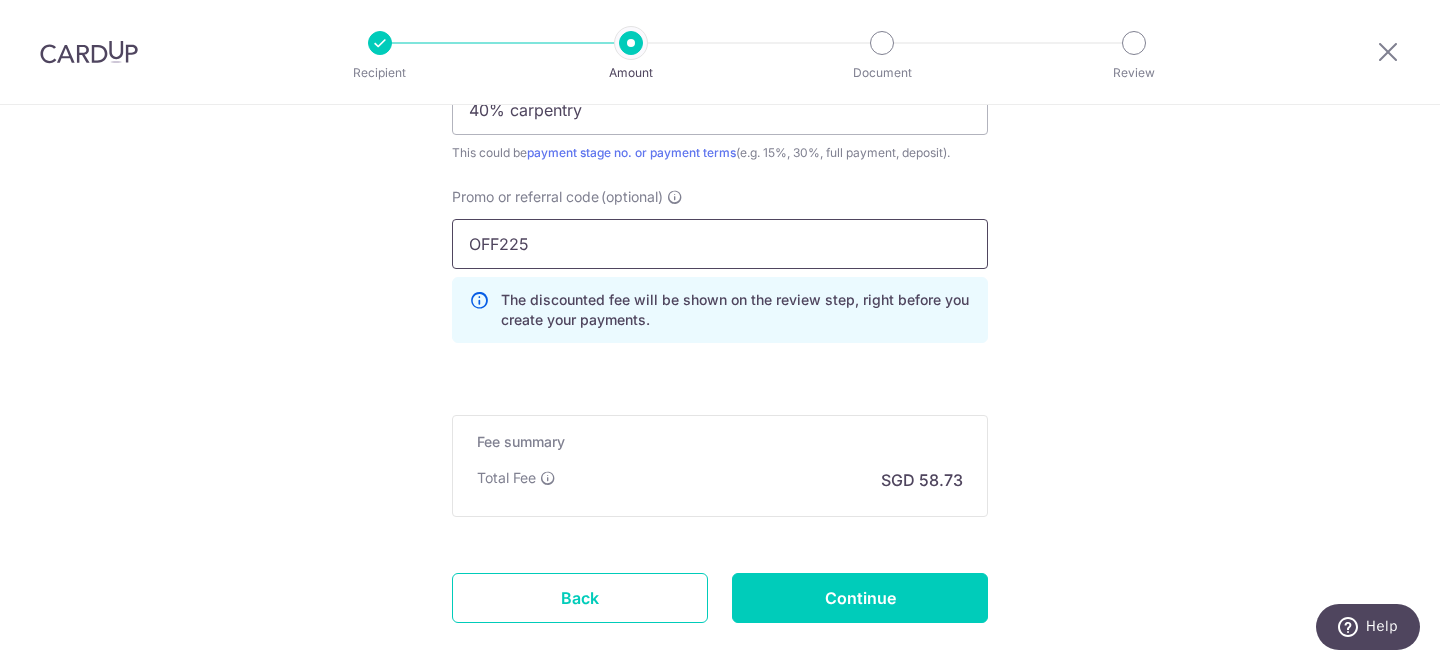 type on "OFF225" 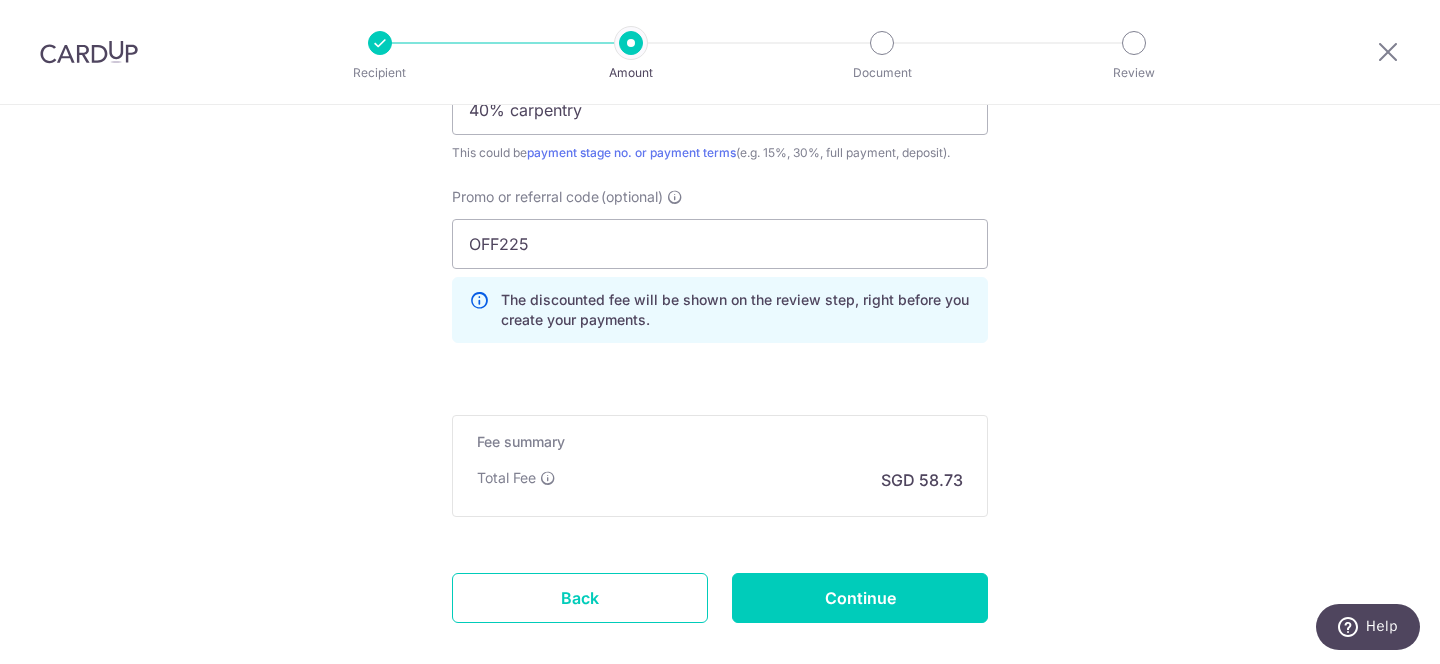 click on "Enter payment amount
SGD
2,258.80
2258.80
Select Card
**** 0857
Add credit card
Your Cards
**** 0857
**** 7266
Secure 256-bit SSL
Text
New card details
Card
Secure 256-bit SSL" at bounding box center (720, -266) 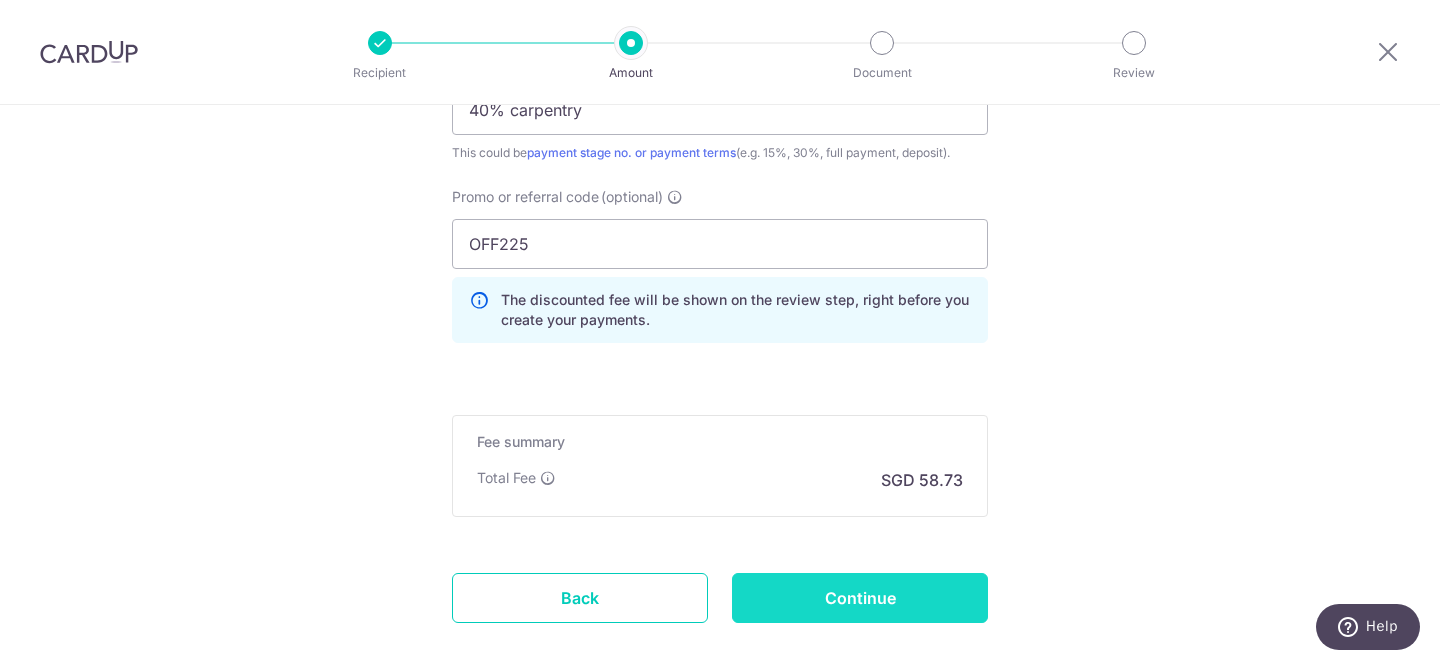 click on "Continue" at bounding box center (860, 598) 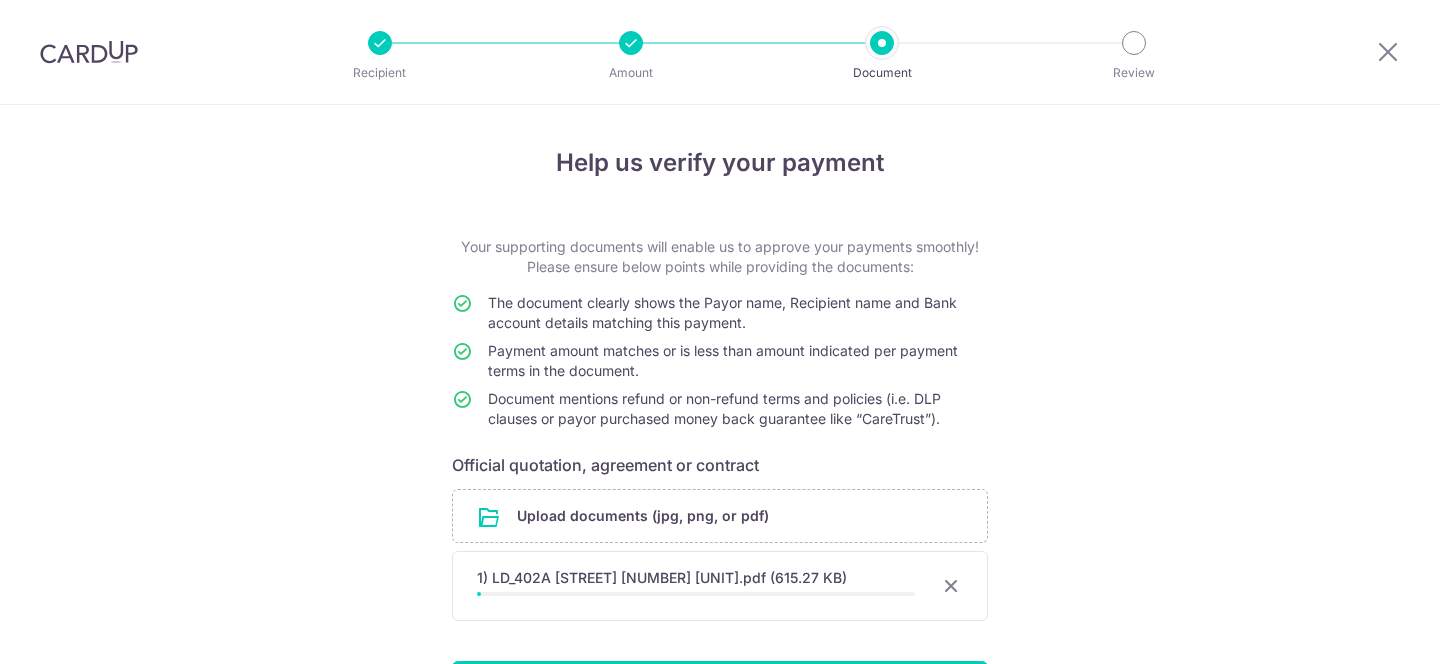 scroll, scrollTop: 0, scrollLeft: 0, axis: both 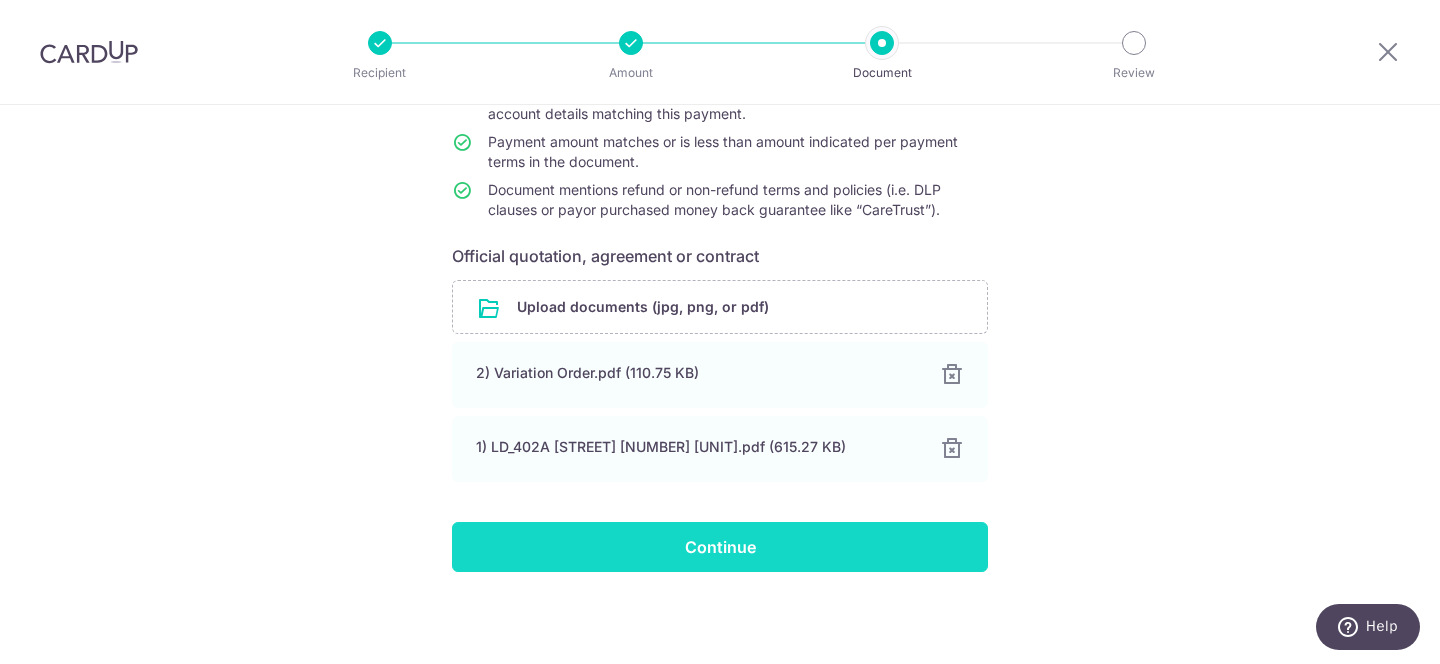 click on "Continue" at bounding box center (720, 547) 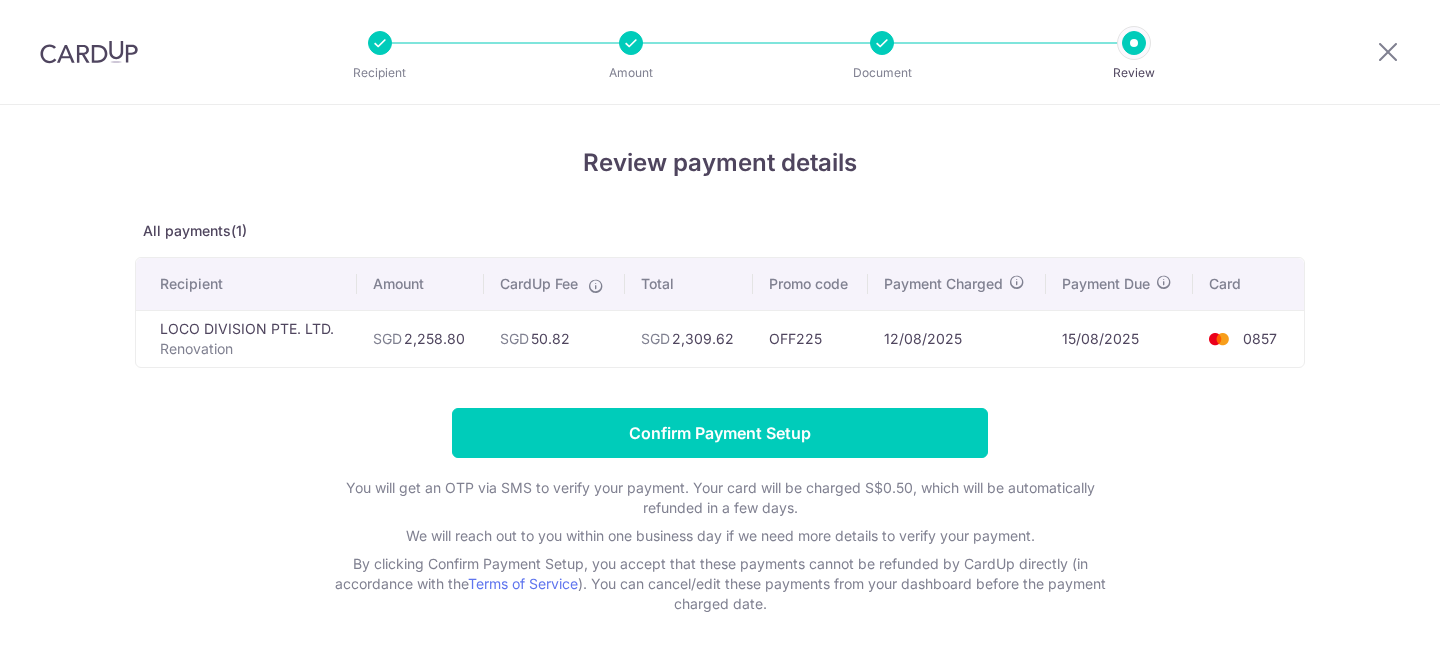 scroll, scrollTop: 0, scrollLeft: 0, axis: both 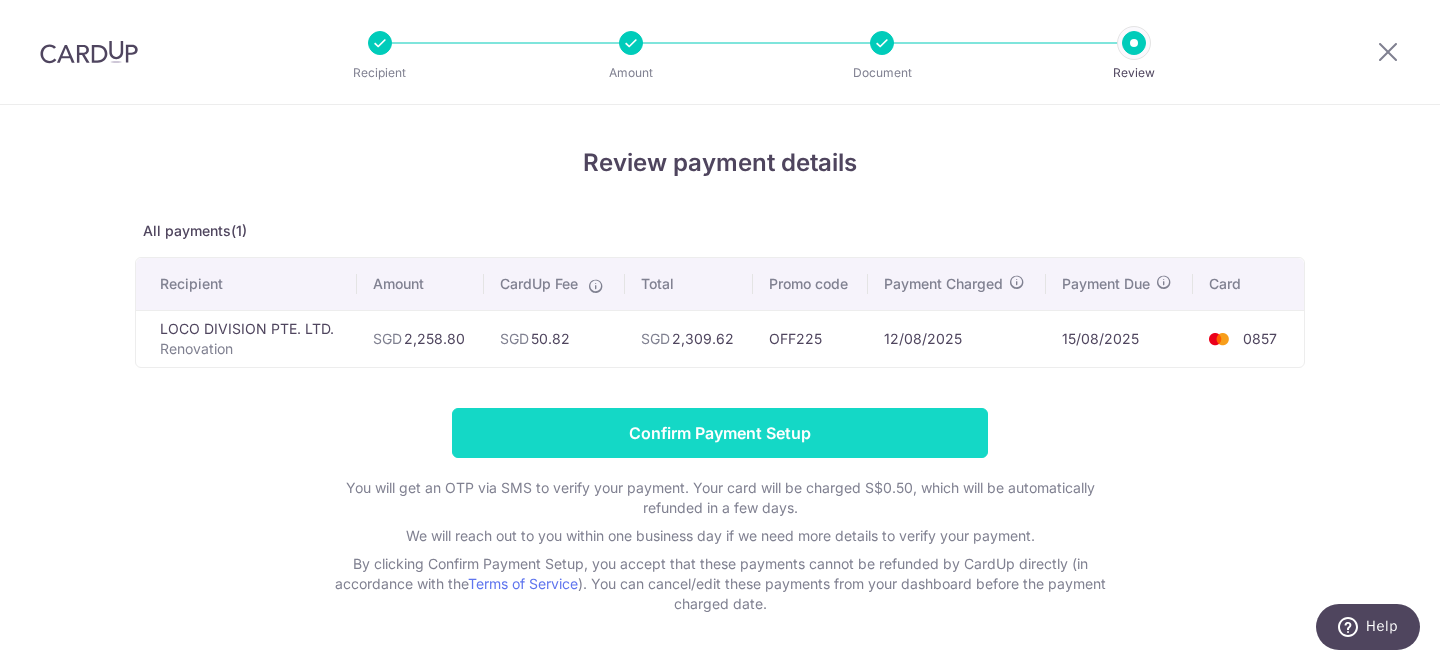 click on "Confirm Payment Setup" at bounding box center [720, 433] 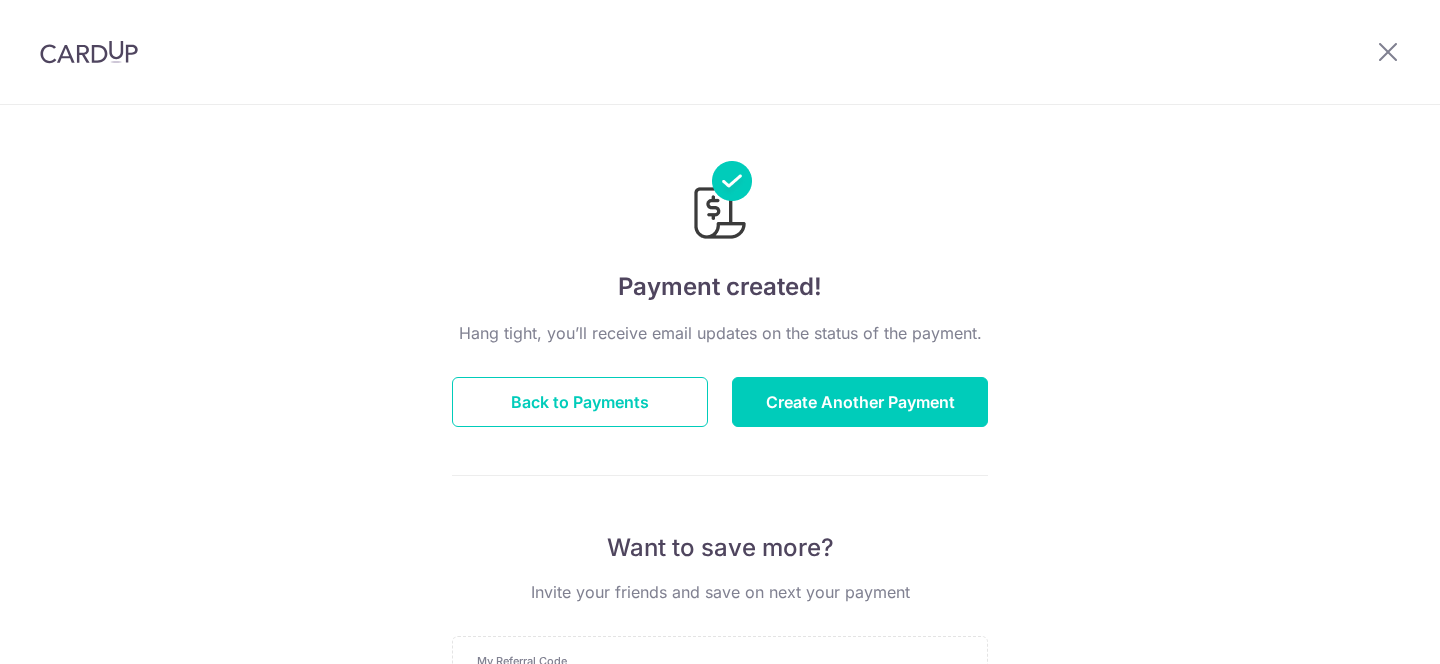 scroll, scrollTop: 0, scrollLeft: 0, axis: both 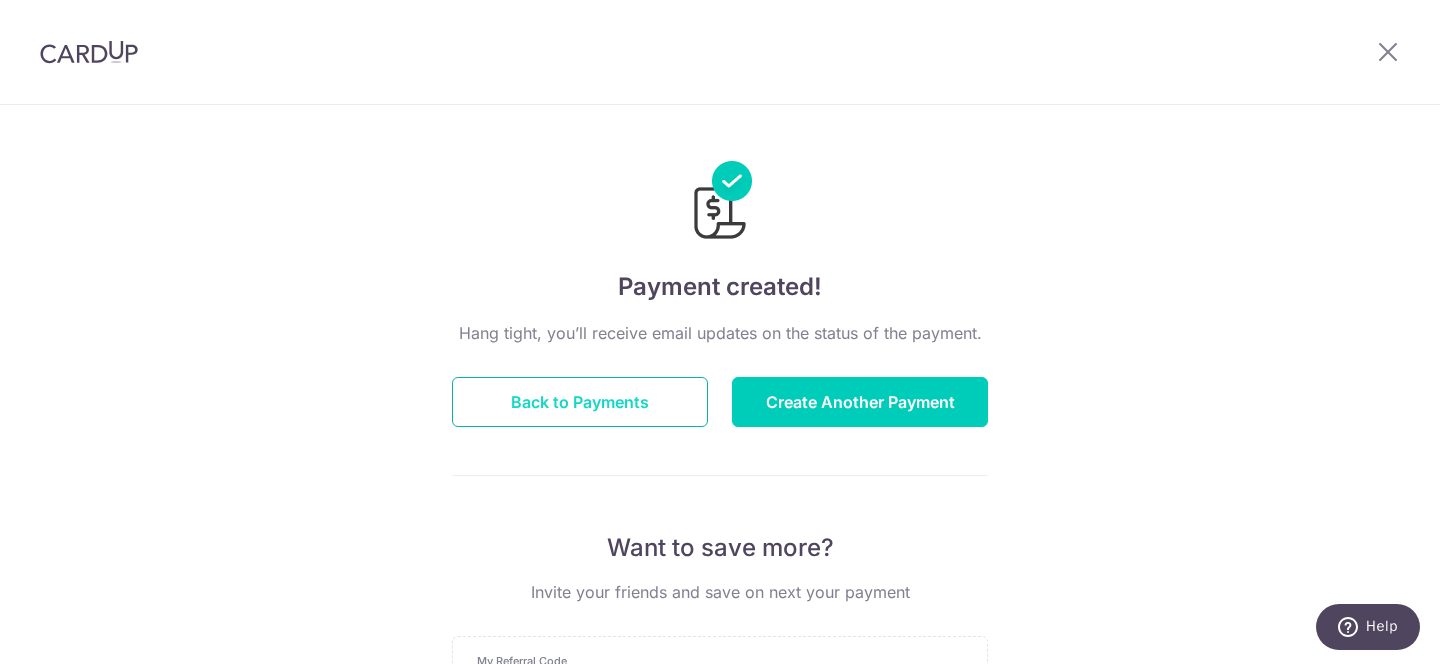 click on "Back to Payments" at bounding box center (580, 402) 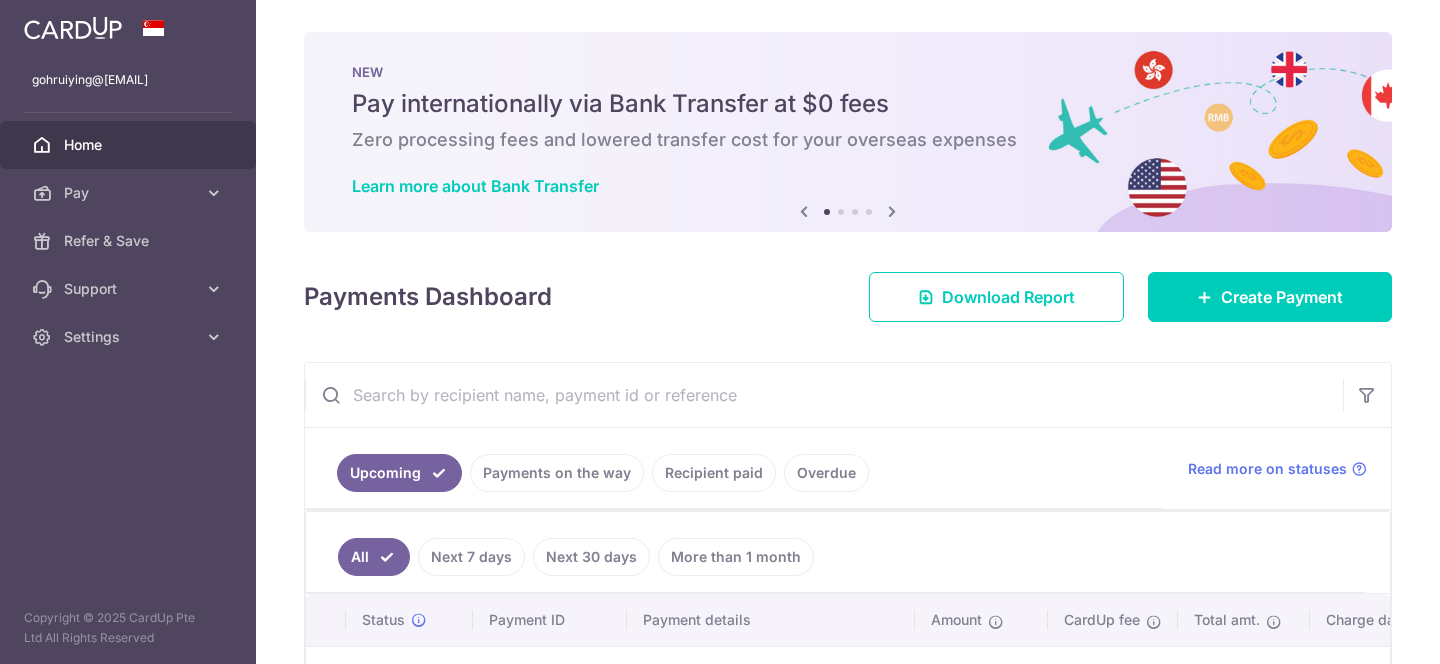 scroll, scrollTop: 0, scrollLeft: 0, axis: both 